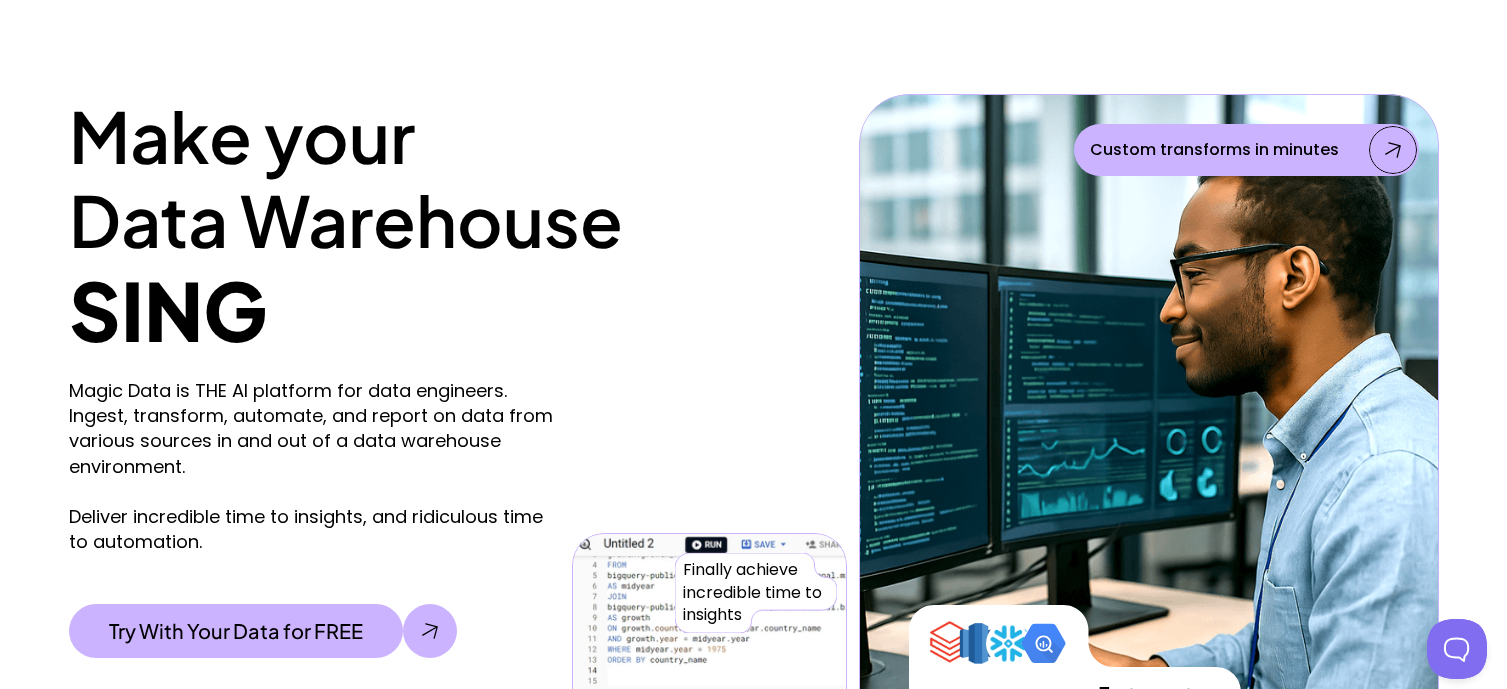 scroll, scrollTop: 200, scrollLeft: 0, axis: vertical 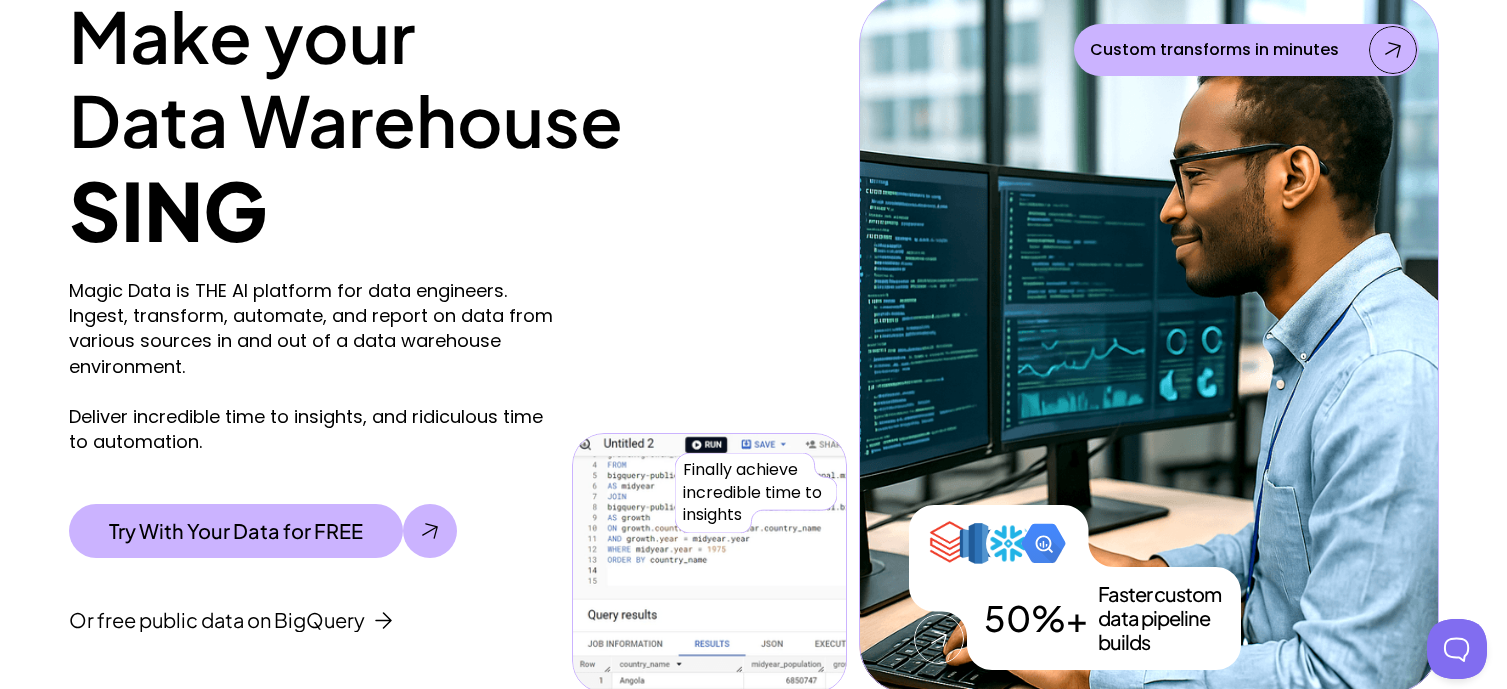 click on "Magic Data is THE AI platform for data engineers. Ingest, transform, automate, and report on data from various sources in and out of a data warehouse environment.  Deliver incredible time to insights, and ridiculous time to automation." at bounding box center [315, 366] 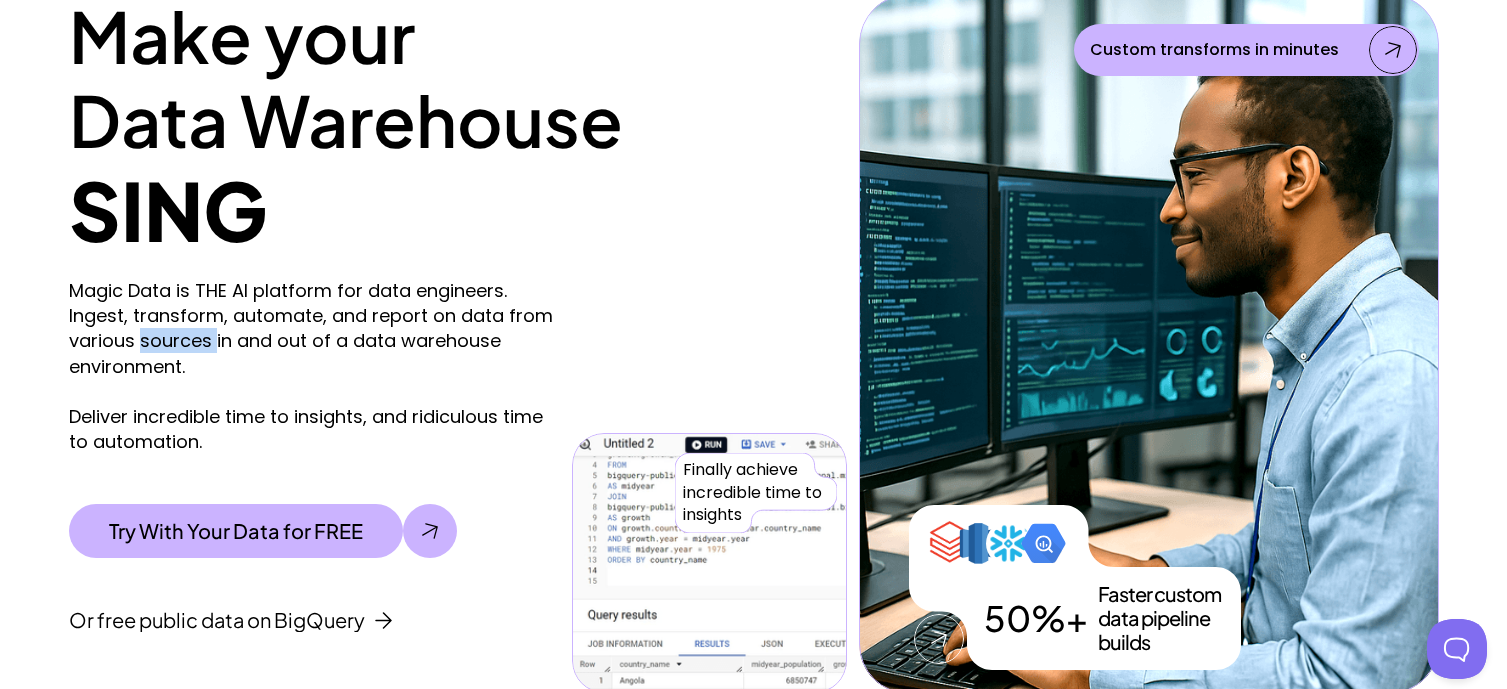 click on "Magic Data is THE AI platform for data engineers. Ingest, transform, automate, and report on data from various sources in and out of a data warehouse environment.  Deliver incredible time to insights, and ridiculous time to automation." at bounding box center [315, 366] 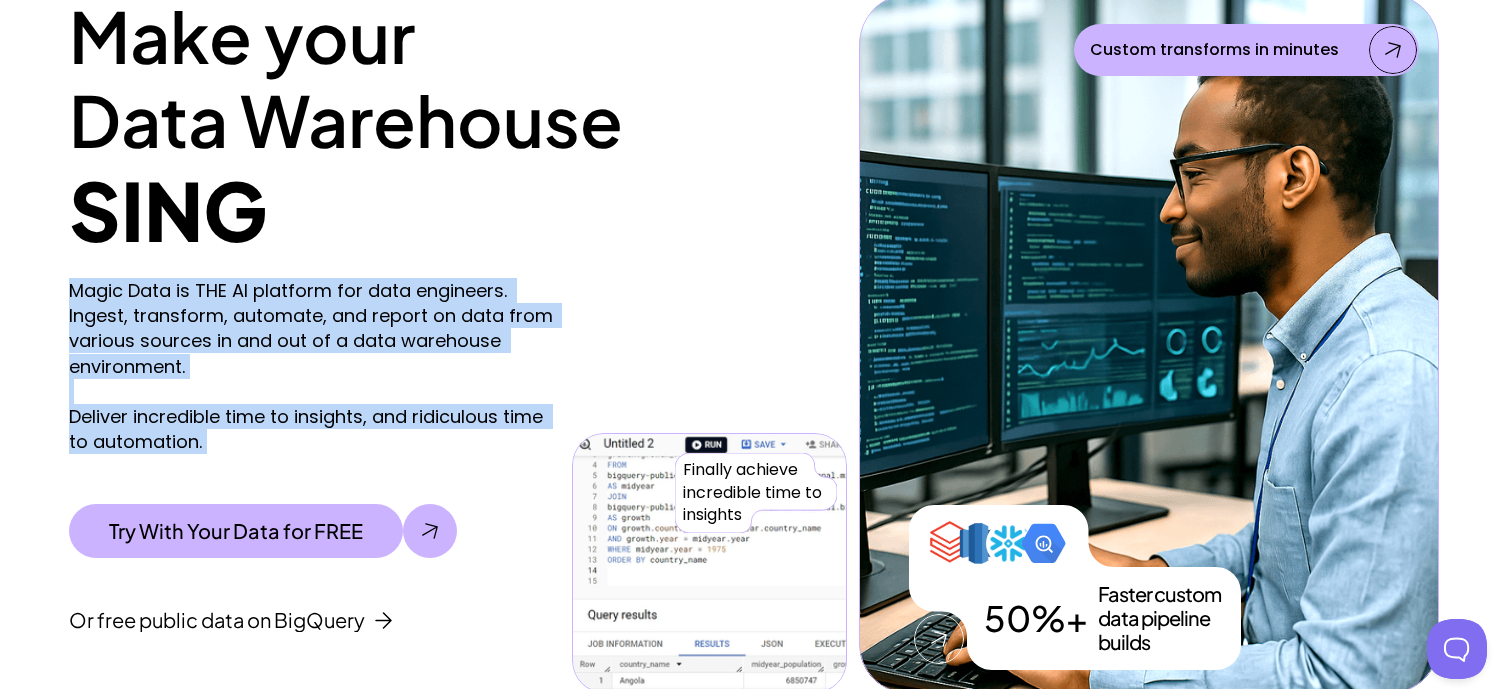 drag, startPoint x: 160, startPoint y: 331, endPoint x: 170, endPoint y: 451, distance: 120.41595 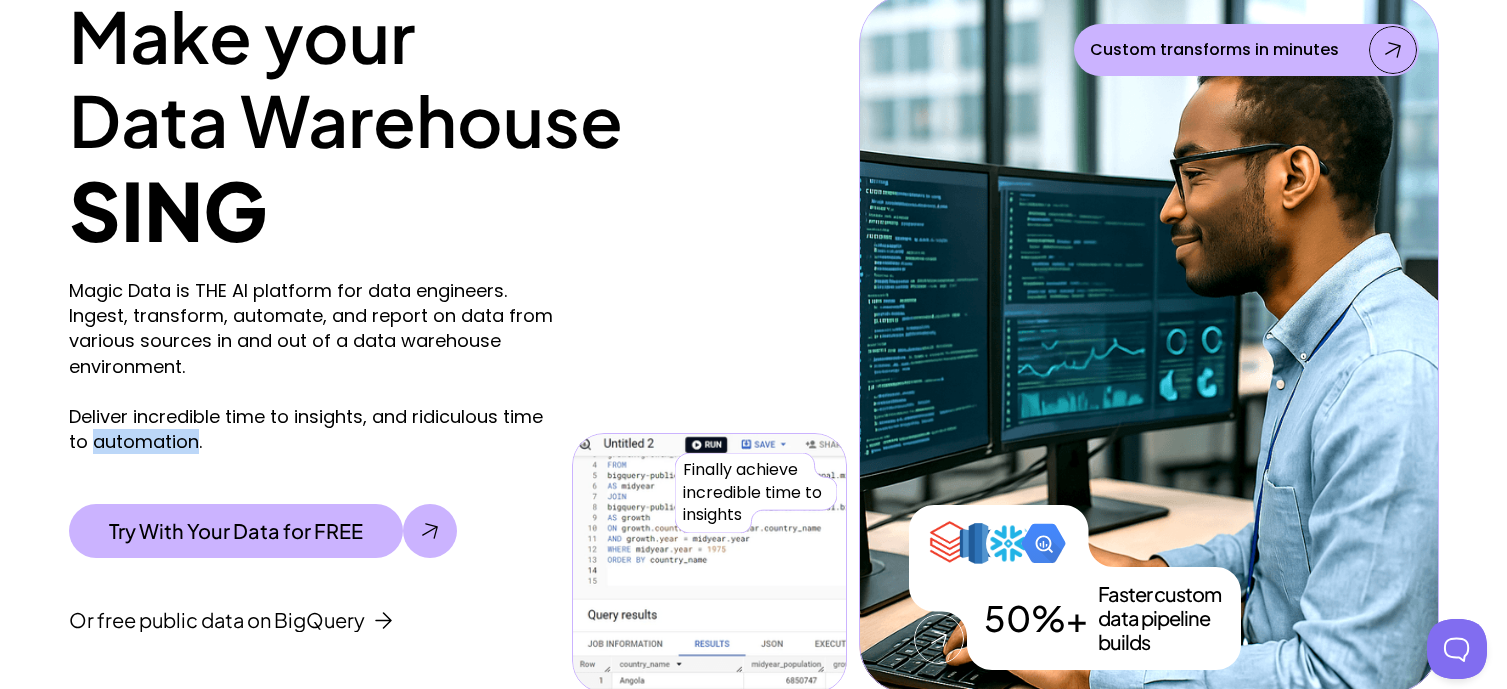 click on "Magic Data is THE AI platform for data engineers. Ingest, transform, automate, and report on data from various sources in and out of a data warehouse environment.  Deliver incredible time to insights, and ridiculous time to automation." at bounding box center (315, 366) 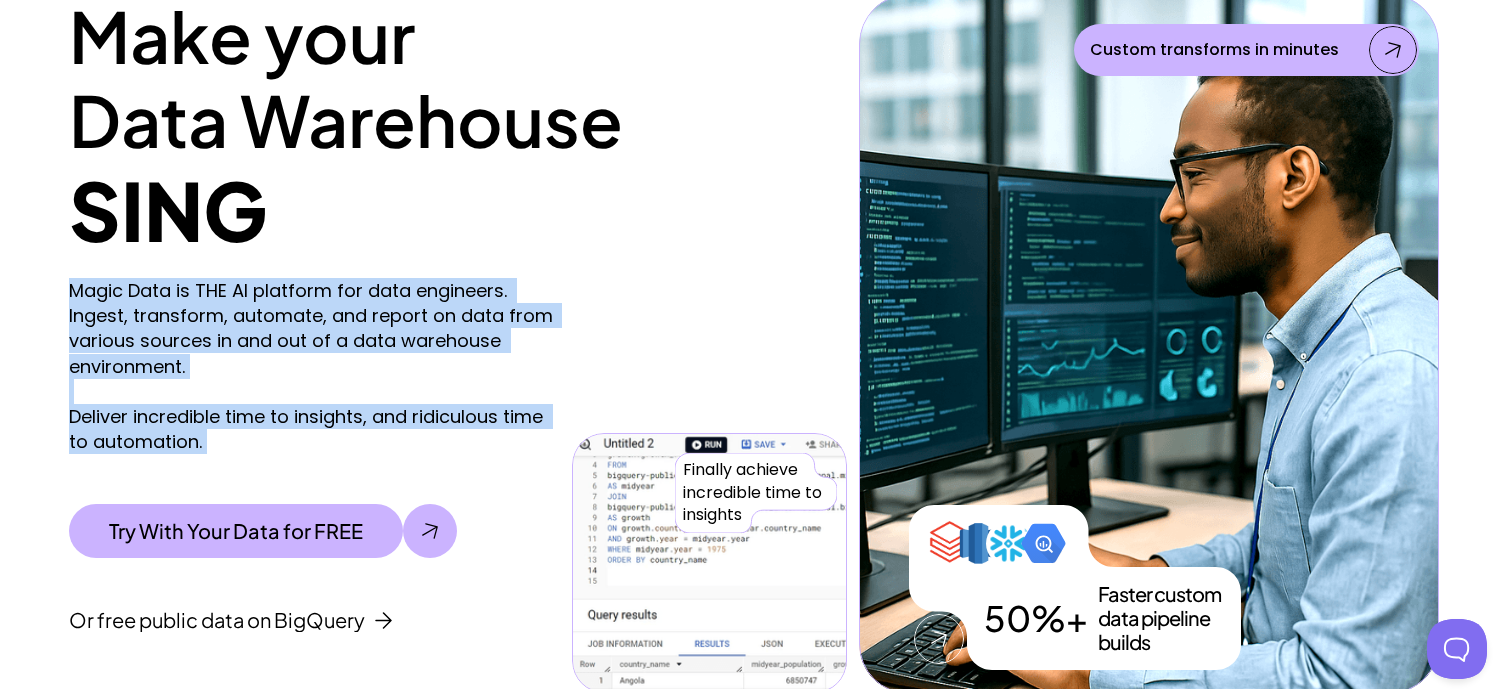 drag, startPoint x: 171, startPoint y: 450, endPoint x: 173, endPoint y: 329, distance: 121.016525 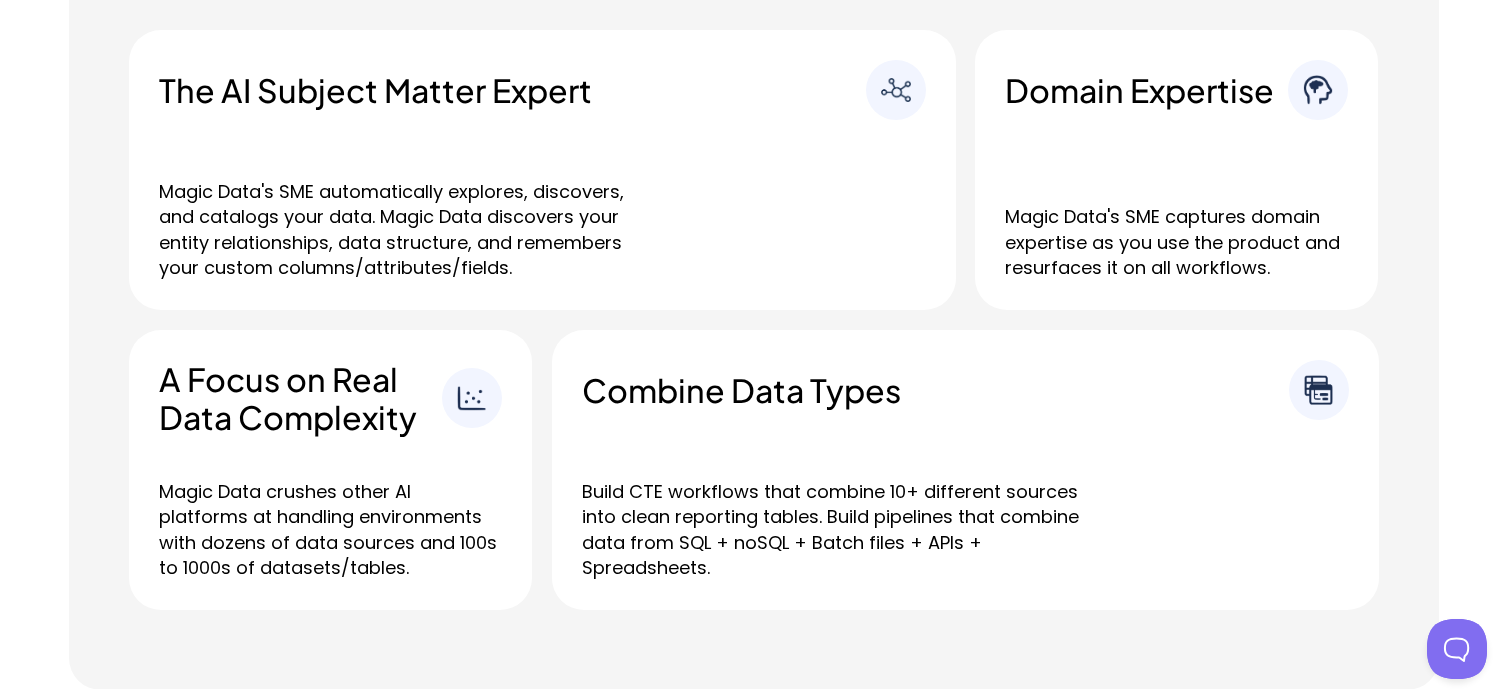 scroll, scrollTop: 1300, scrollLeft: 0, axis: vertical 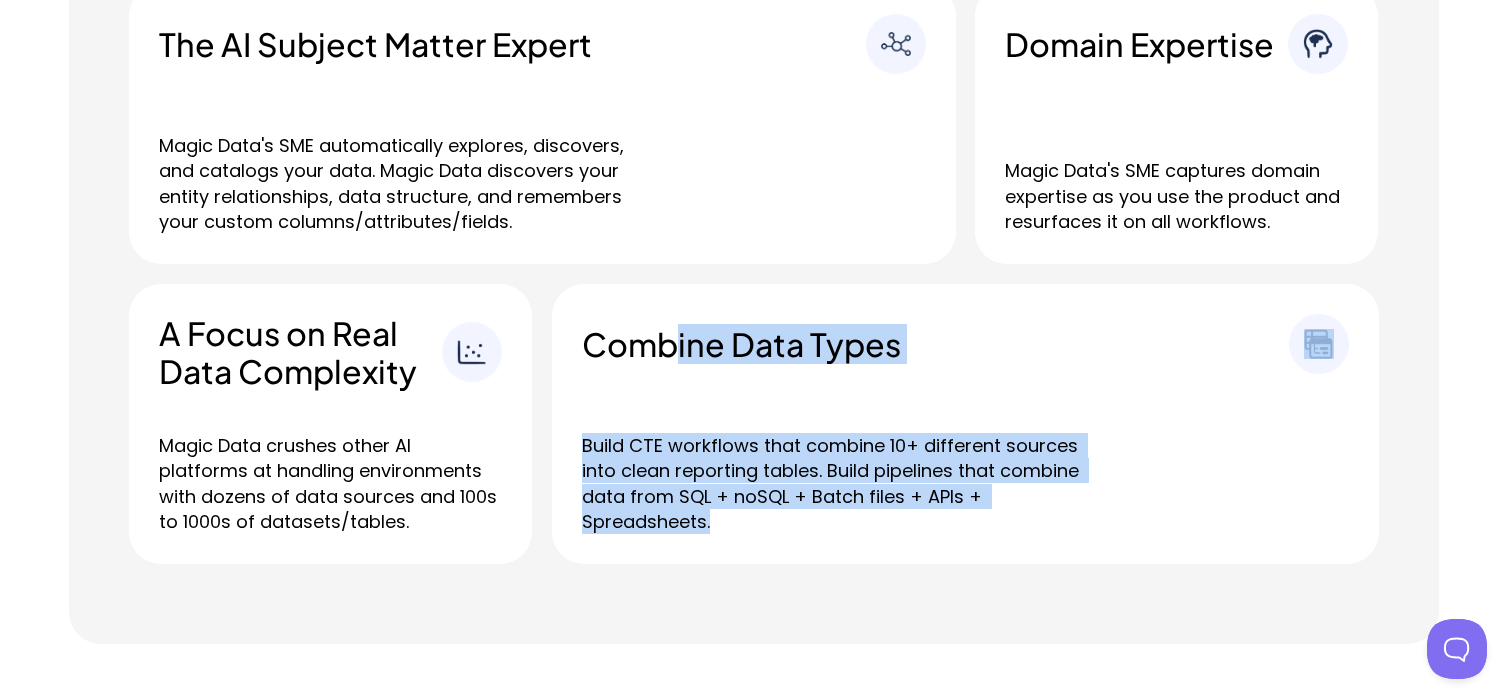 drag, startPoint x: 784, startPoint y: 534, endPoint x: 673, endPoint y: 354, distance: 211.4734 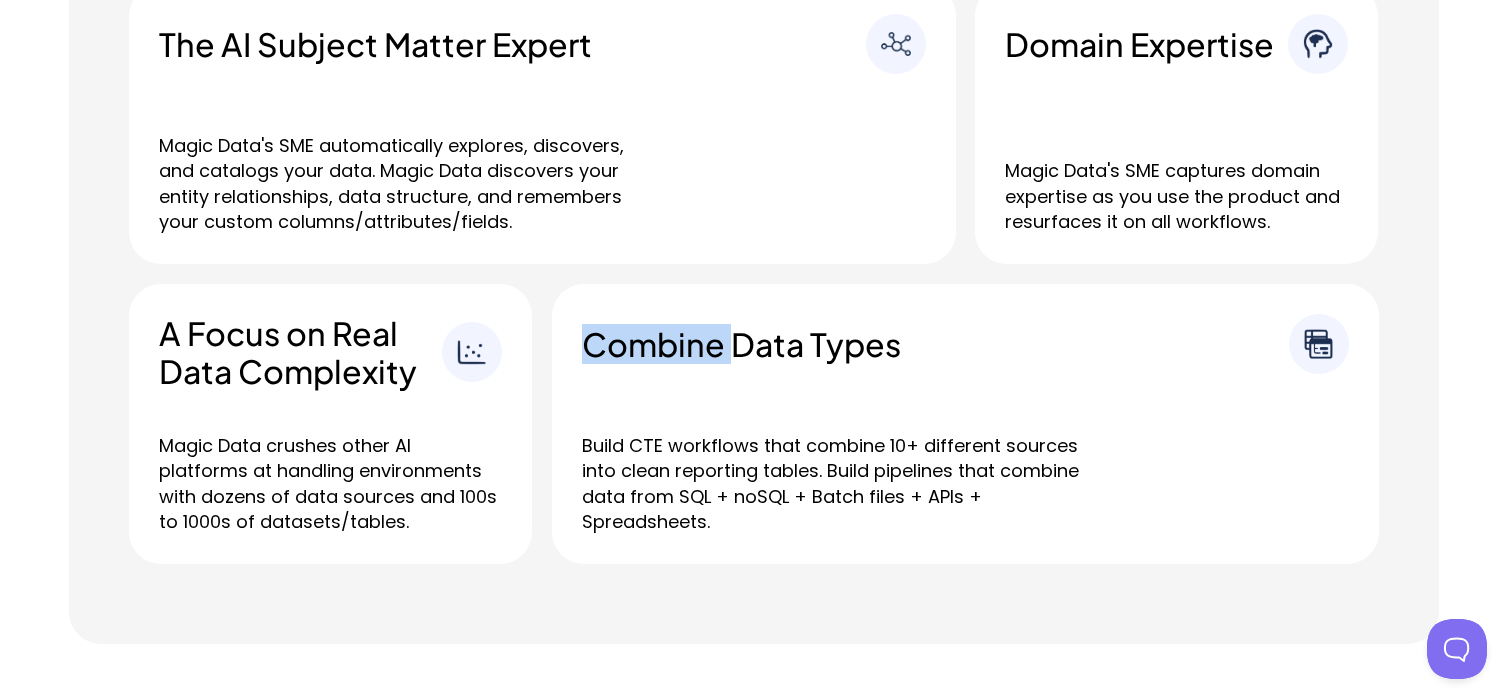 click on "Combine Data Types" at bounding box center (935, 344) 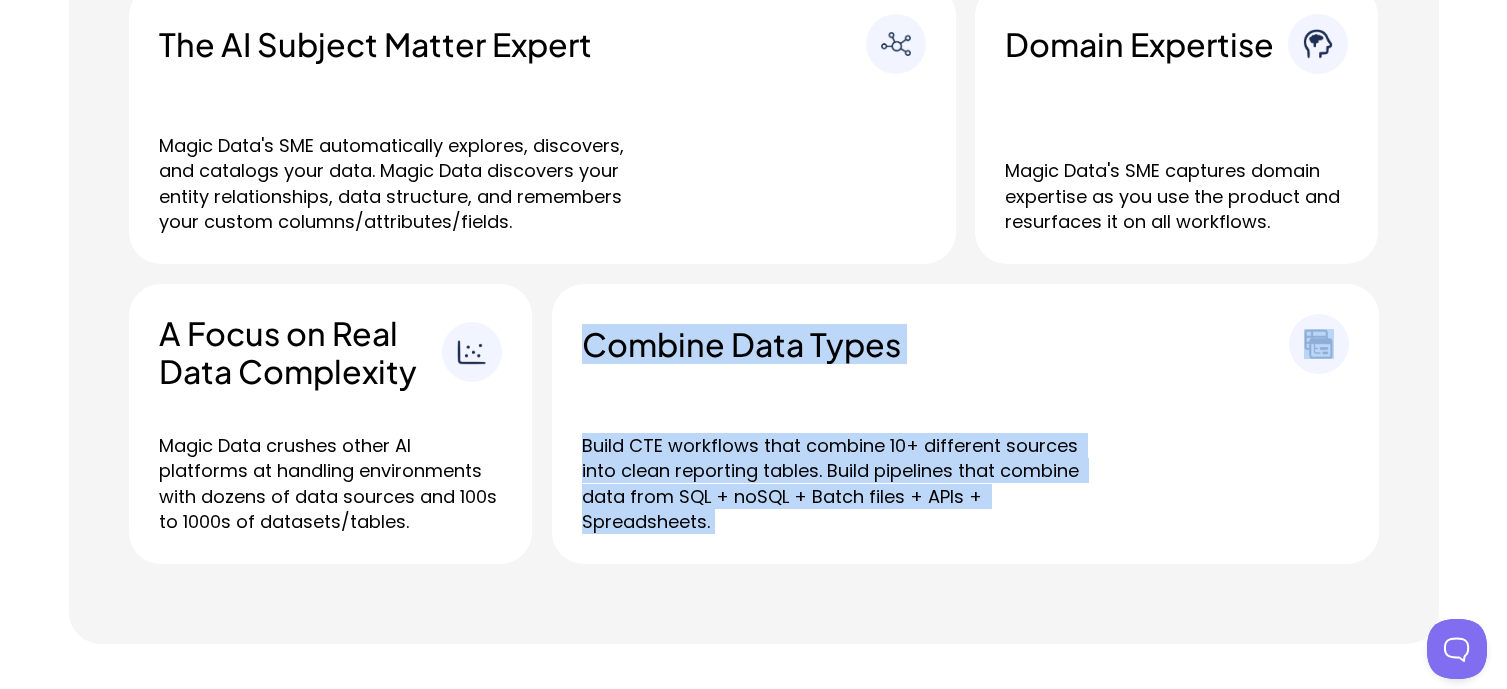drag, startPoint x: 673, startPoint y: 354, endPoint x: 740, endPoint y: 551, distance: 208.08171 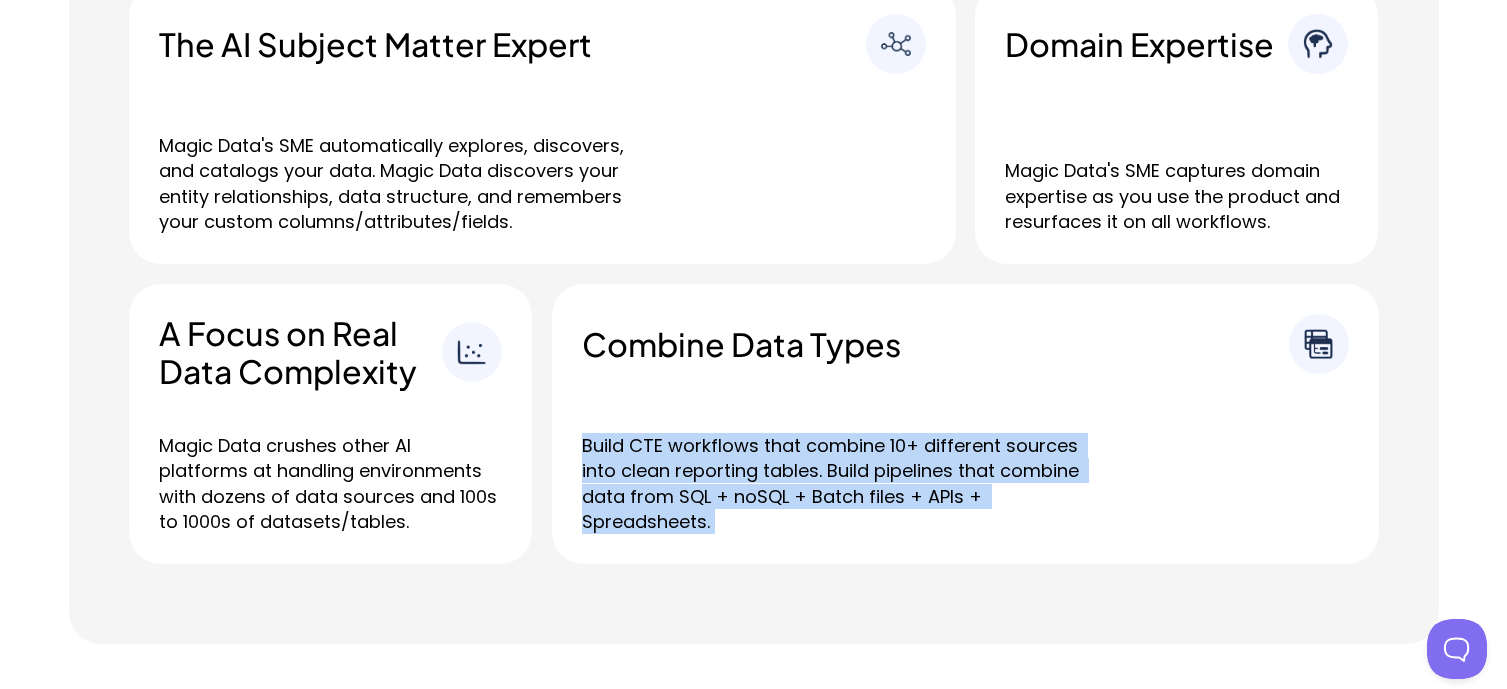 drag, startPoint x: 740, startPoint y: 551, endPoint x: 688, endPoint y: 364, distance: 194.09534 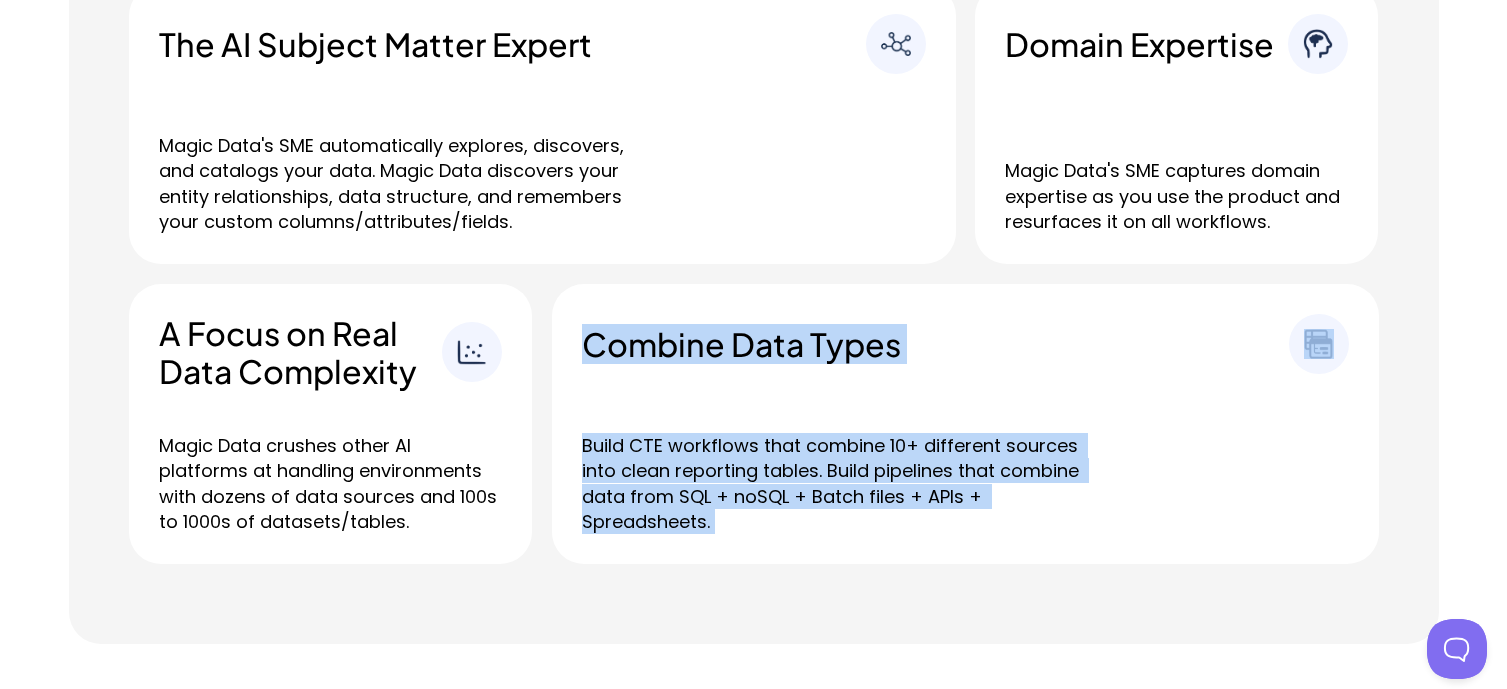 click on "Combine Data Types" at bounding box center (965, 344) 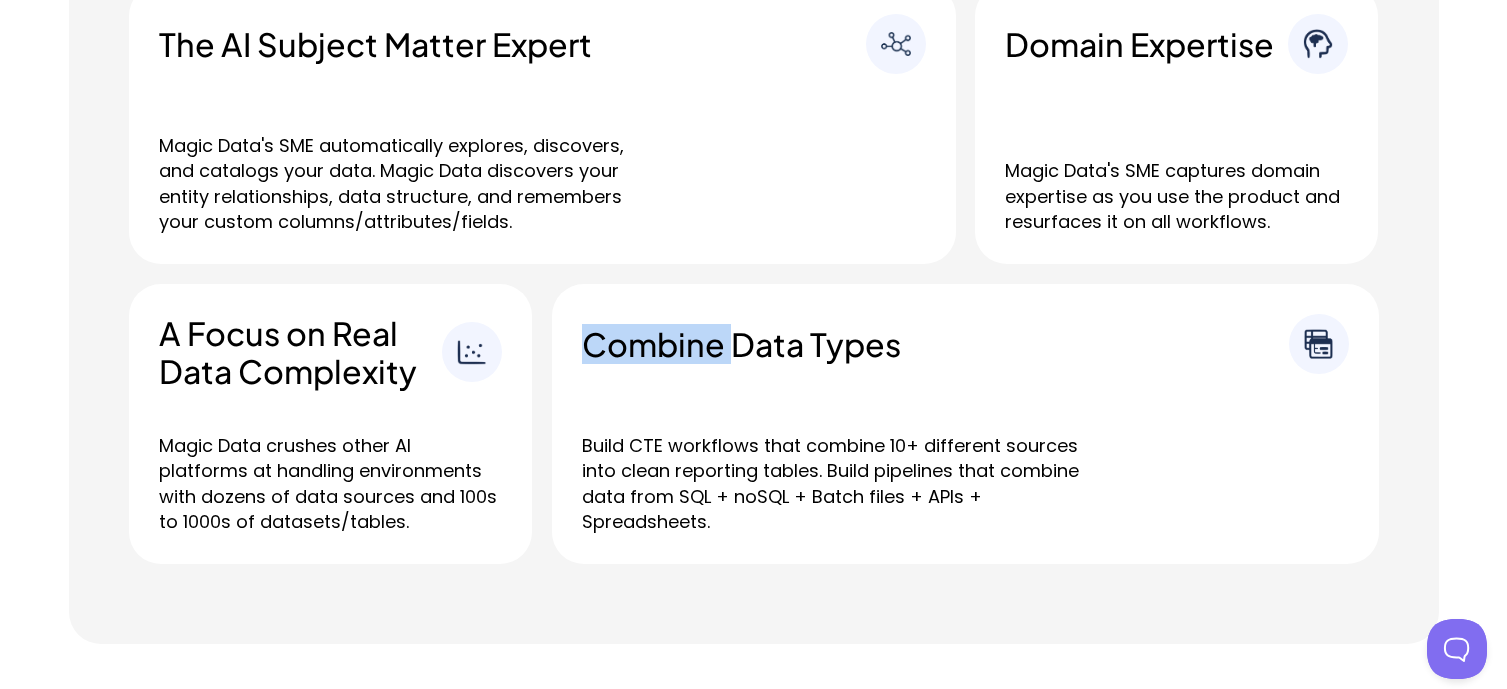 click on "Combine Data Types" at bounding box center (965, 344) 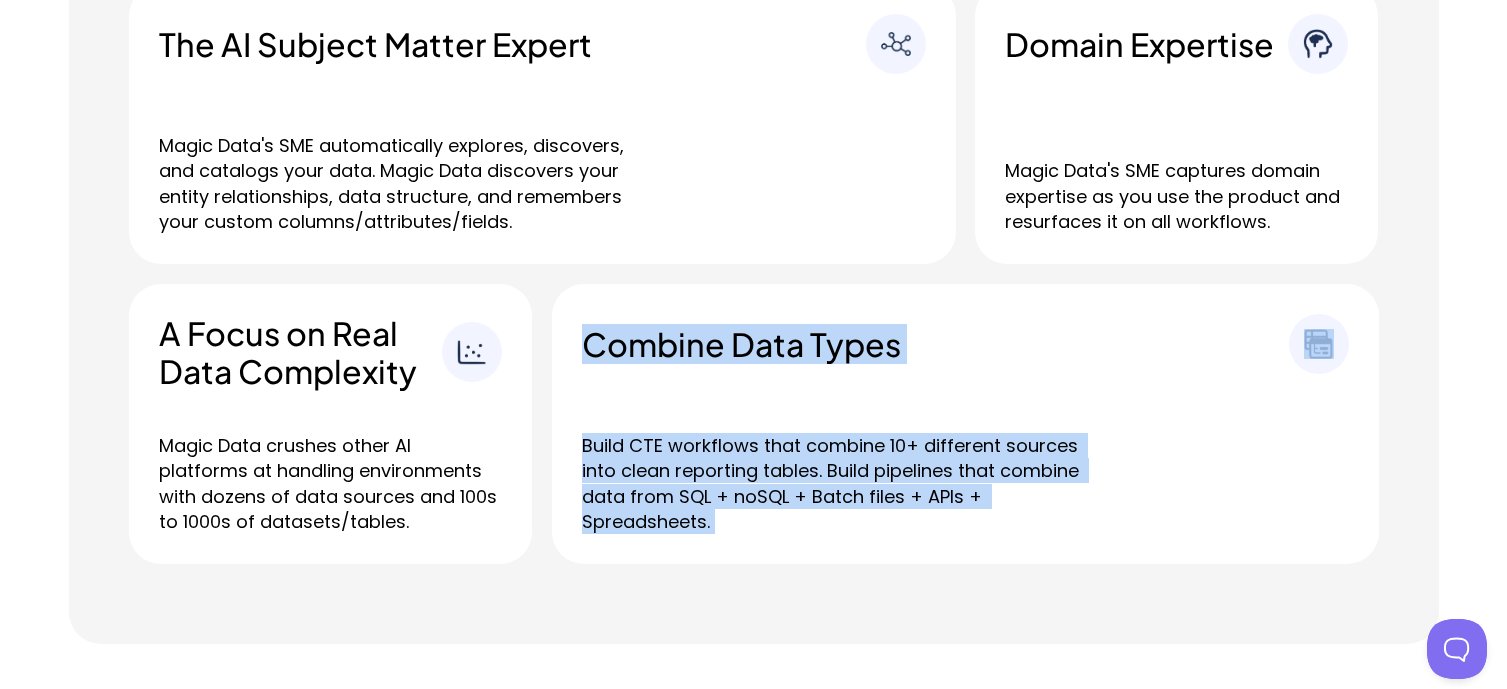 drag, startPoint x: 688, startPoint y: 364, endPoint x: 730, endPoint y: 529, distance: 170.26157 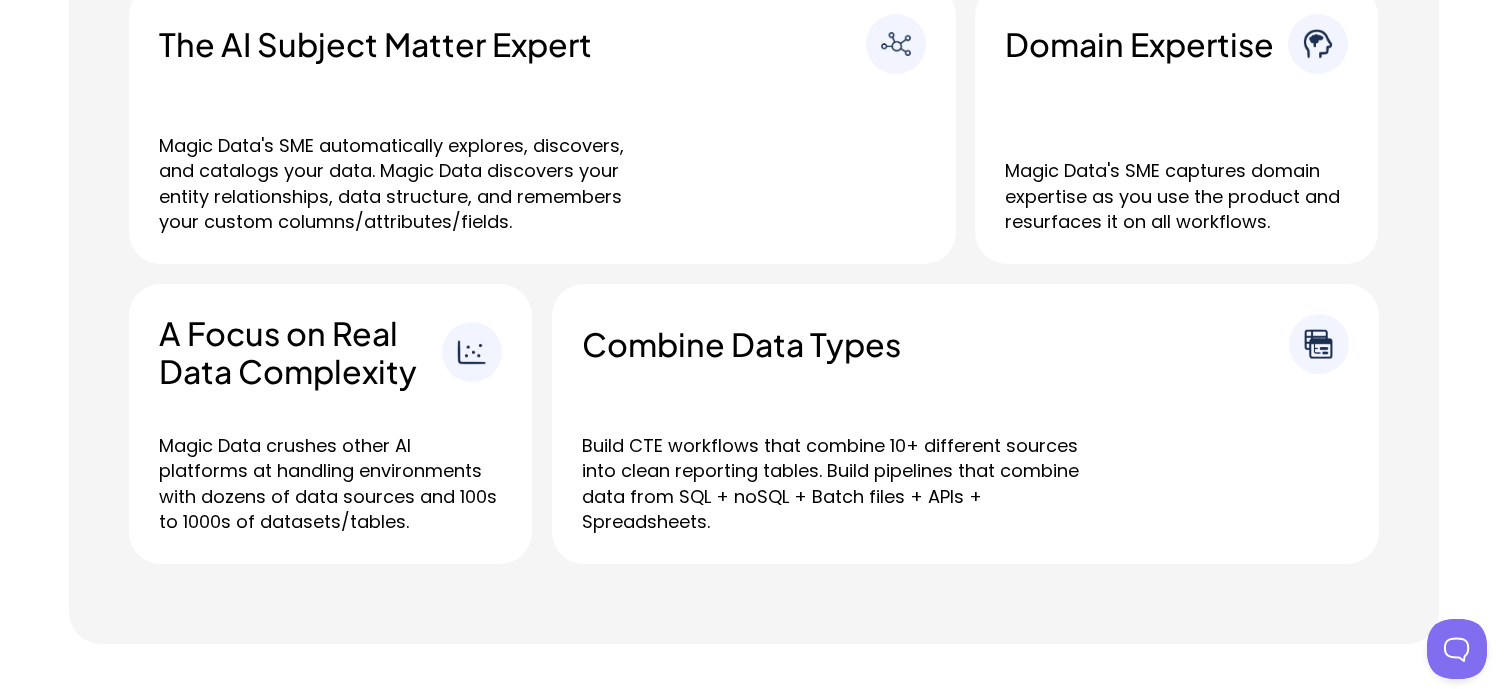 click on "Magic Data crushes other AI platforms at handling environments with dozens of data sources and 100s to 1000s of datasets/tables." at bounding box center (330, 483) 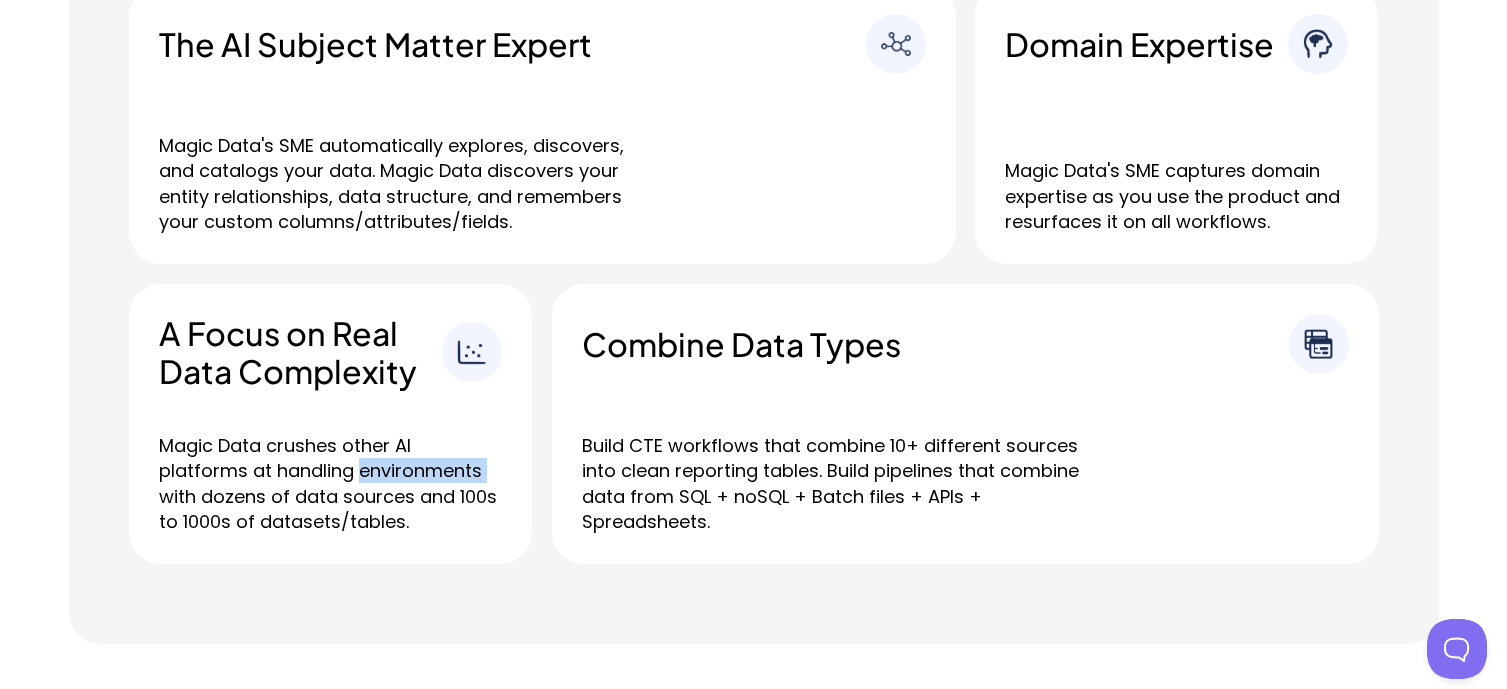 click on "Magic Data crushes other AI platforms at handling environments with dozens of data sources and 100s to 1000s of datasets/tables." at bounding box center [330, 483] 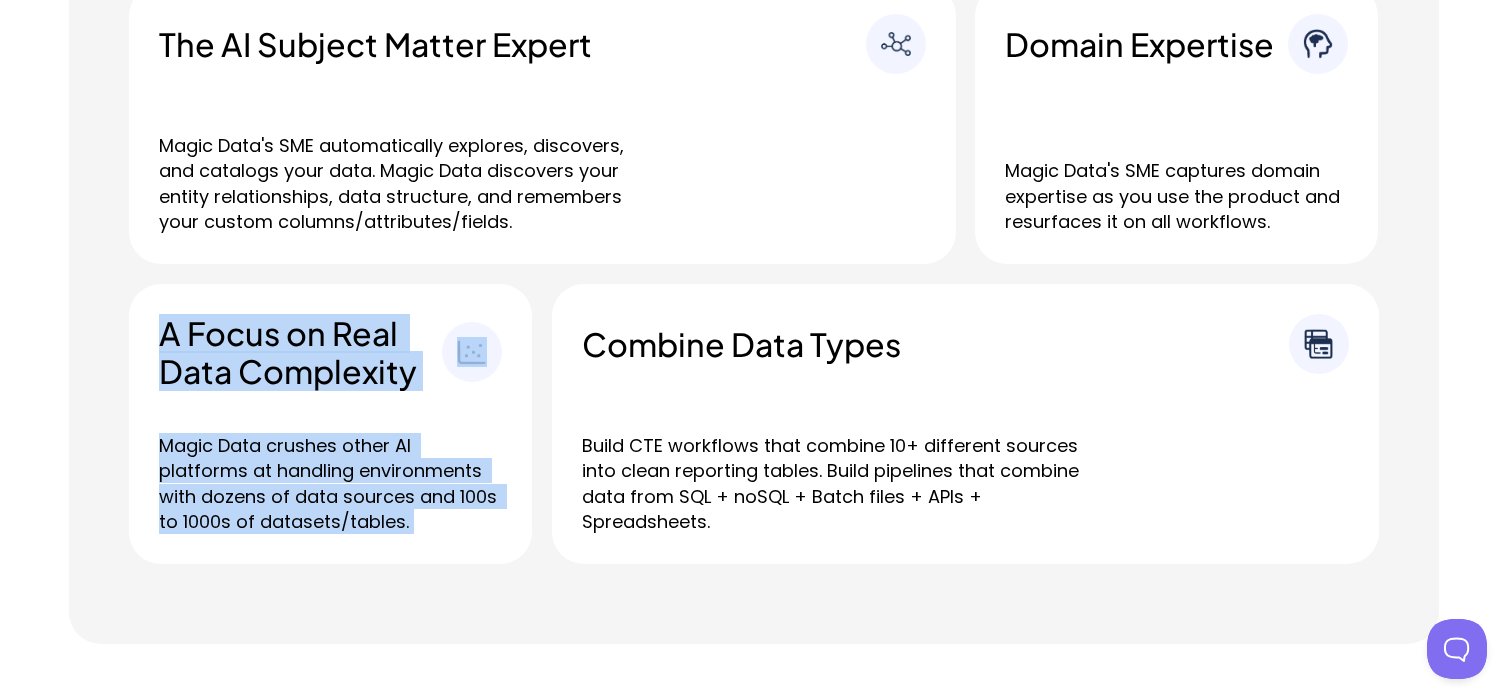 drag, startPoint x: 368, startPoint y: 461, endPoint x: 298, endPoint y: 358, distance: 124.53513 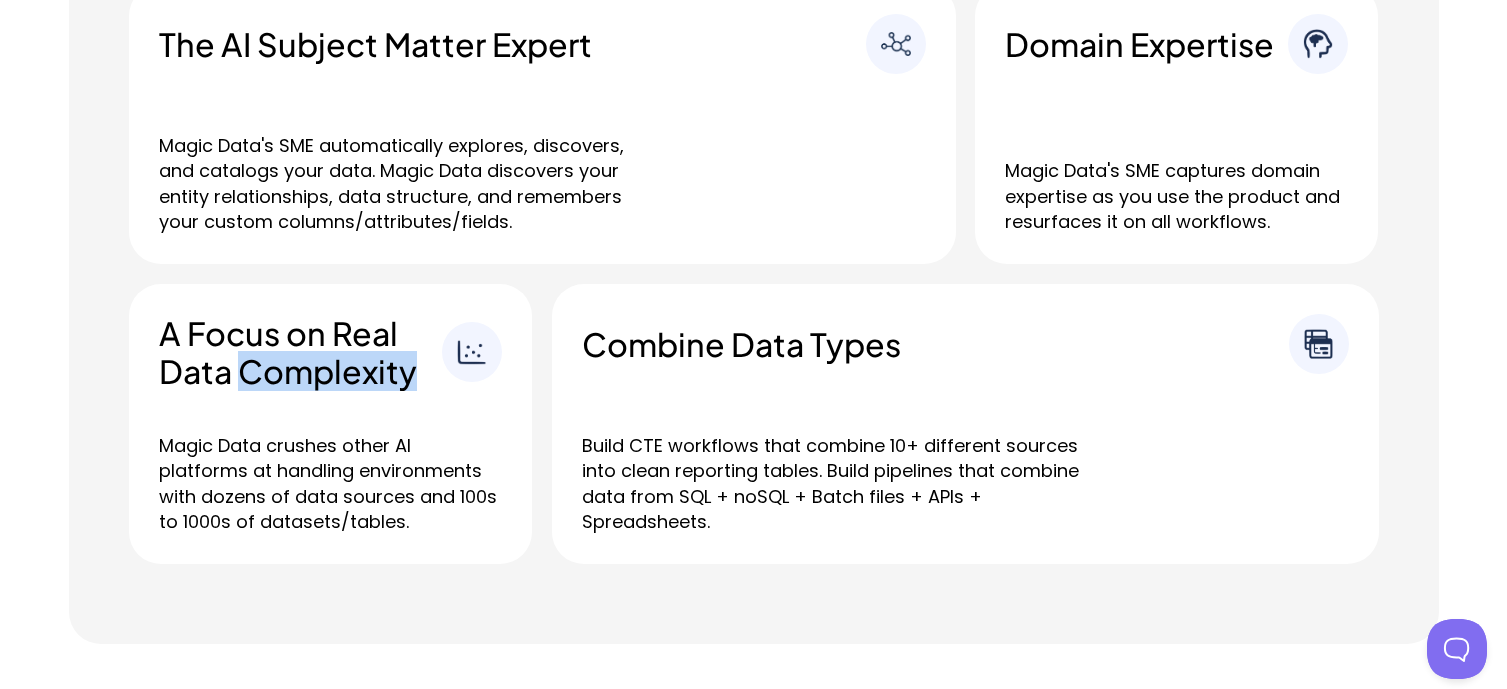 click on "A Focus on Real Data Complexity" at bounding box center [300, 352] 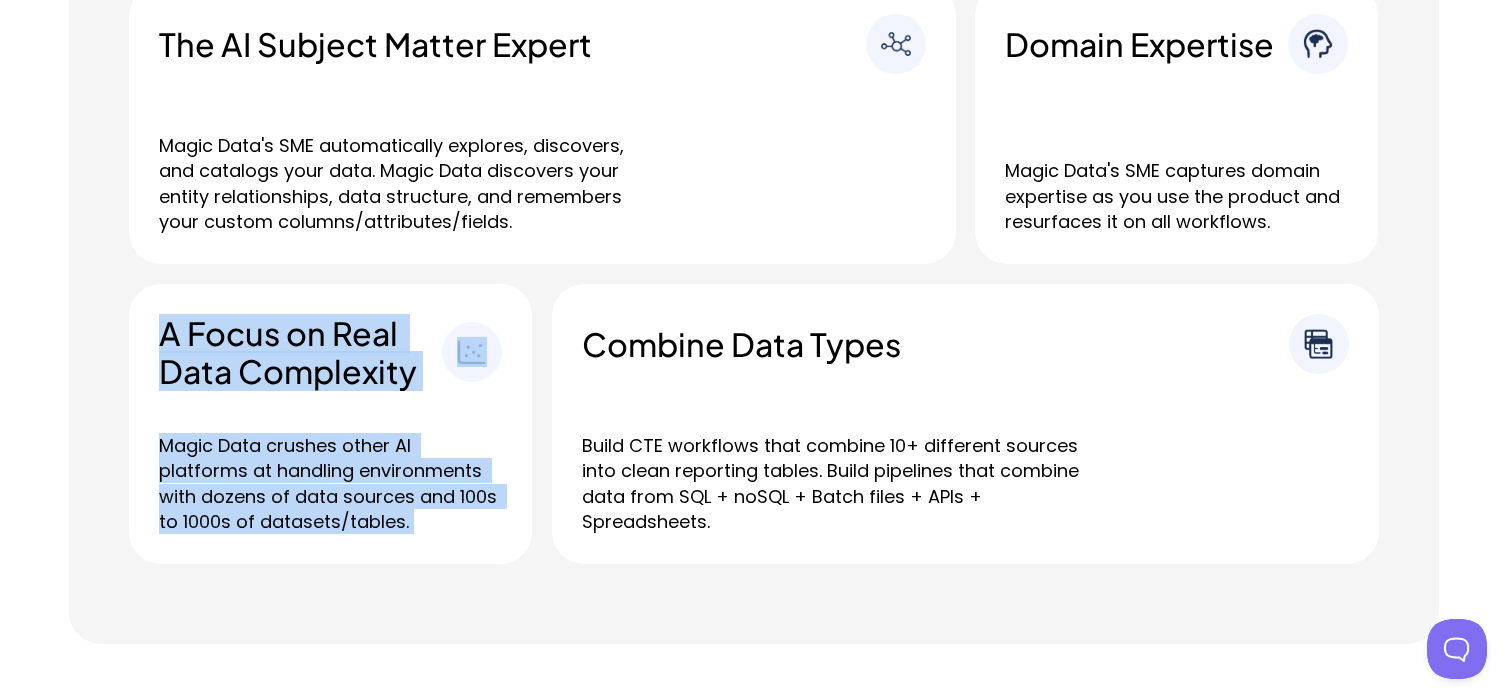 drag, startPoint x: 298, startPoint y: 358, endPoint x: 330, endPoint y: 482, distance: 128.06248 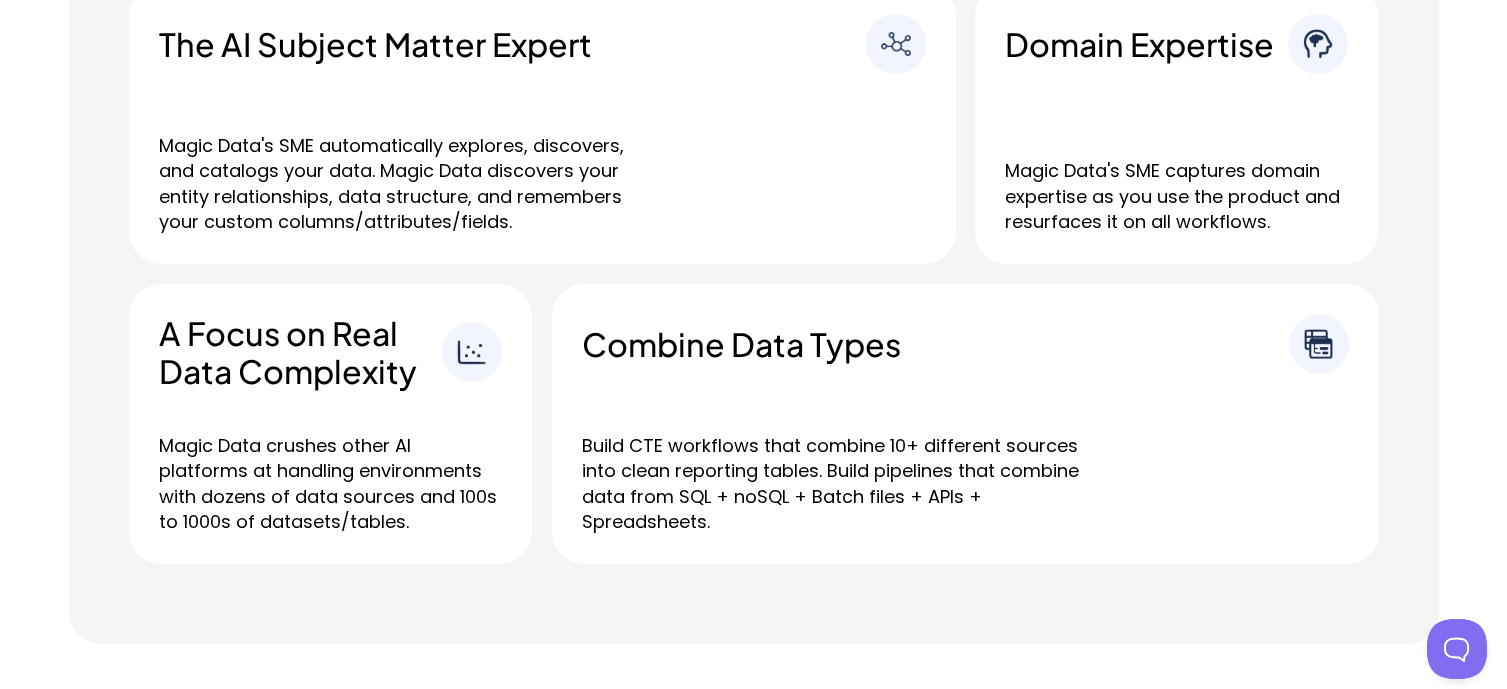 click on "Magic Data's SME automatically explores, discovers, and catalogs your data. Magic Data discovers your entity relationships, data structure, and remembers your custom columns/attributes/fields." at bounding box center (409, 183) 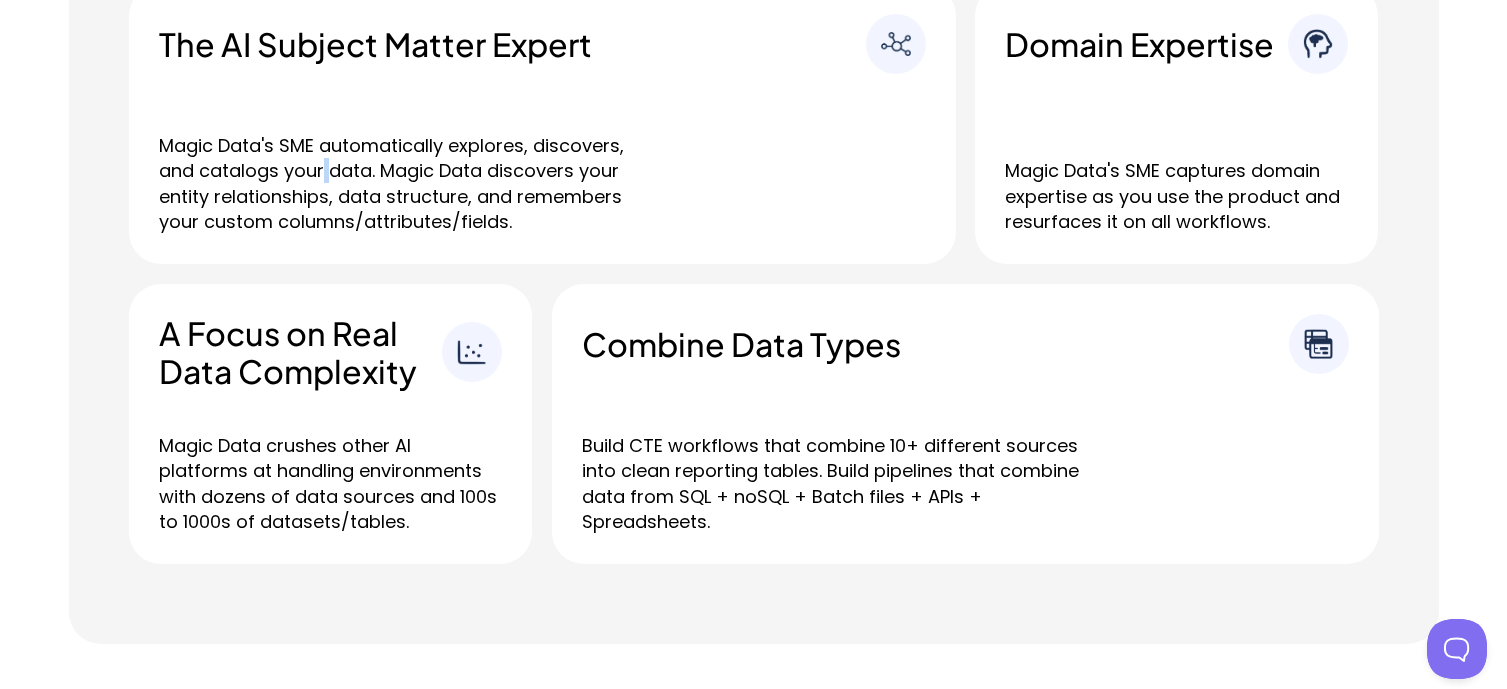 click on "Magic Data's SME automatically explores, discovers, and catalogs your data. Magic Data discovers your entity relationships, data structure, and remembers your custom columns/attributes/fields." at bounding box center [409, 183] 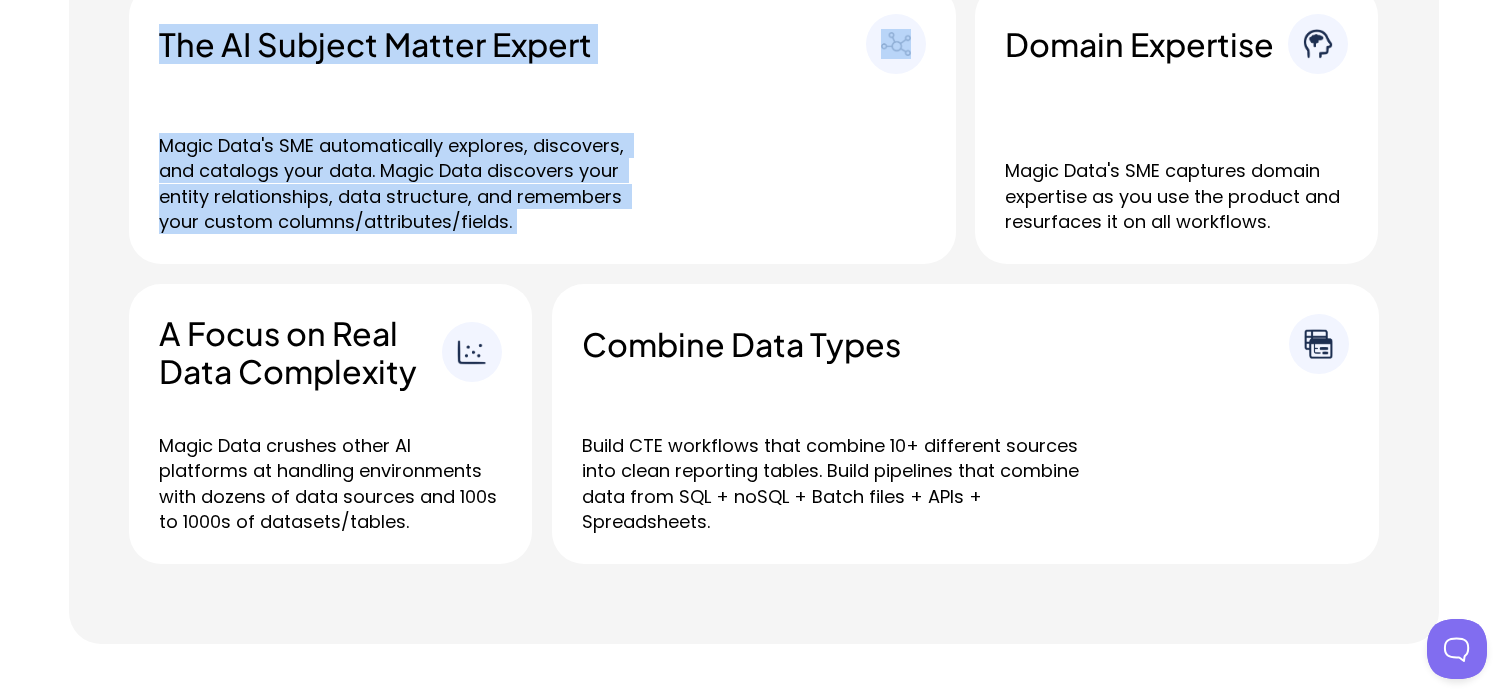 drag, startPoint x: 322, startPoint y: 159, endPoint x: 335, endPoint y: 33, distance: 126.66886 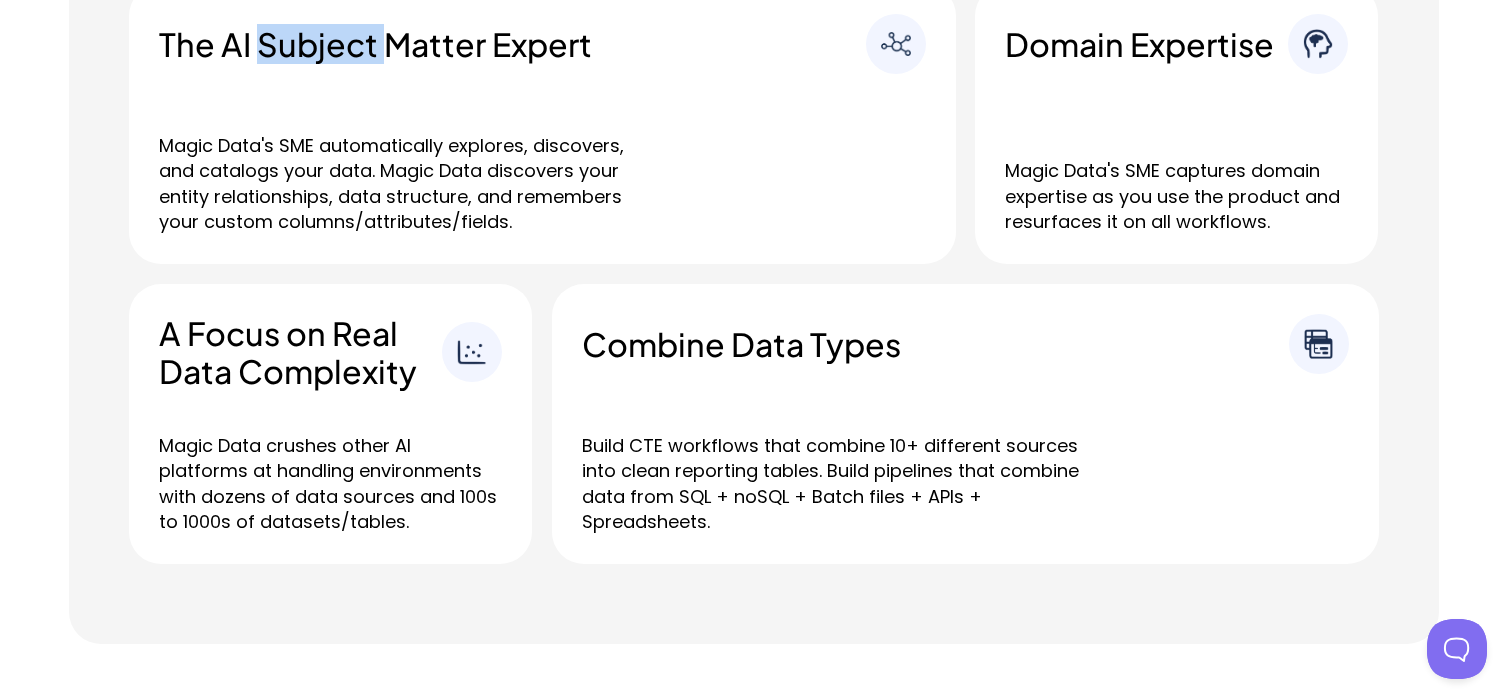 click on "The AI Subject Matter Expert" at bounding box center [512, 44] 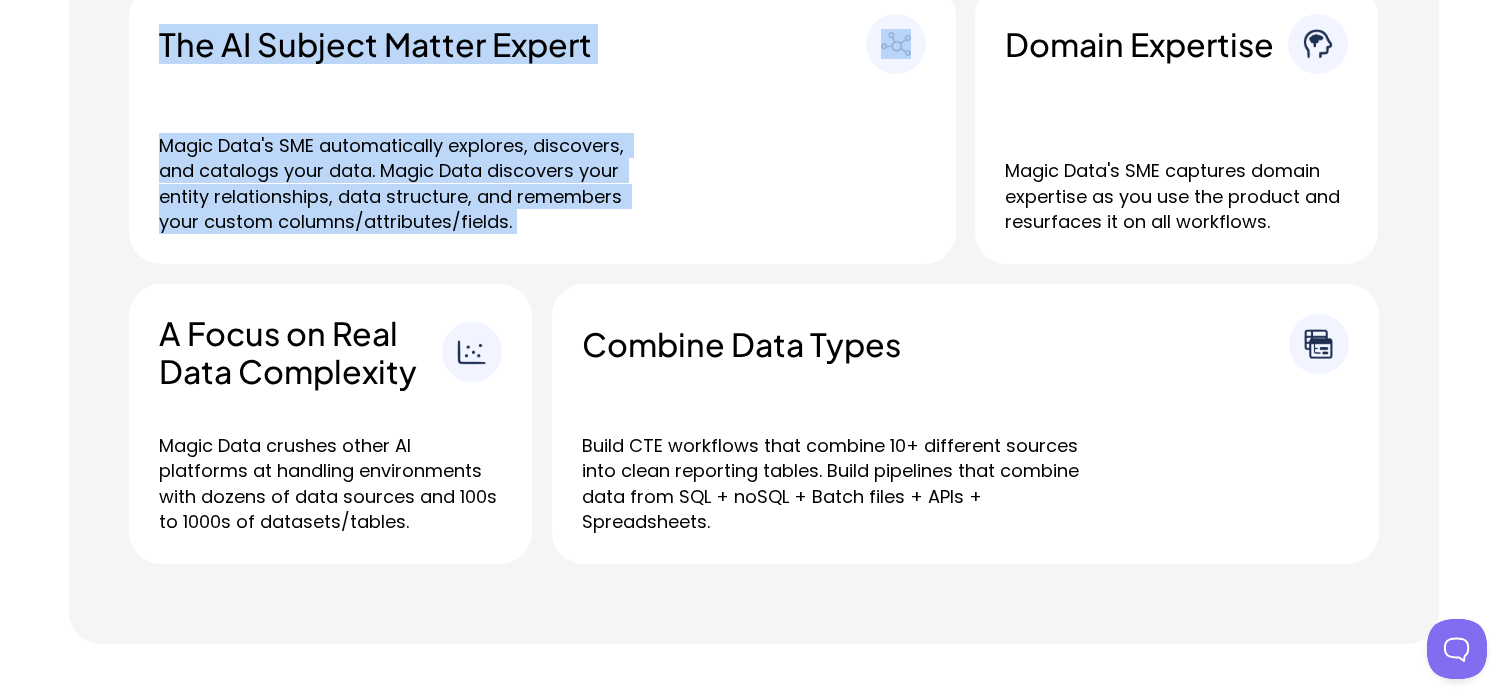 drag, startPoint x: 335, startPoint y: 33, endPoint x: 378, endPoint y: 201, distance: 173.41568 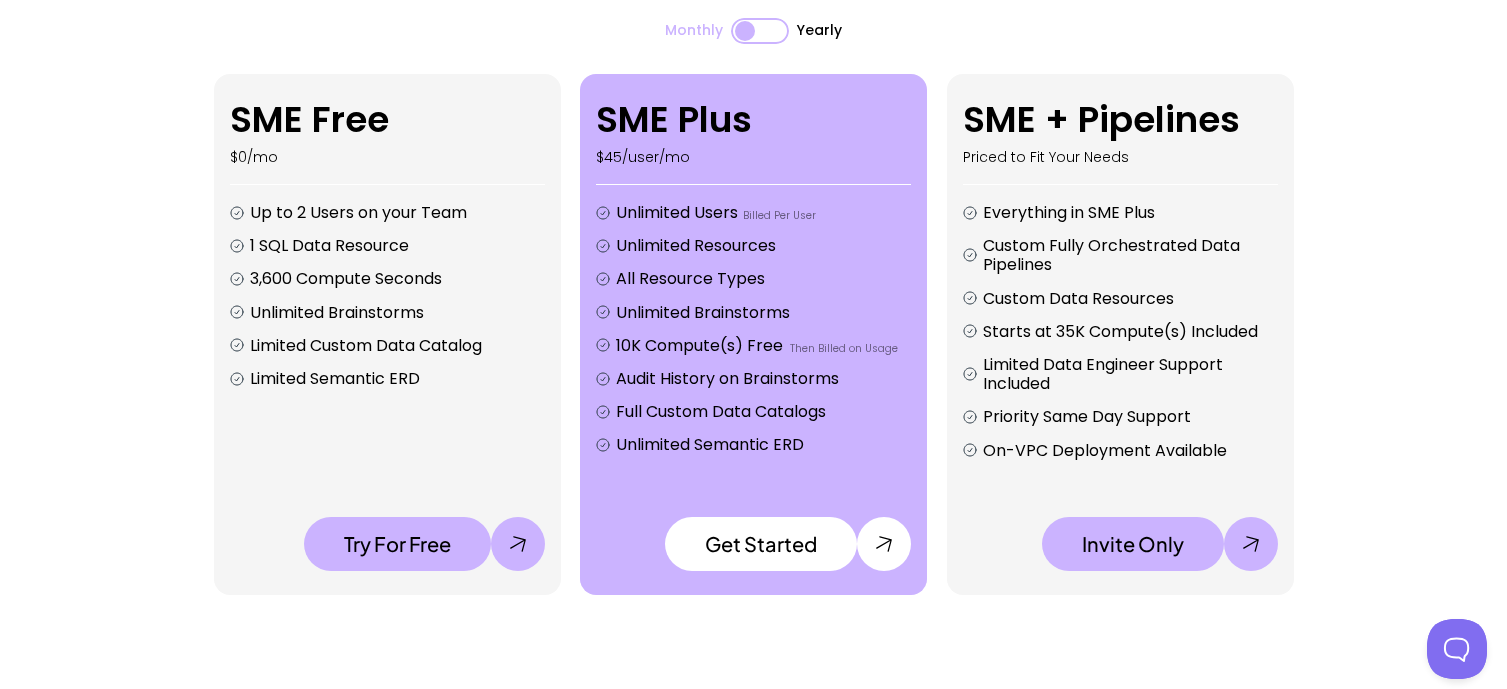 scroll, scrollTop: 3800, scrollLeft: 0, axis: vertical 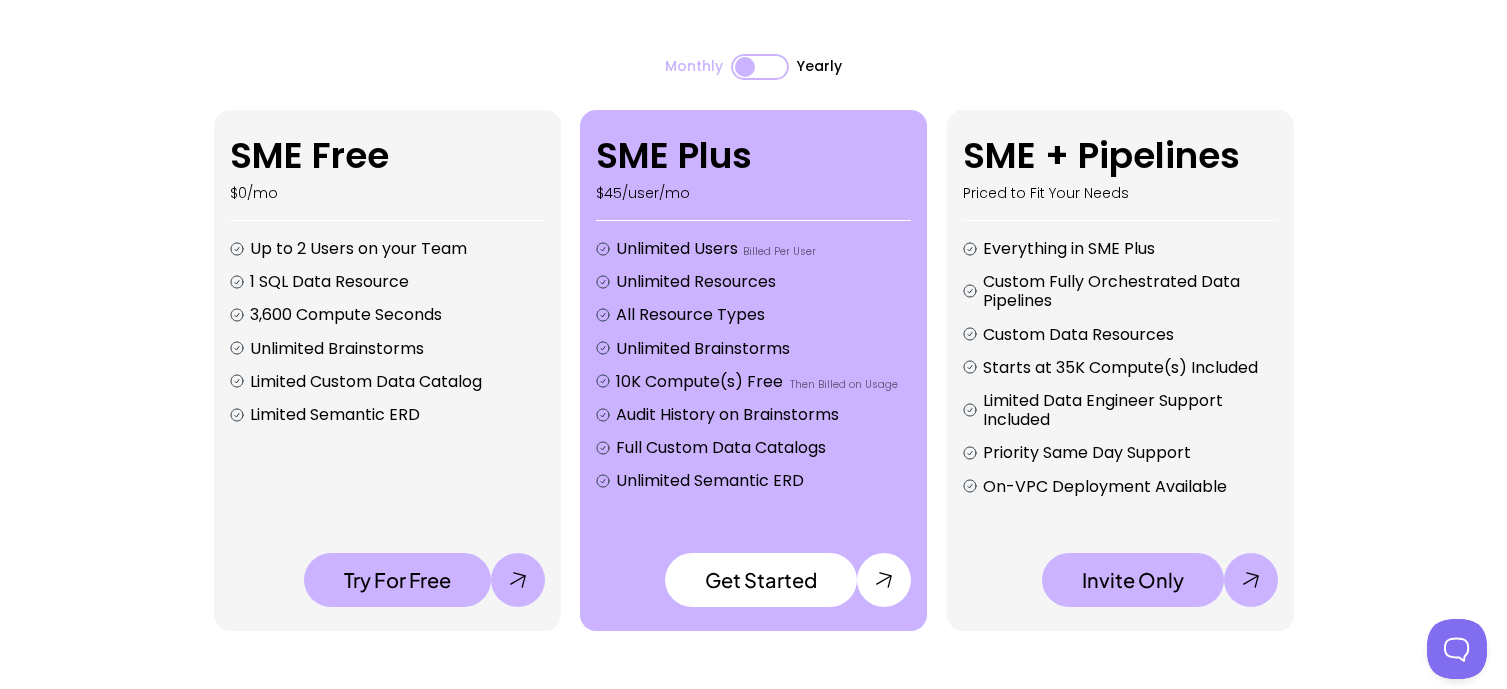 drag, startPoint x: 1076, startPoint y: 377, endPoint x: 423, endPoint y: 83, distance: 716.13196 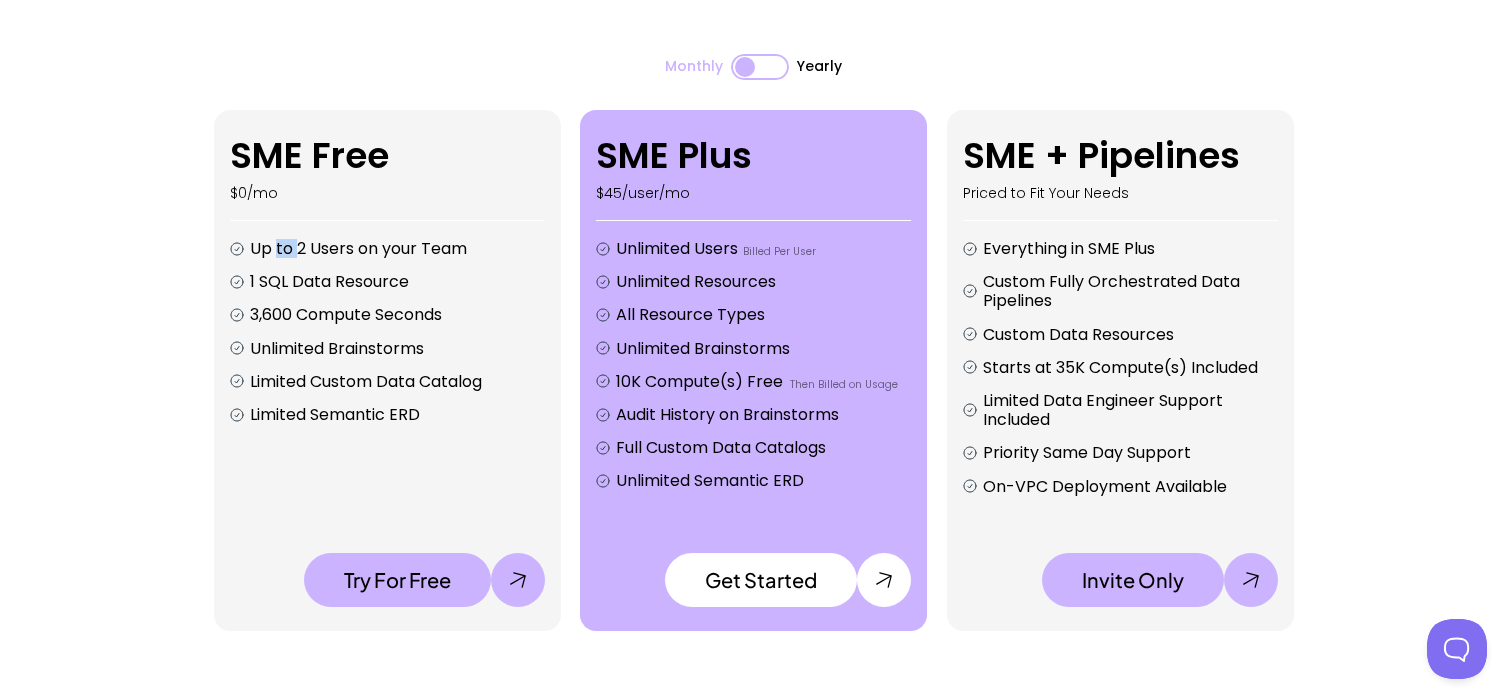 click on "Up to 2 Users on your Team" at bounding box center (397, 248) 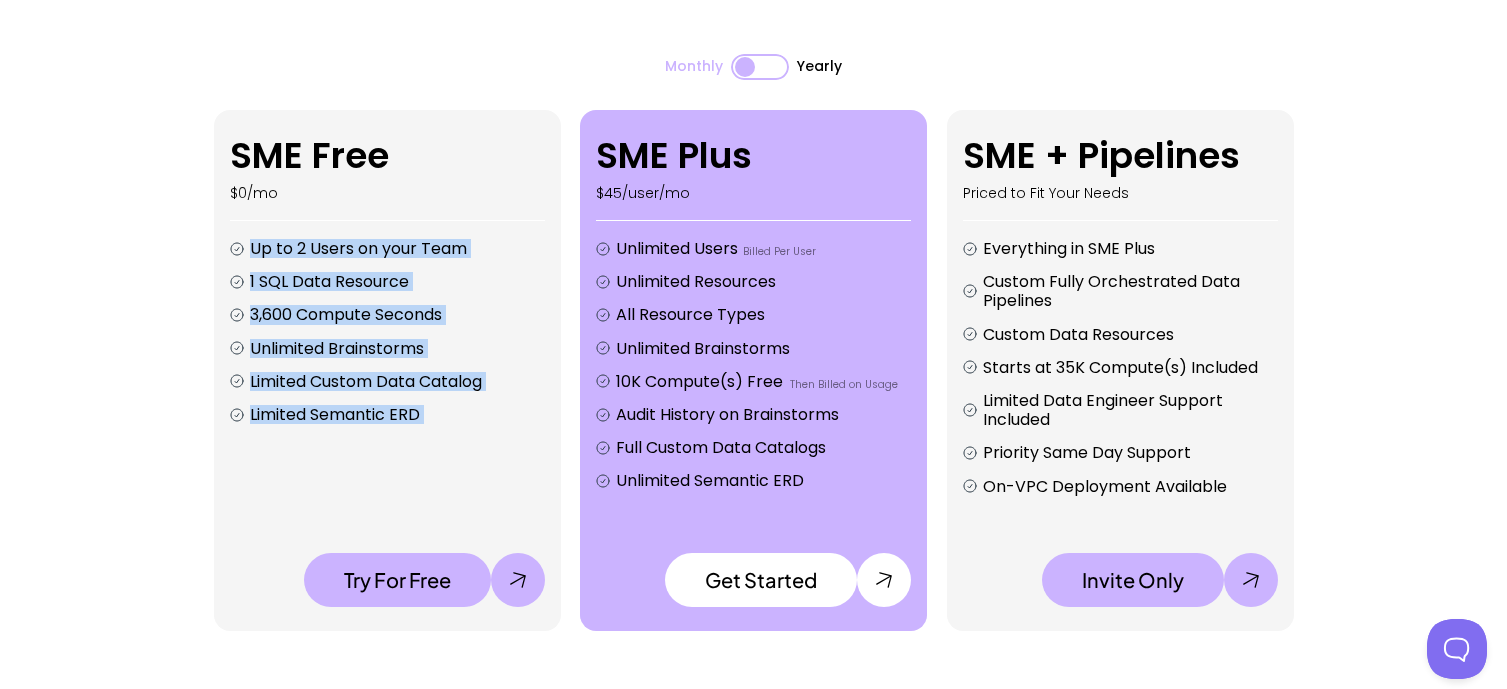 drag, startPoint x: 284, startPoint y: 241, endPoint x: 385, endPoint y: 424, distance: 209.02153 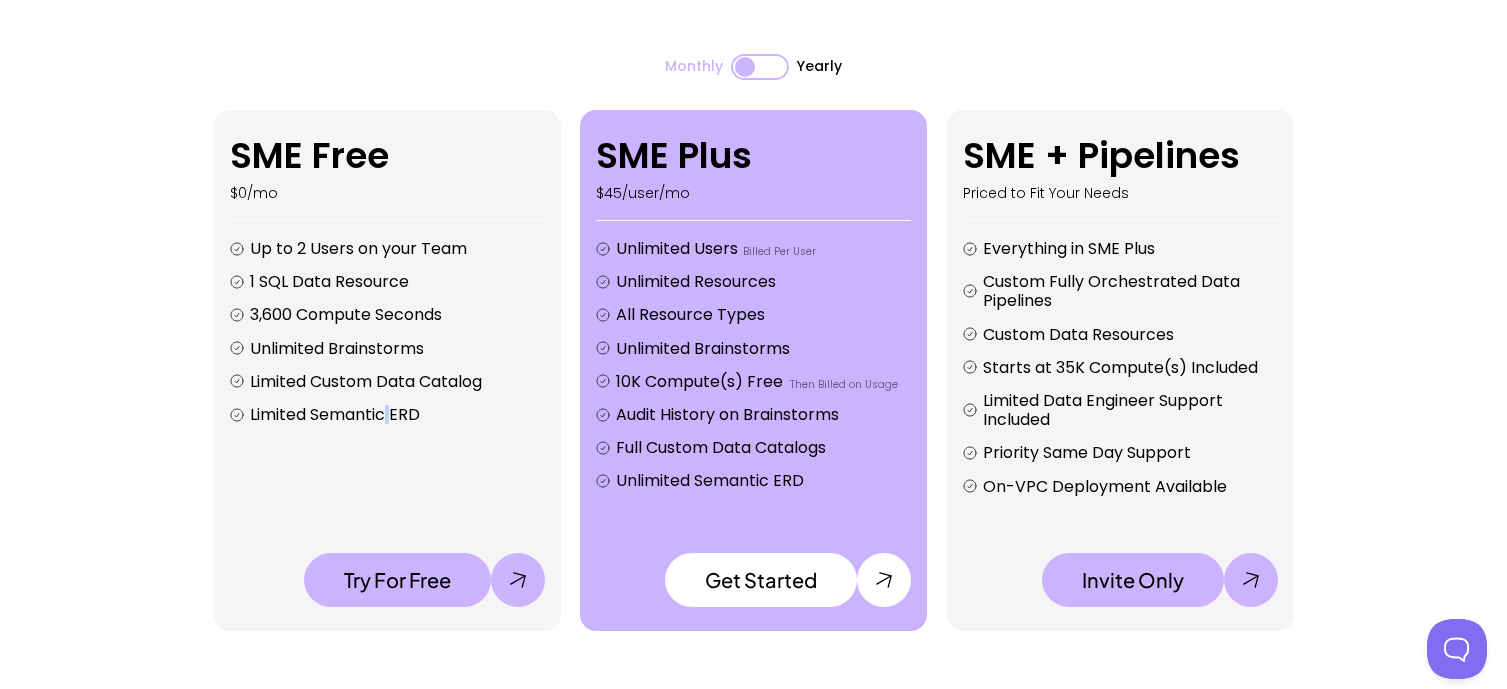 click on "Limited Semantic ERD" at bounding box center [335, 414] 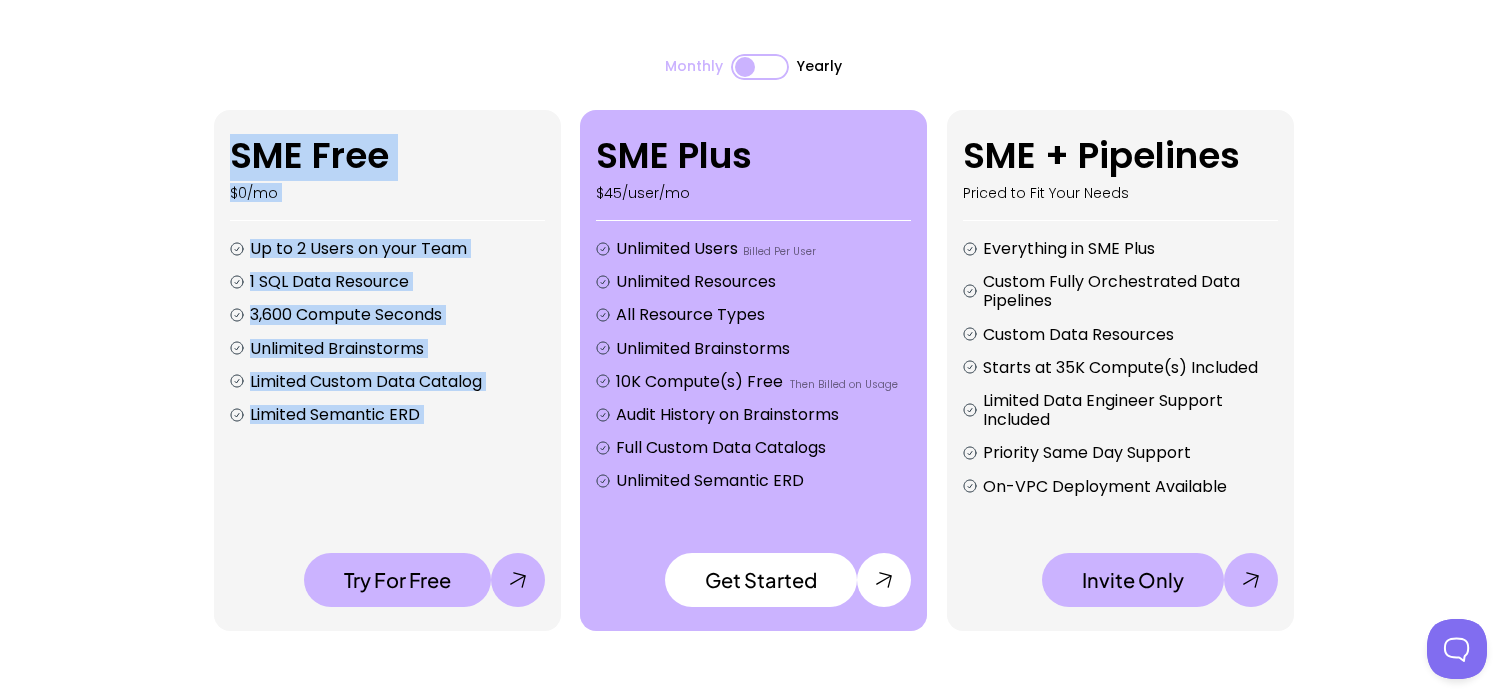drag, startPoint x: 385, startPoint y: 424, endPoint x: 381, endPoint y: 197, distance: 227.03523 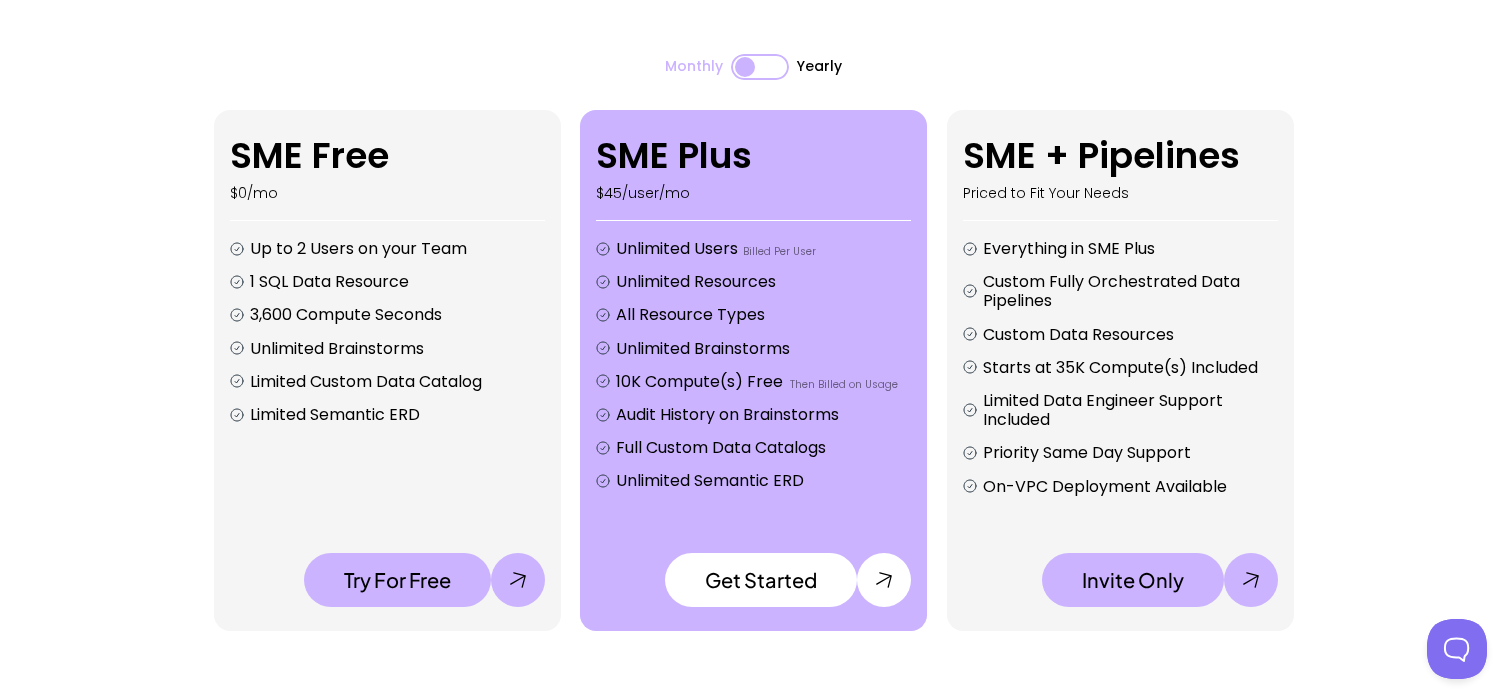 click on "SME Free $0/mo" at bounding box center (387, 168) 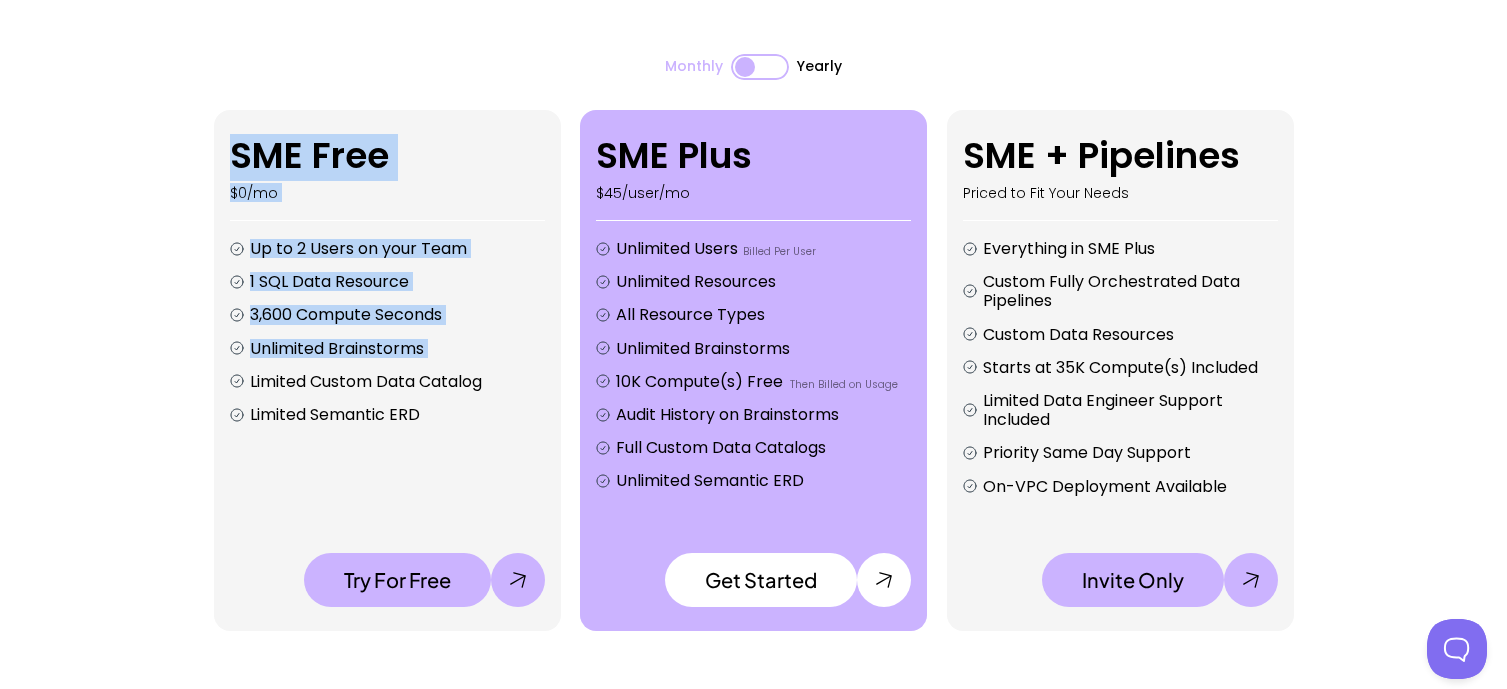 drag, startPoint x: 381, startPoint y: 197, endPoint x: 421, endPoint y: 414, distance: 220.65584 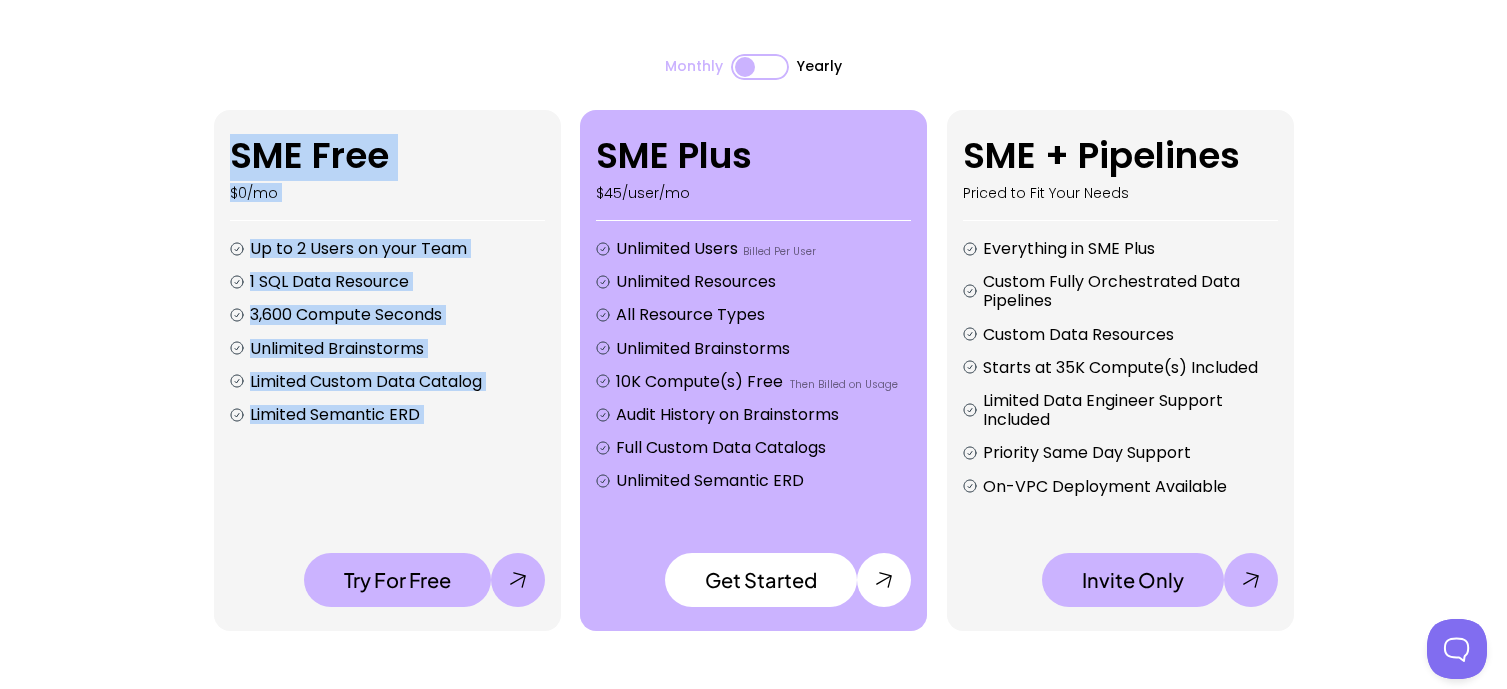 click on "Limited Semantic ERD" at bounding box center (397, 414) 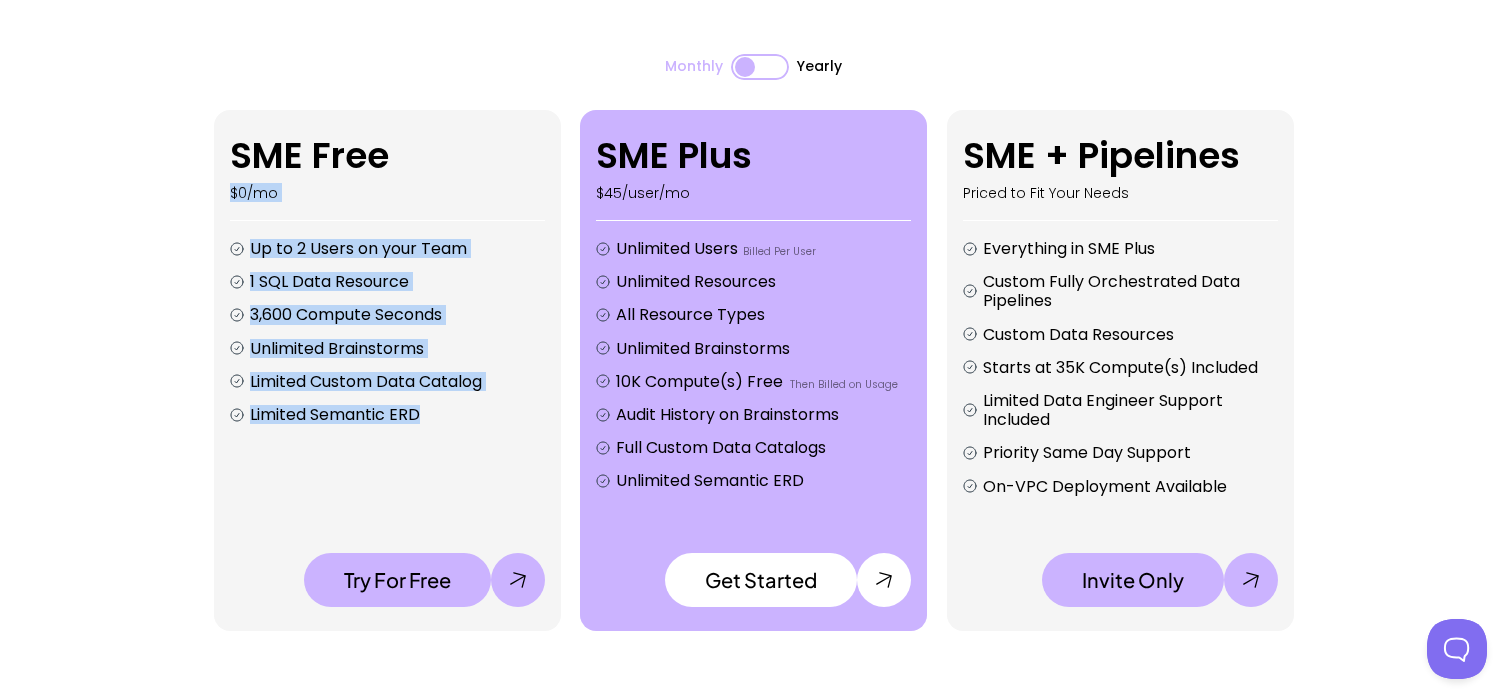 drag, startPoint x: 446, startPoint y: 323, endPoint x: 413, endPoint y: 129, distance: 196.78668 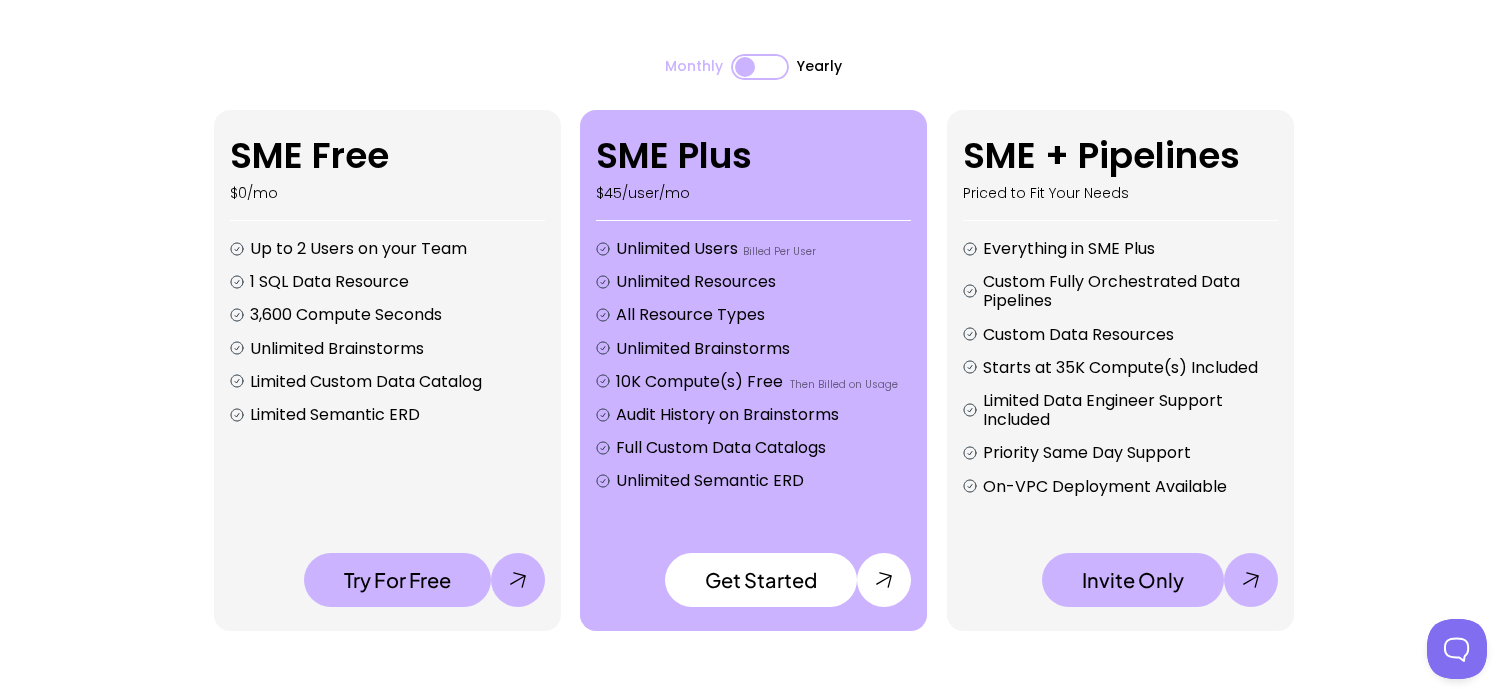 click on "SME Free $0/mo Up to 2 Users on your Team 1 SQL Data Resource 3,600 Compute Seconds Unlimited Brainstorms Limited Custom Data Catalog Limited Semantic ERD Try For Free" at bounding box center [387, 370] 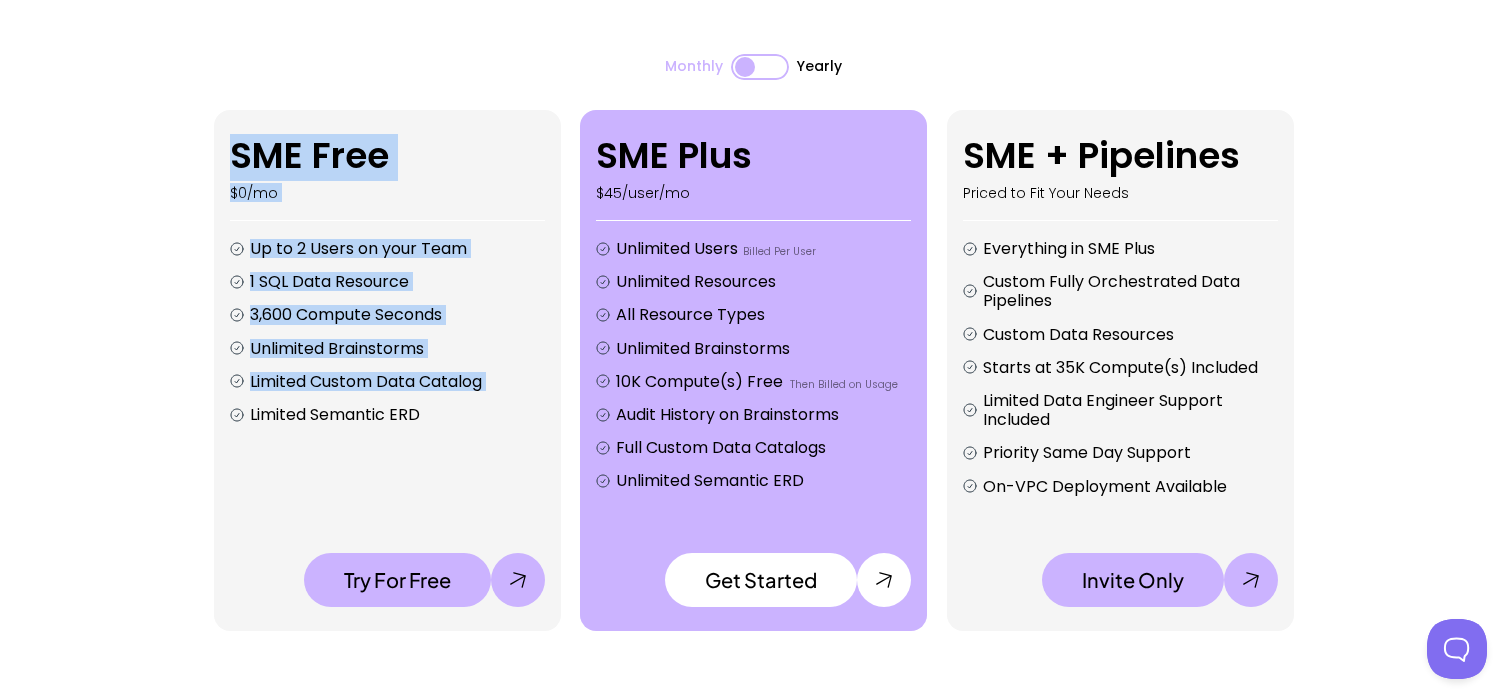 drag, startPoint x: 413, startPoint y: 128, endPoint x: 459, endPoint y: 433, distance: 308.44934 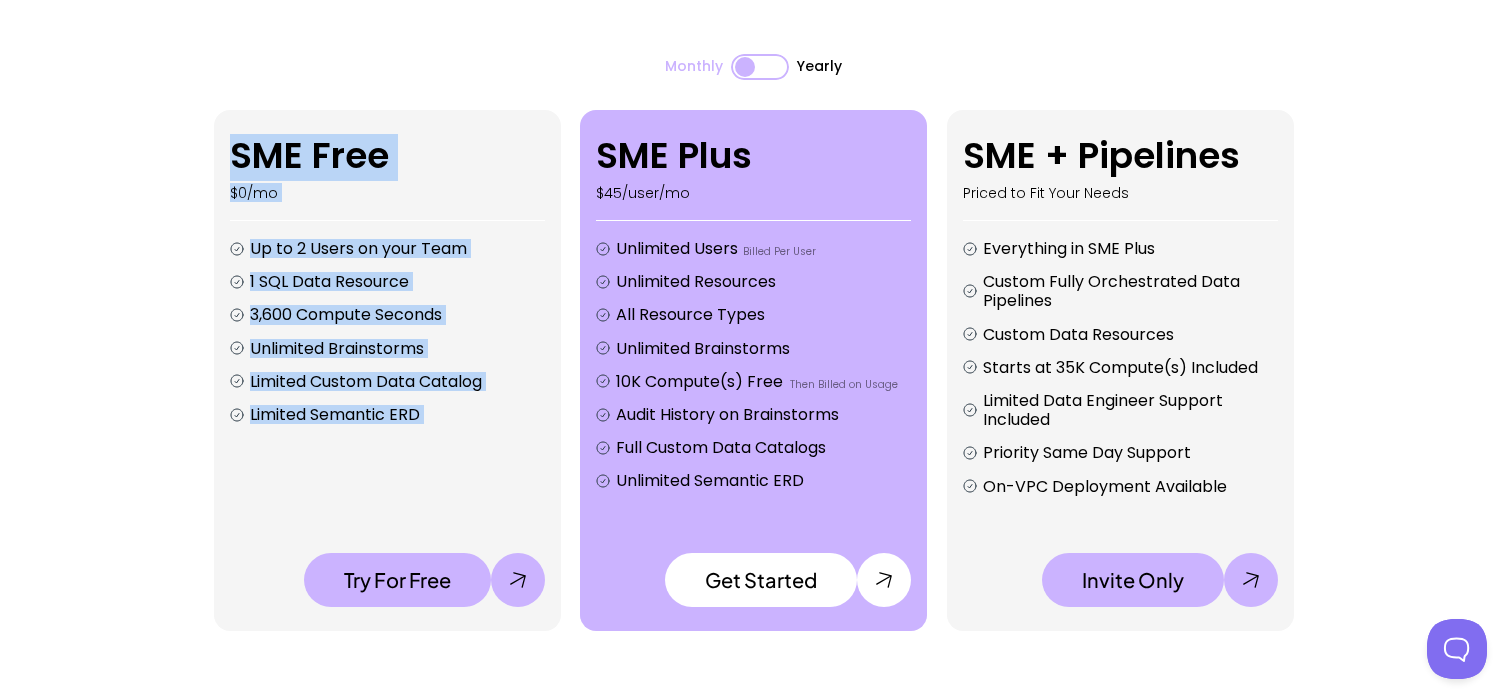 click on "Limited Semantic ERD" at bounding box center (397, 414) 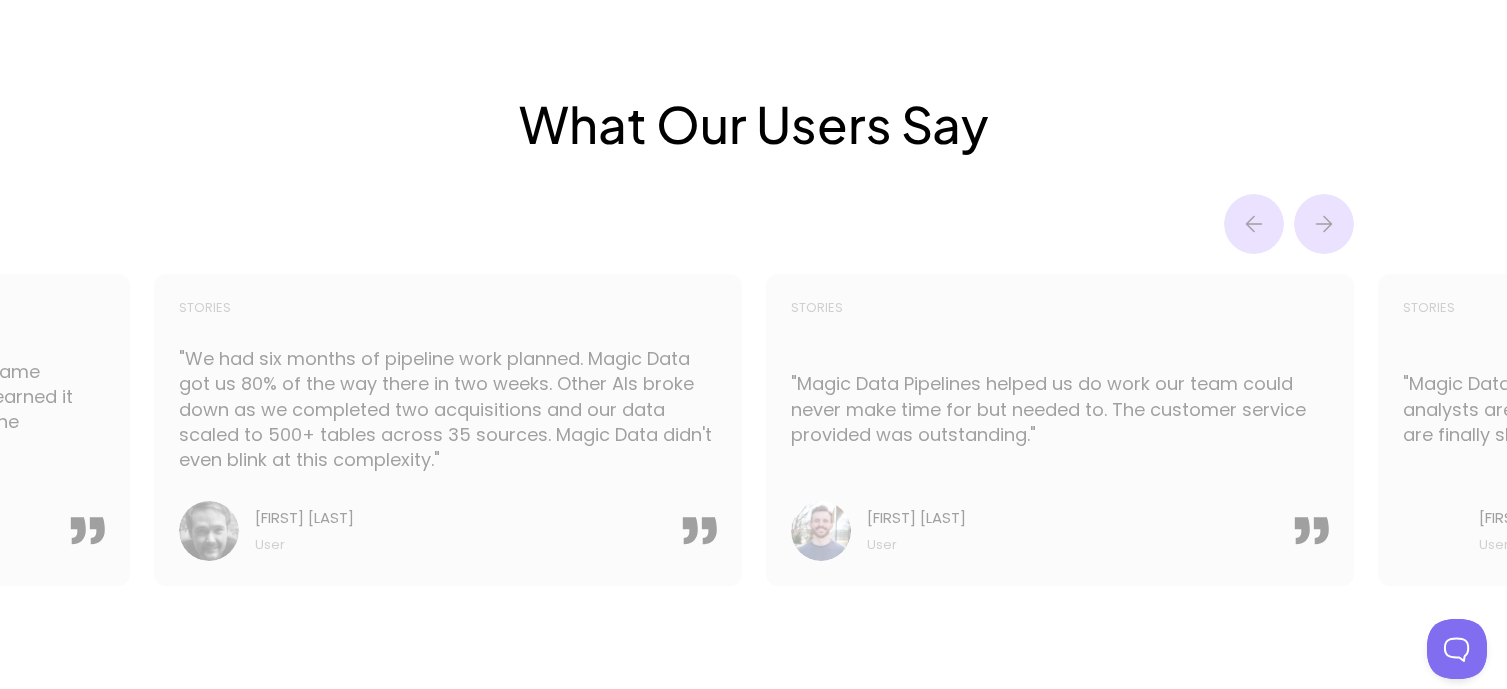 scroll, scrollTop: 4600, scrollLeft: 0, axis: vertical 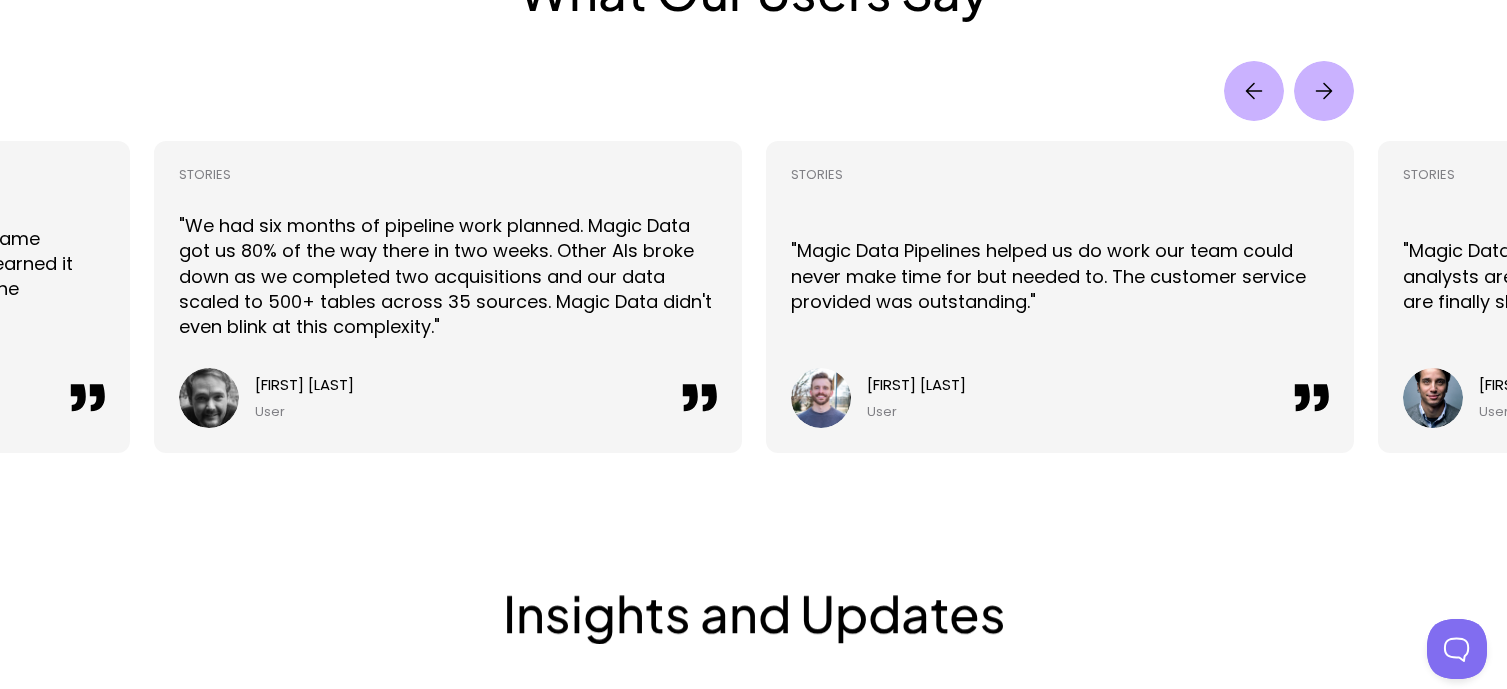 click on ""Magic Data Pipelines helped us do work our team could never make time for but needed to. The customer service provided was outstanding."" at bounding box center (1060, 276) 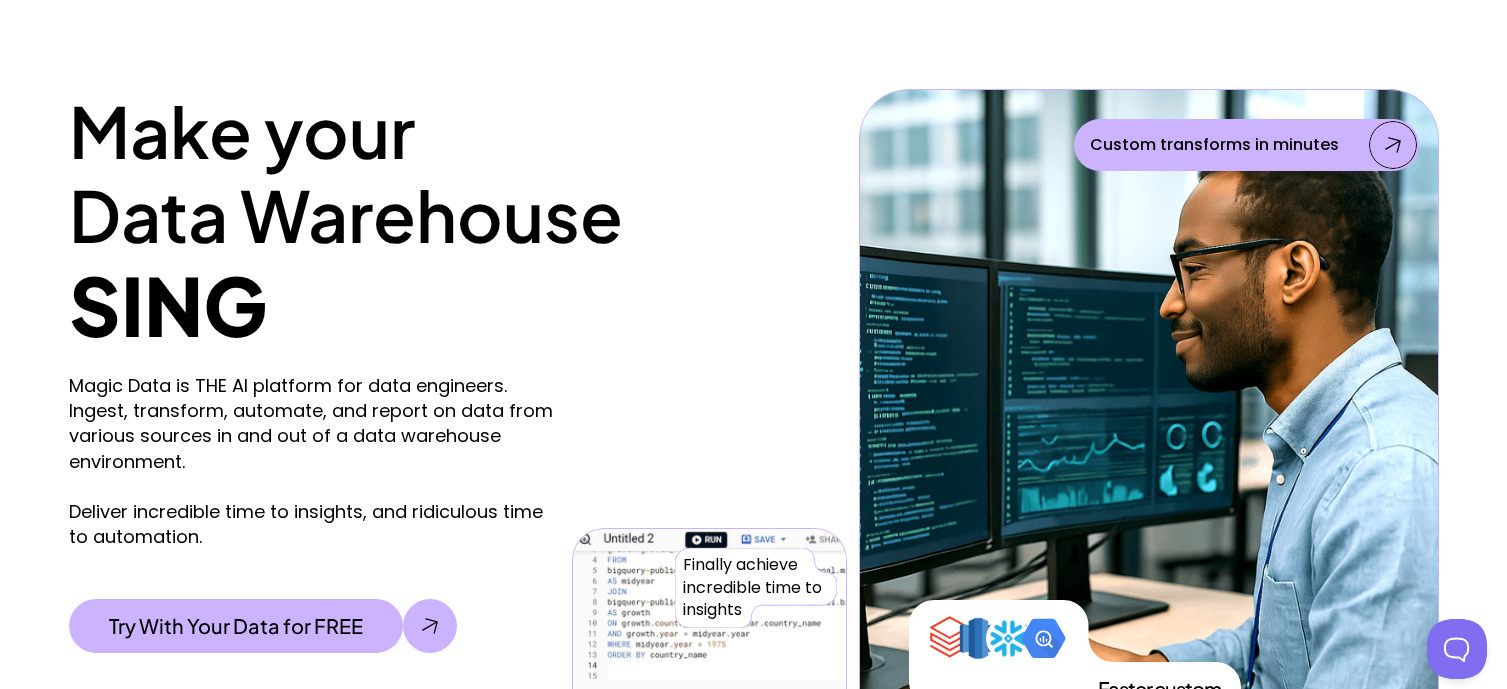 scroll, scrollTop: 0, scrollLeft: 0, axis: both 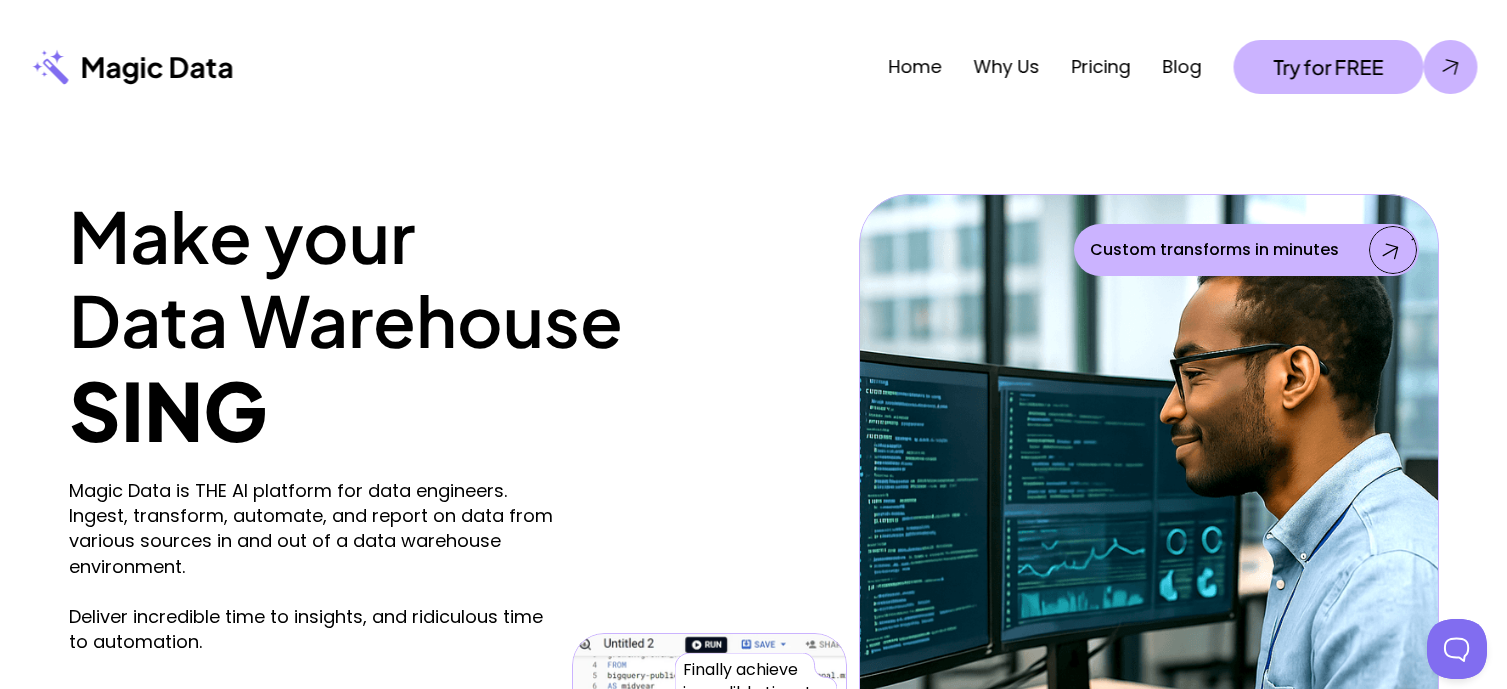 click on "Custom transforms in minutes" at bounding box center [1214, 250] 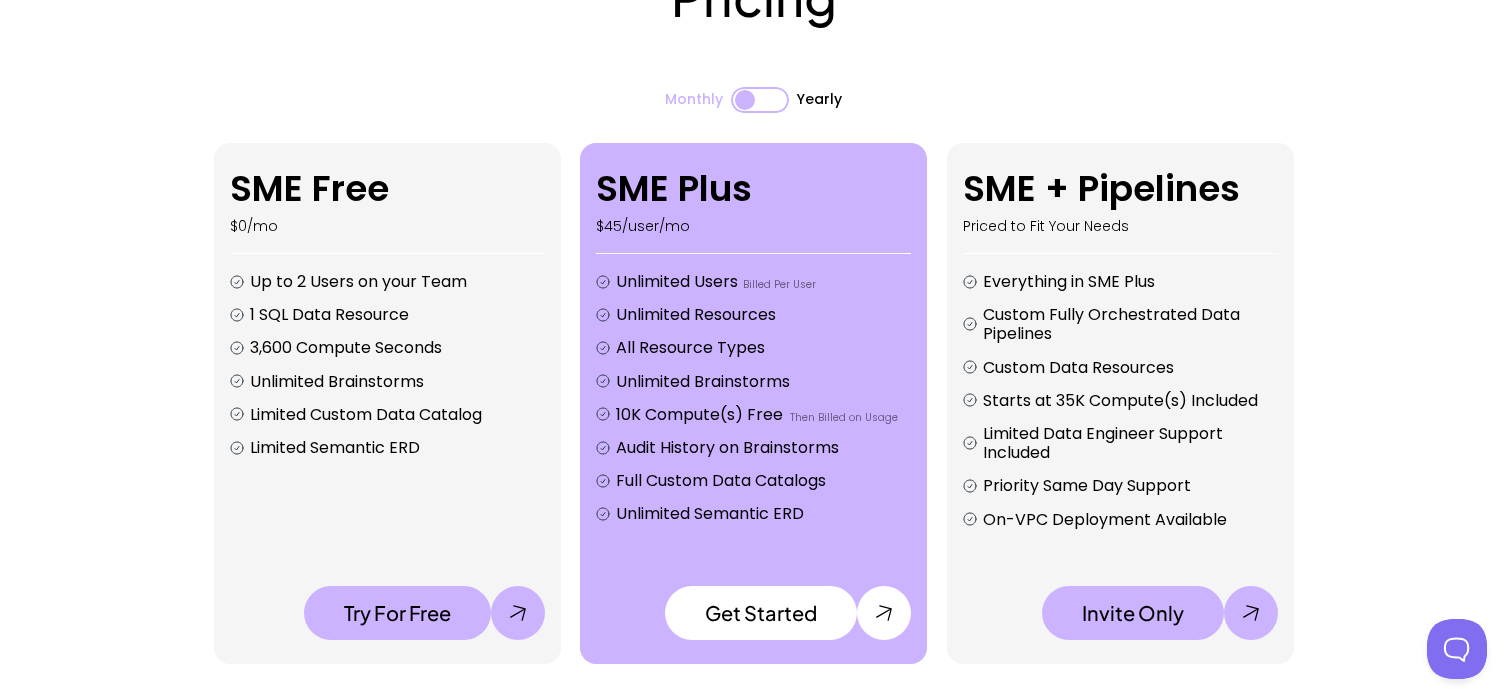 scroll, scrollTop: 3800, scrollLeft: 0, axis: vertical 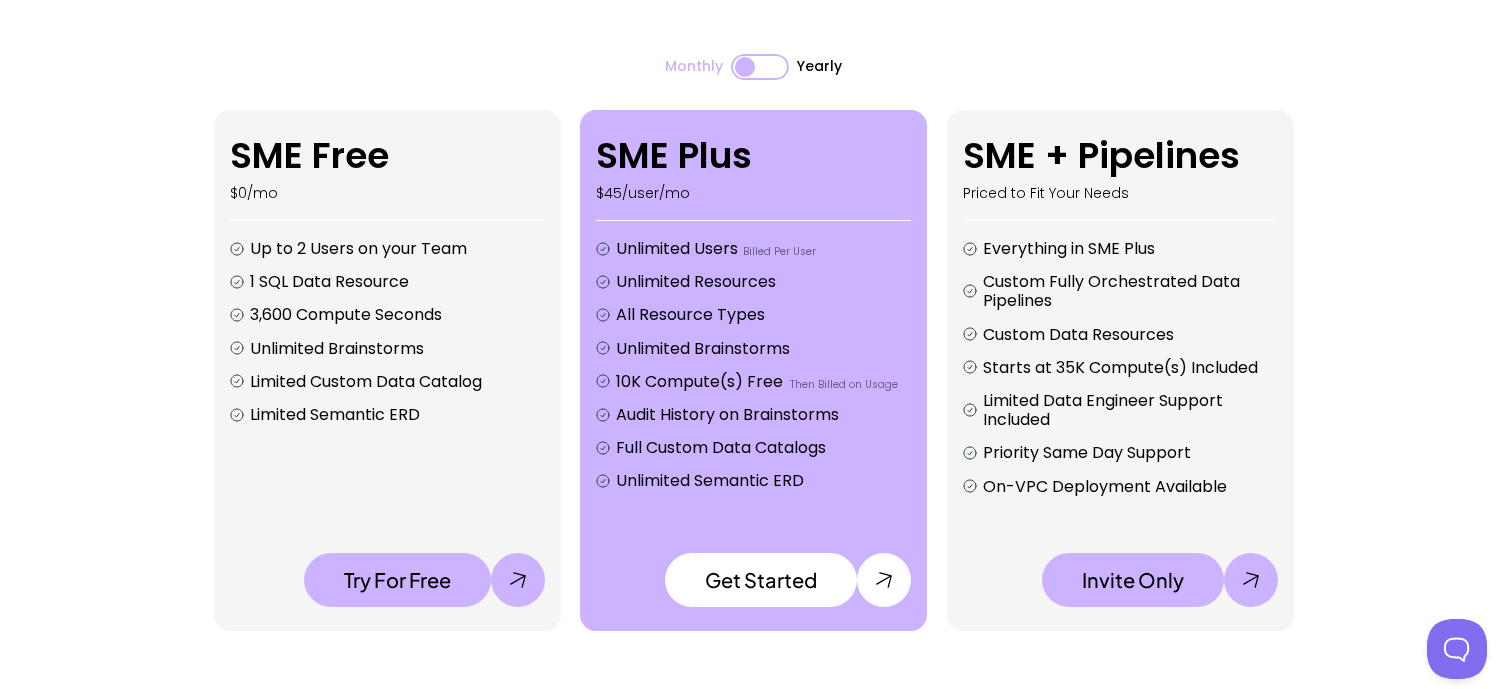 click on "Unlimited Users" at bounding box center [677, 248] 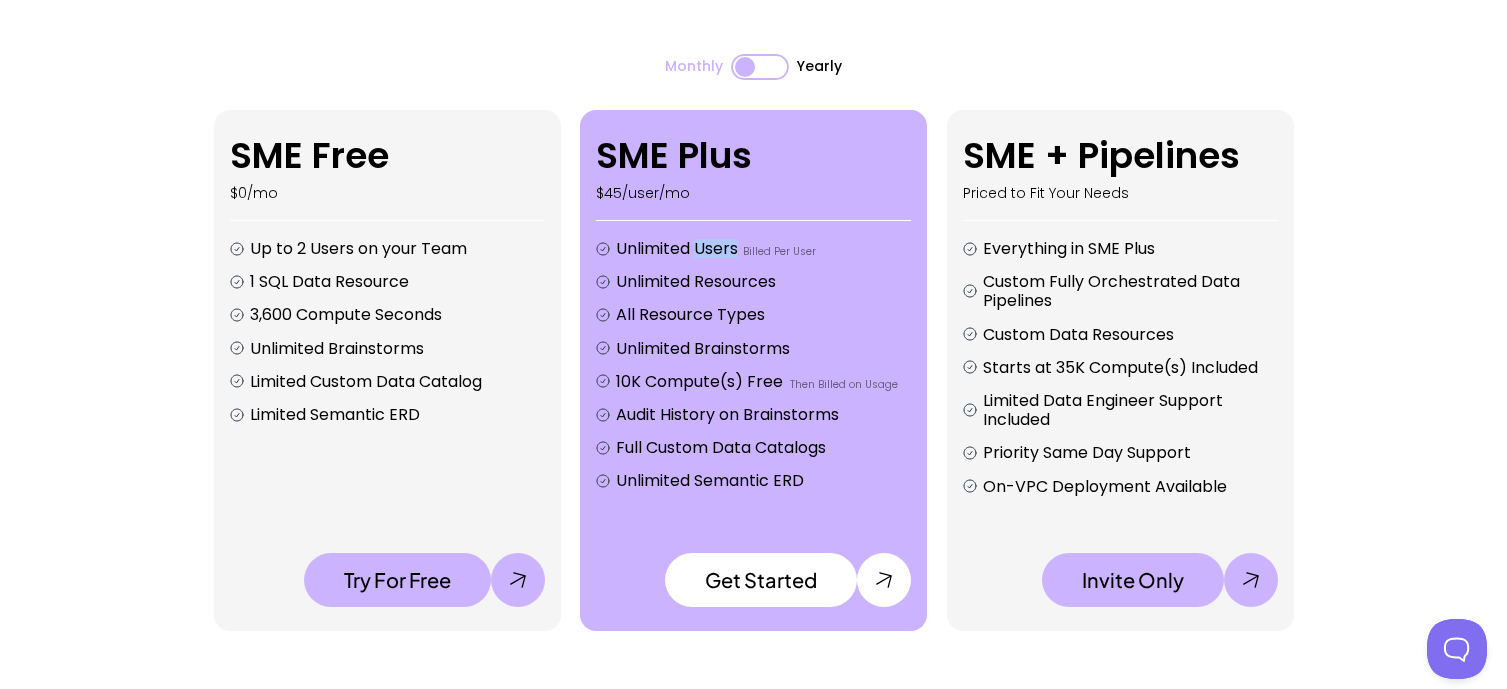 click on "Unlimited Users" at bounding box center [677, 248] 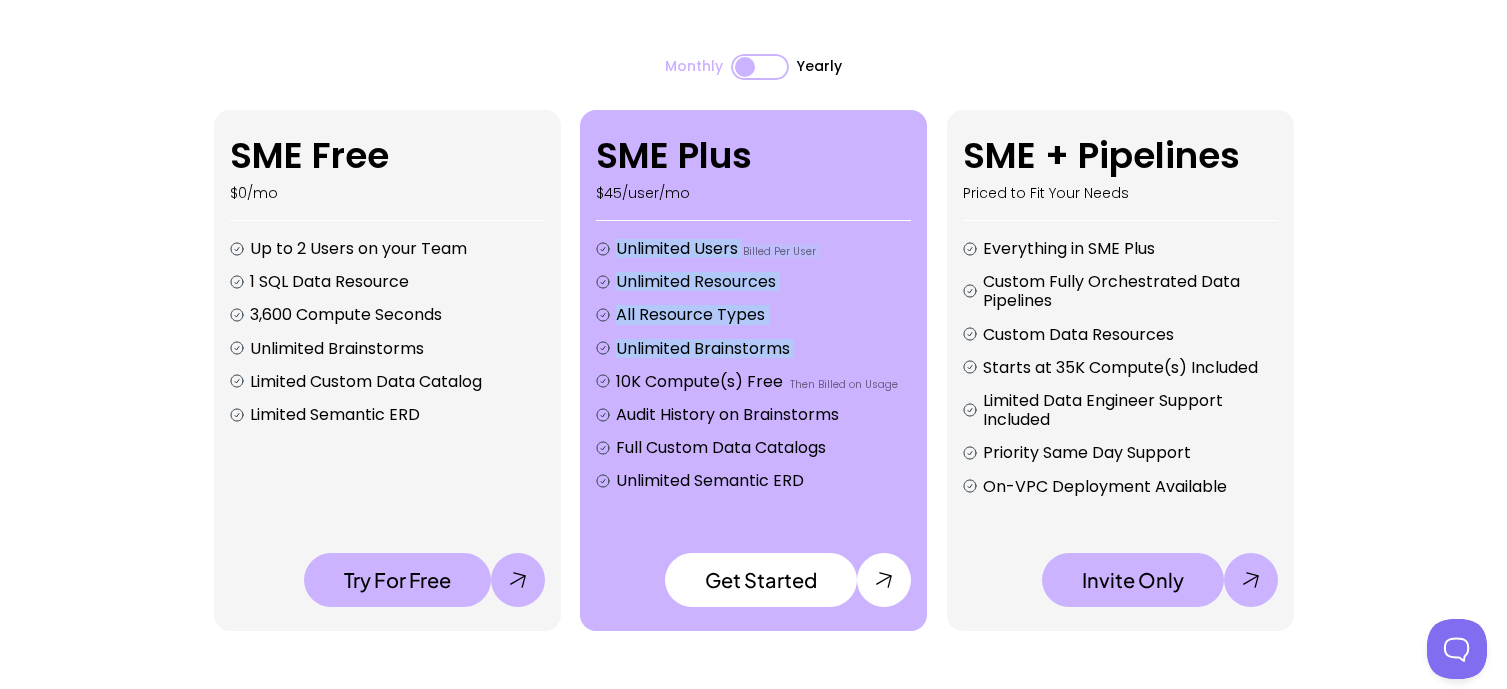 drag, startPoint x: 706, startPoint y: 244, endPoint x: 839, endPoint y: 358, distance: 175.17134 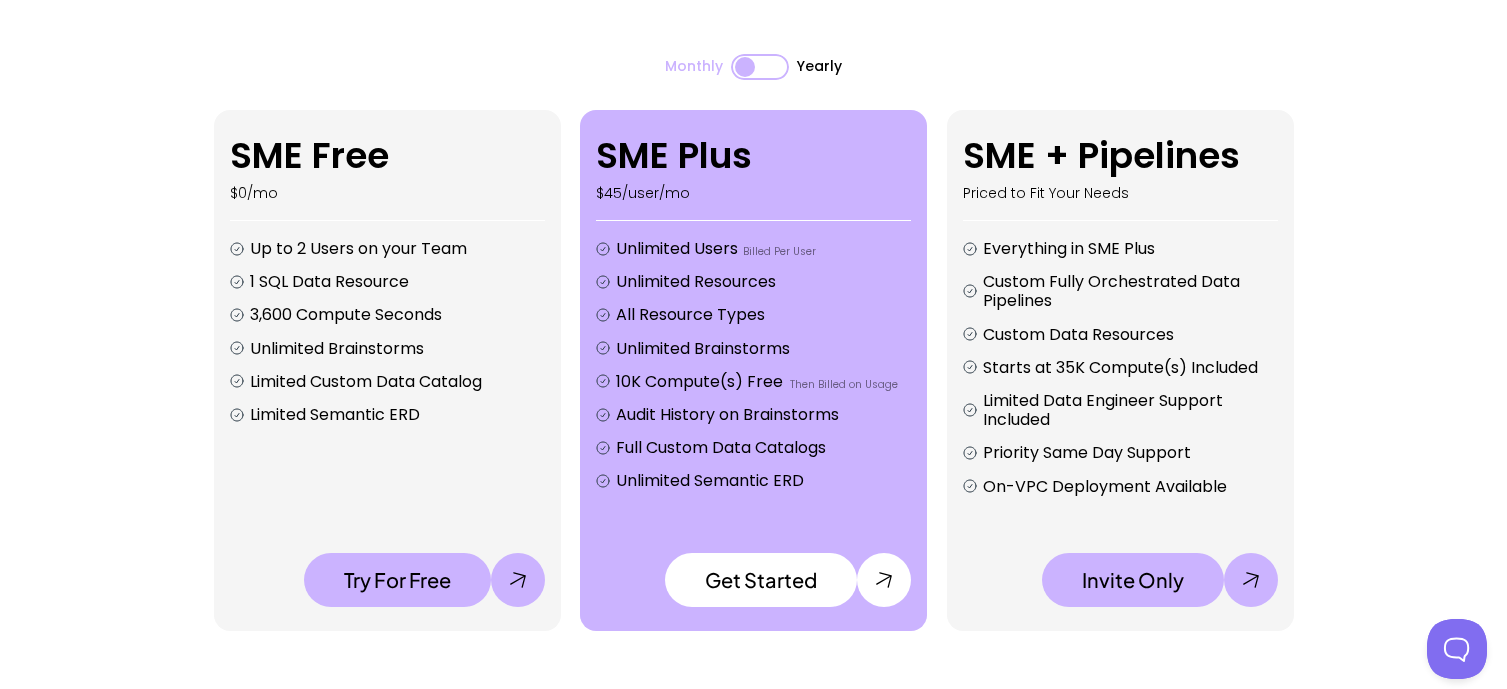 click on "Unlimited Users Billed Per User Unlimited Resources All Resource Types Unlimited Brainstorms 10K Compute(s) Free Then Billed on Usage Audit History on Brainstorms Full Custom Data Catalogs Unlimited Semantic ERD" at bounding box center [753, 365] 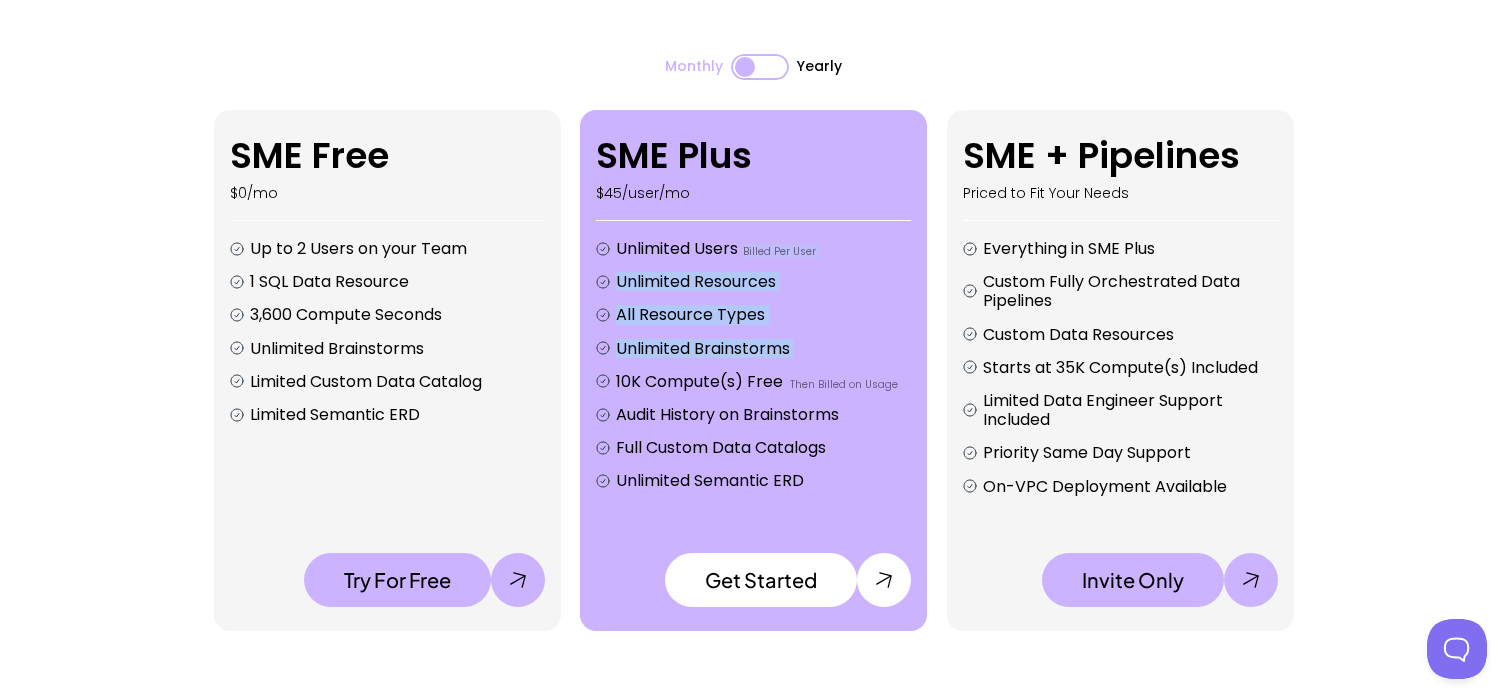 drag, startPoint x: 839, startPoint y: 358, endPoint x: 858, endPoint y: 226, distance: 133.36041 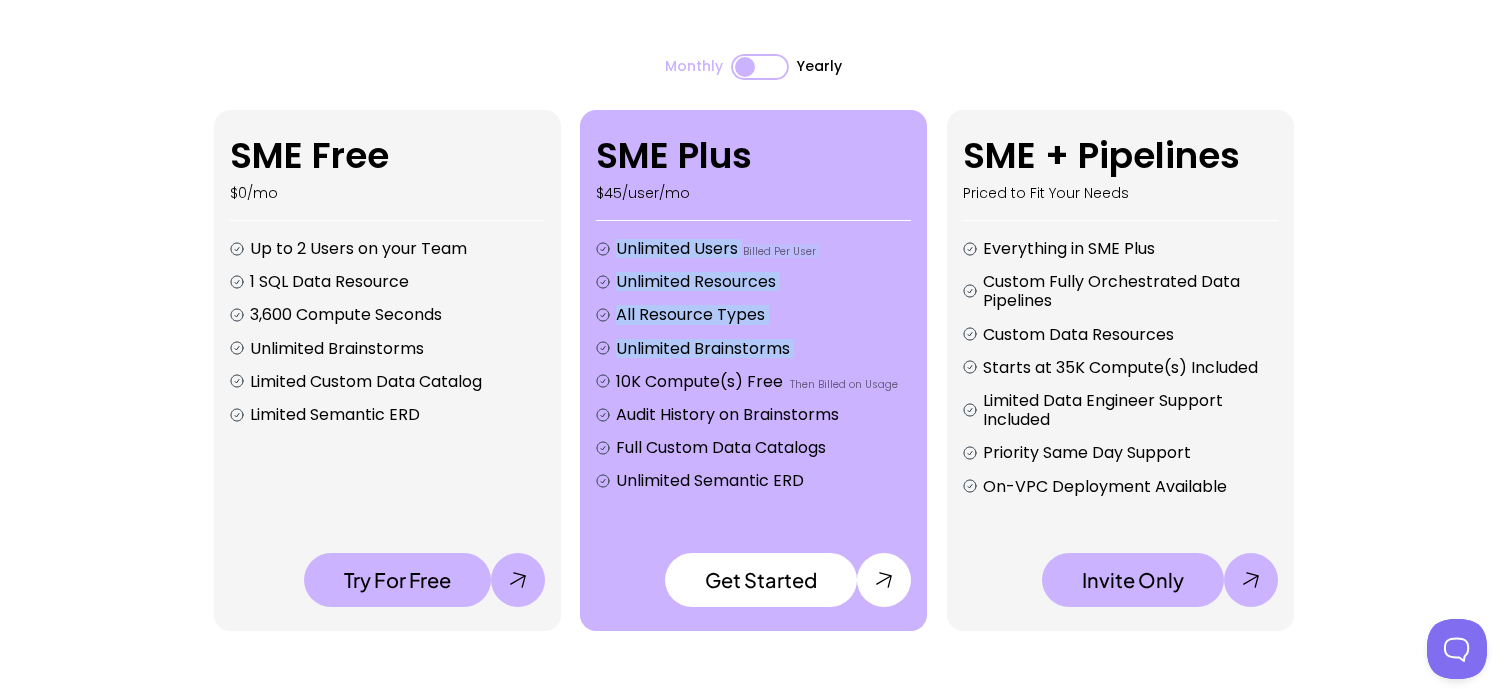 click on "SME Plus $45/user/mo Unlimited Users Billed Per User Unlimited Resources All Resource Types Unlimited Brainstorms 10K Compute(s) Free Then Billed on Usage Audit History on Brainstorms Full Custom Data Catalogs Unlimited Semantic ERD" at bounding box center [753, 312] 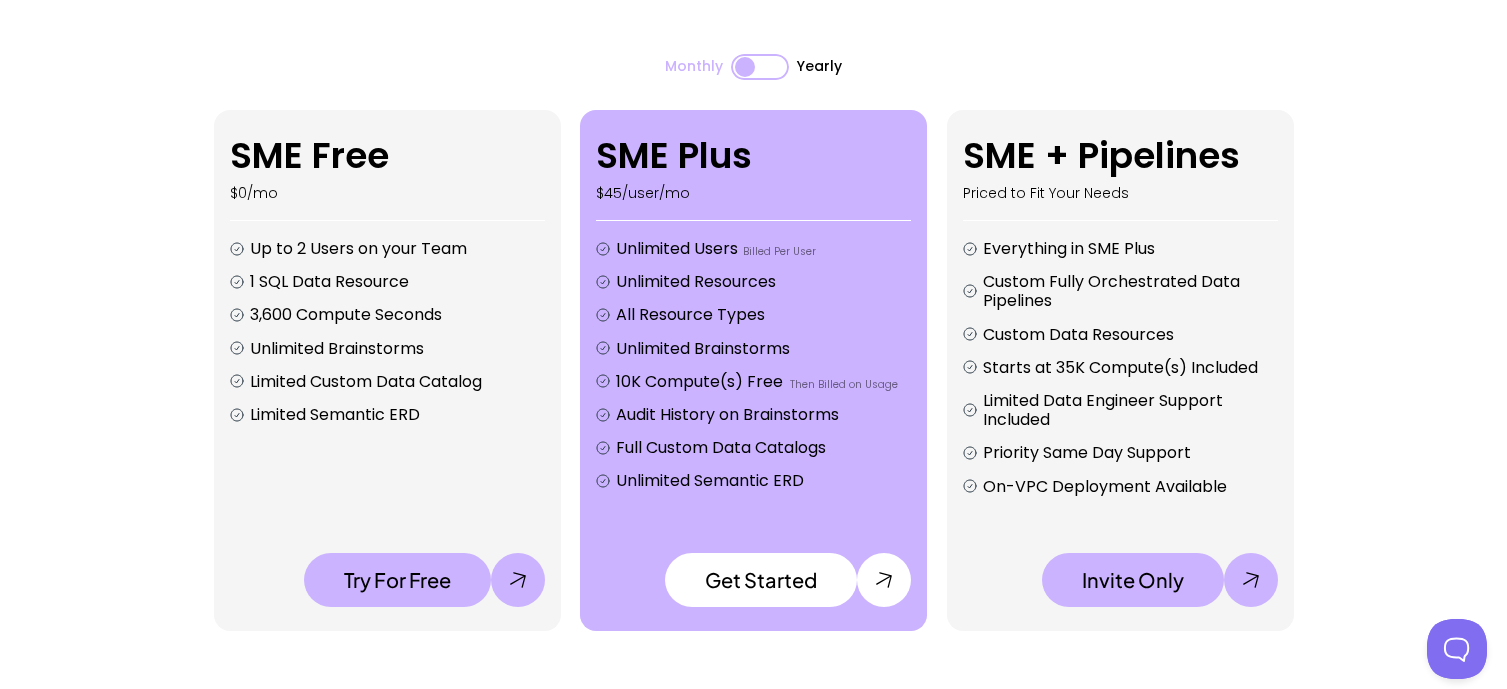 click on "SME Plus $45/user/mo Unlimited Users Billed Per User Unlimited Resources All Resource Types Unlimited Brainstorms 10K Compute(s) Free Then Billed on Usage Audit History on Brainstorms Full Custom Data Catalogs Unlimited Semantic ERD" at bounding box center [753, 312] 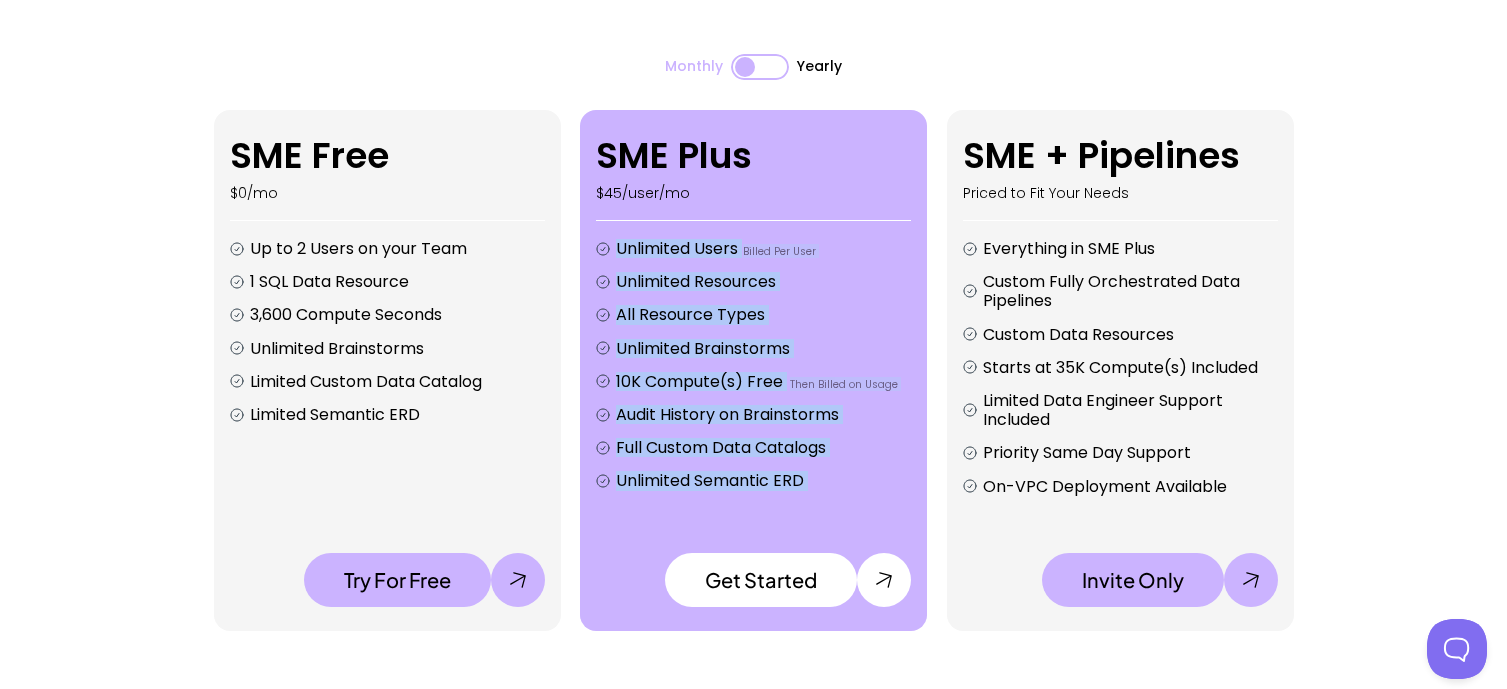 drag, startPoint x: 858, startPoint y: 225, endPoint x: 915, endPoint y: 483, distance: 264.2215 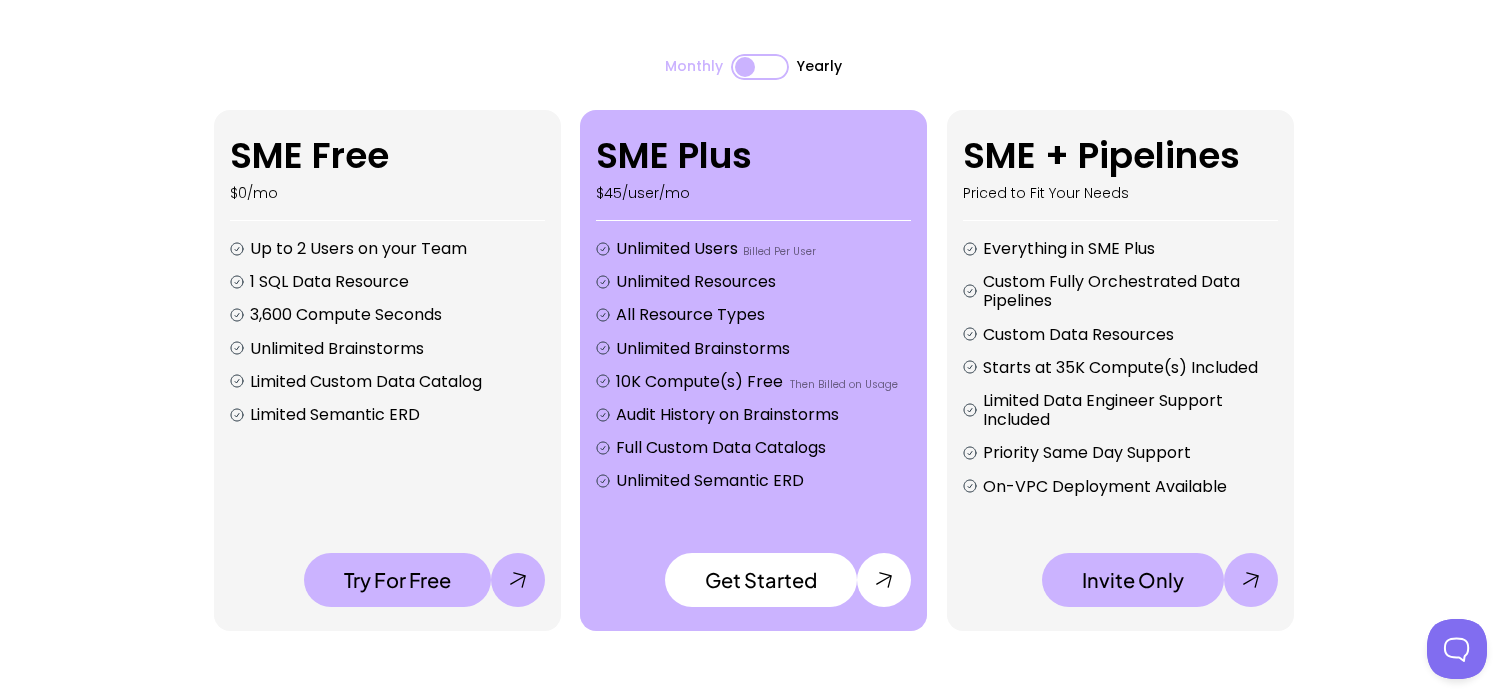 click on "SME Plus $45/user/mo Unlimited Users Billed Per User Unlimited Resources All Resource Types Unlimited Brainstorms 10K Compute(s) Free Then Billed on Usage Audit History on Brainstorms Full Custom Data Catalogs Unlimited Semantic ERD Get Started" at bounding box center [753, 370] 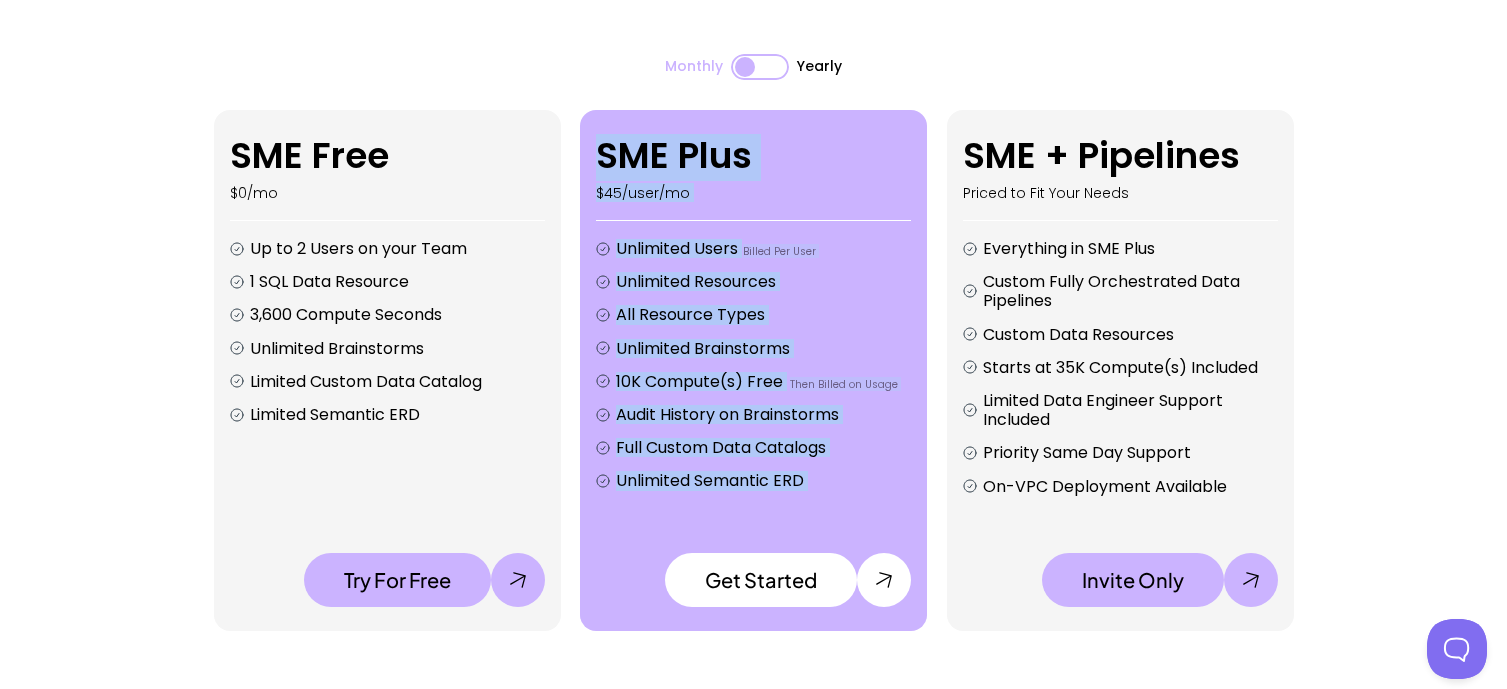 drag, startPoint x: 913, startPoint y: 483, endPoint x: 894, endPoint y: 195, distance: 288.62607 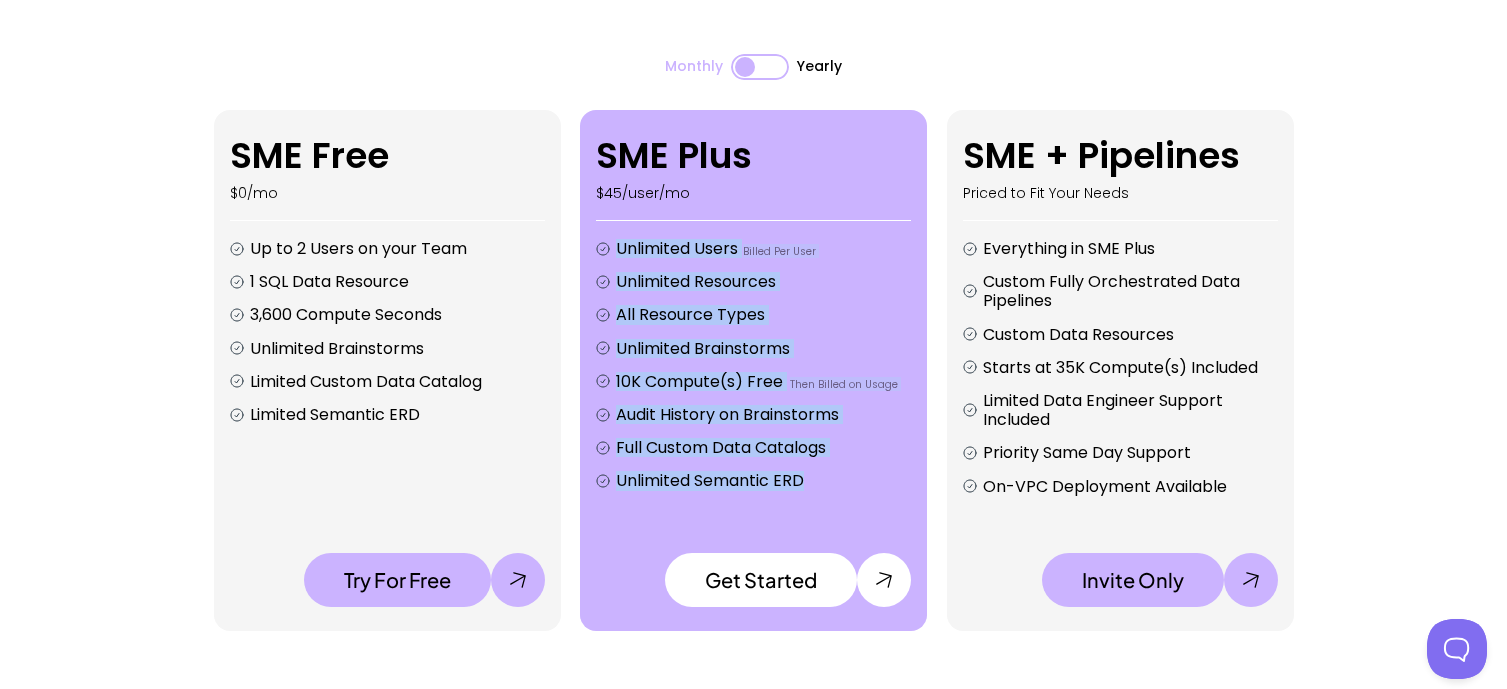 drag, startPoint x: 885, startPoint y: 373, endPoint x: 895, endPoint y: 482, distance: 109.457756 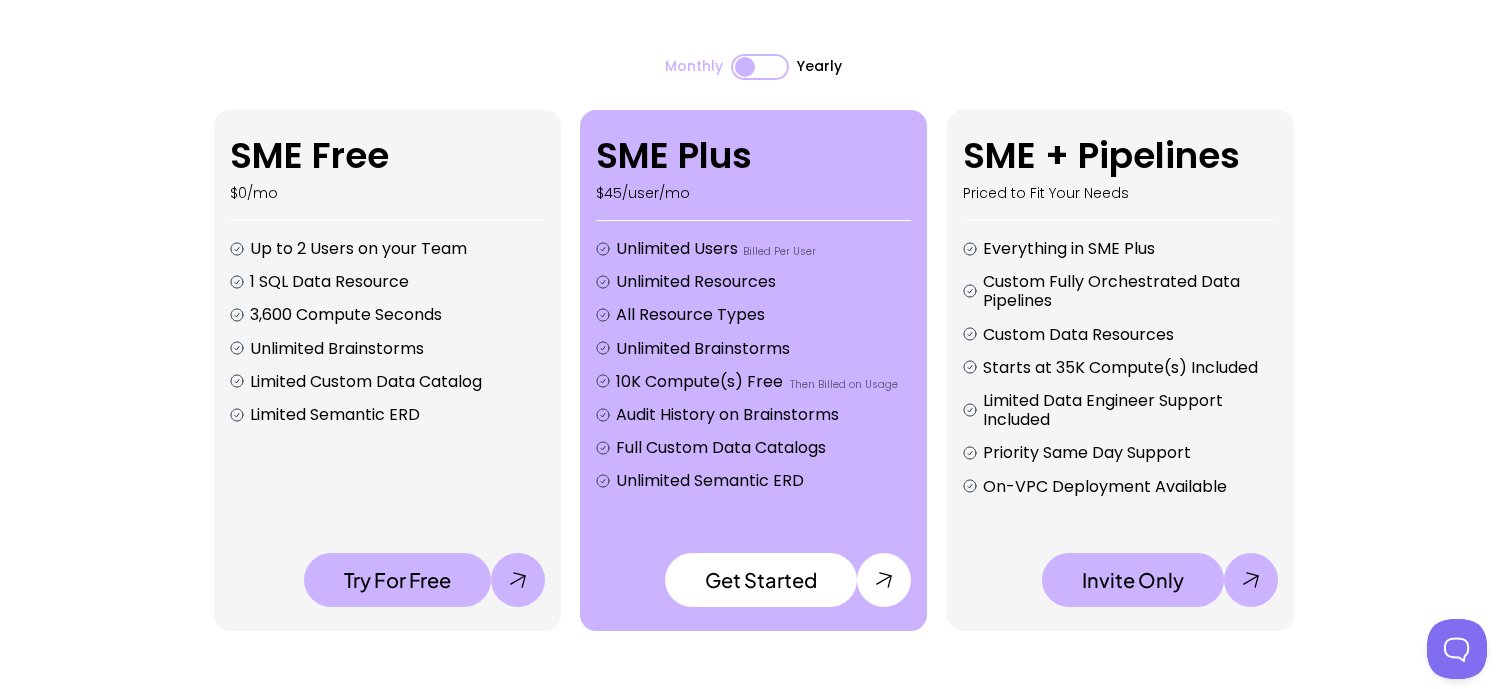click on "Unlimited Semantic ERD" at bounding box center (763, 480) 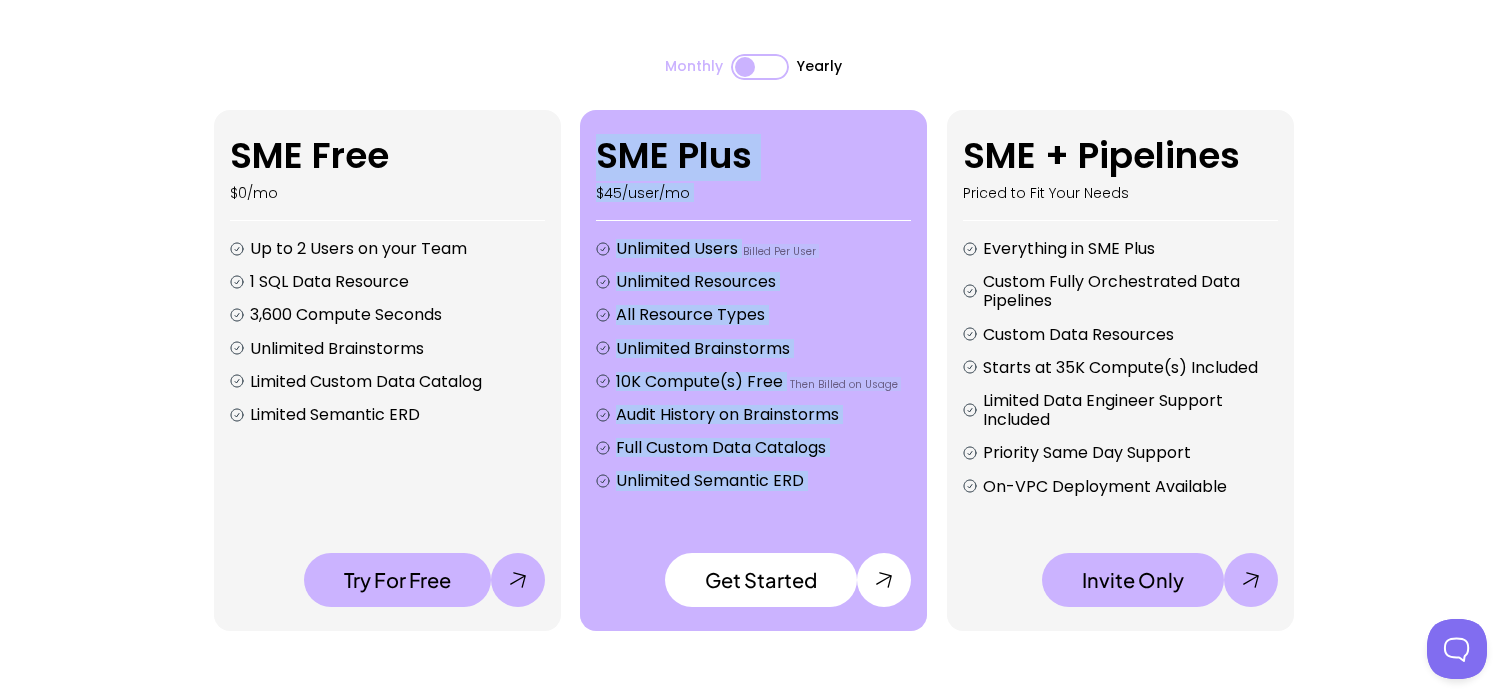 drag, startPoint x: 895, startPoint y: 480, endPoint x: 877, endPoint y: 183, distance: 297.54495 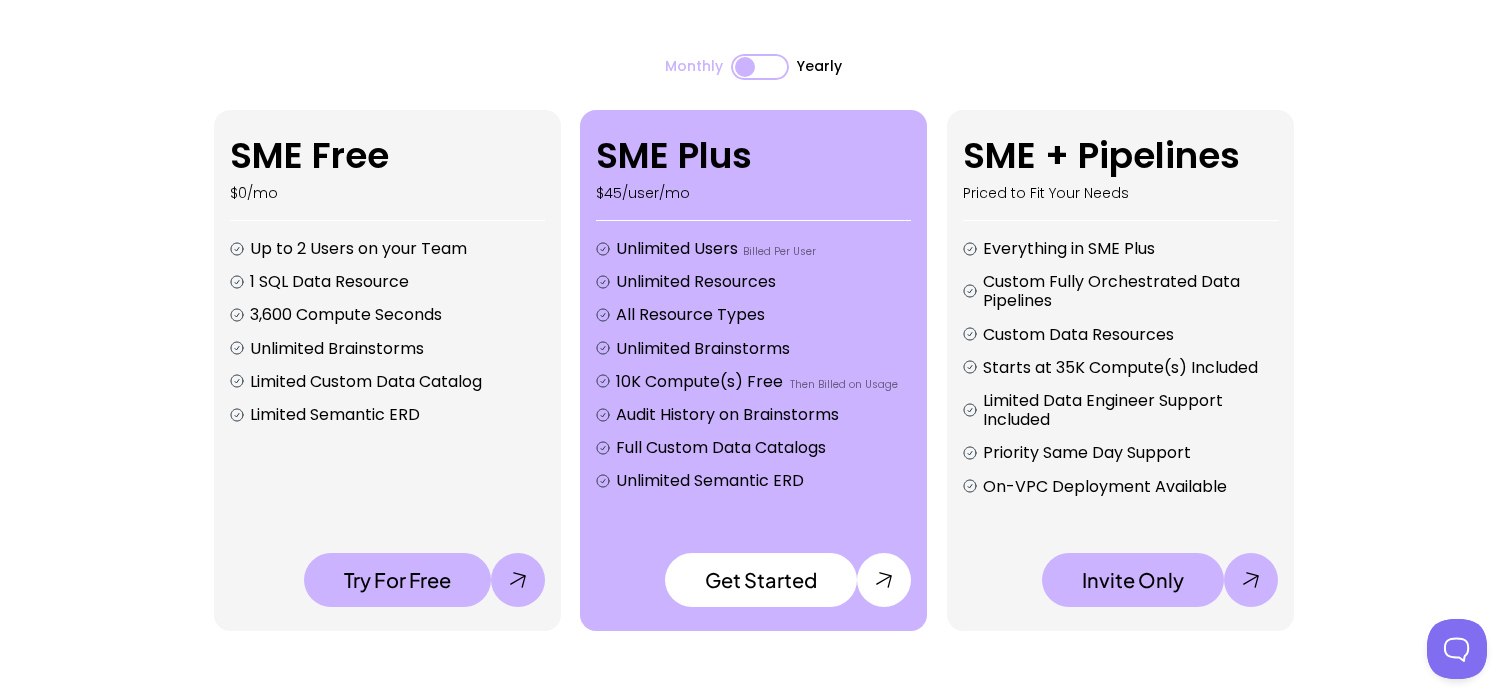 click on "SME Plus $45/user/mo" at bounding box center (753, 168) 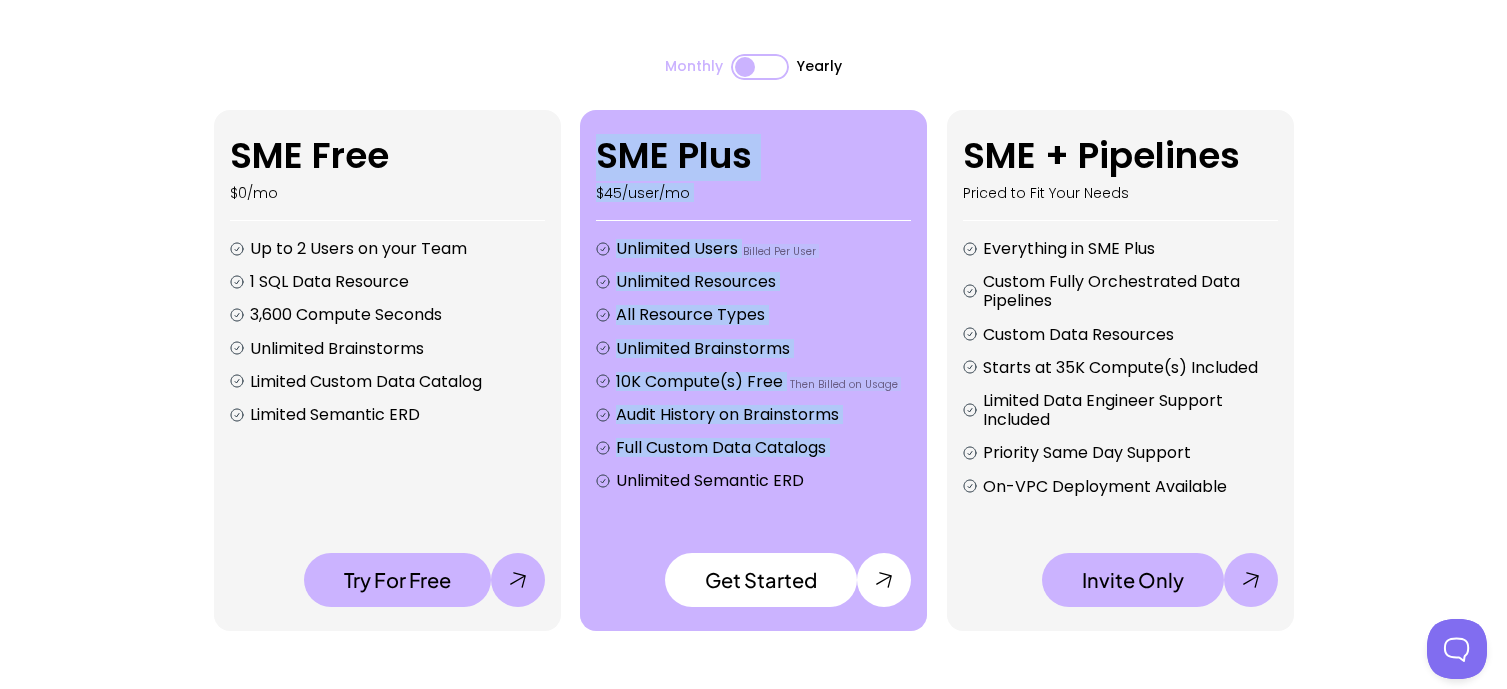 drag, startPoint x: 877, startPoint y: 183, endPoint x: 873, endPoint y: 442, distance: 259.03088 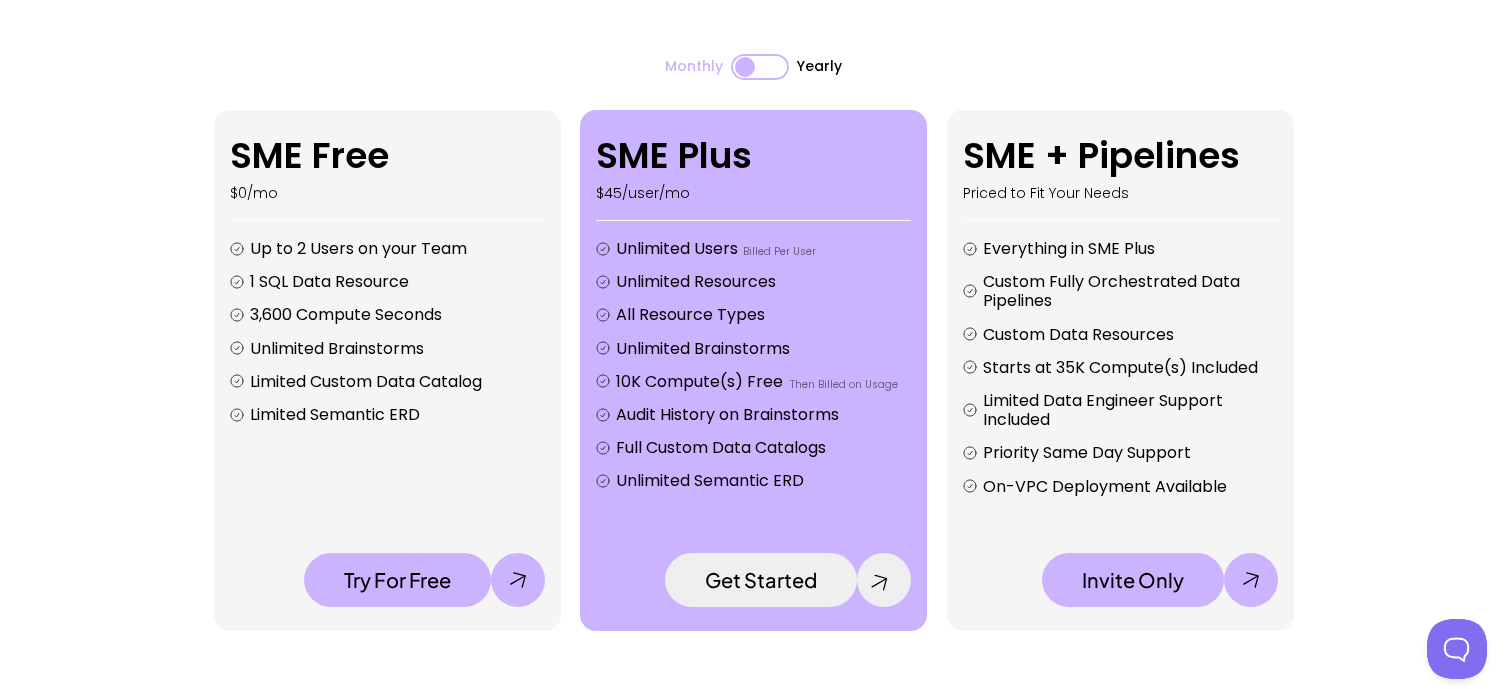 click at bounding box center [879, 583] 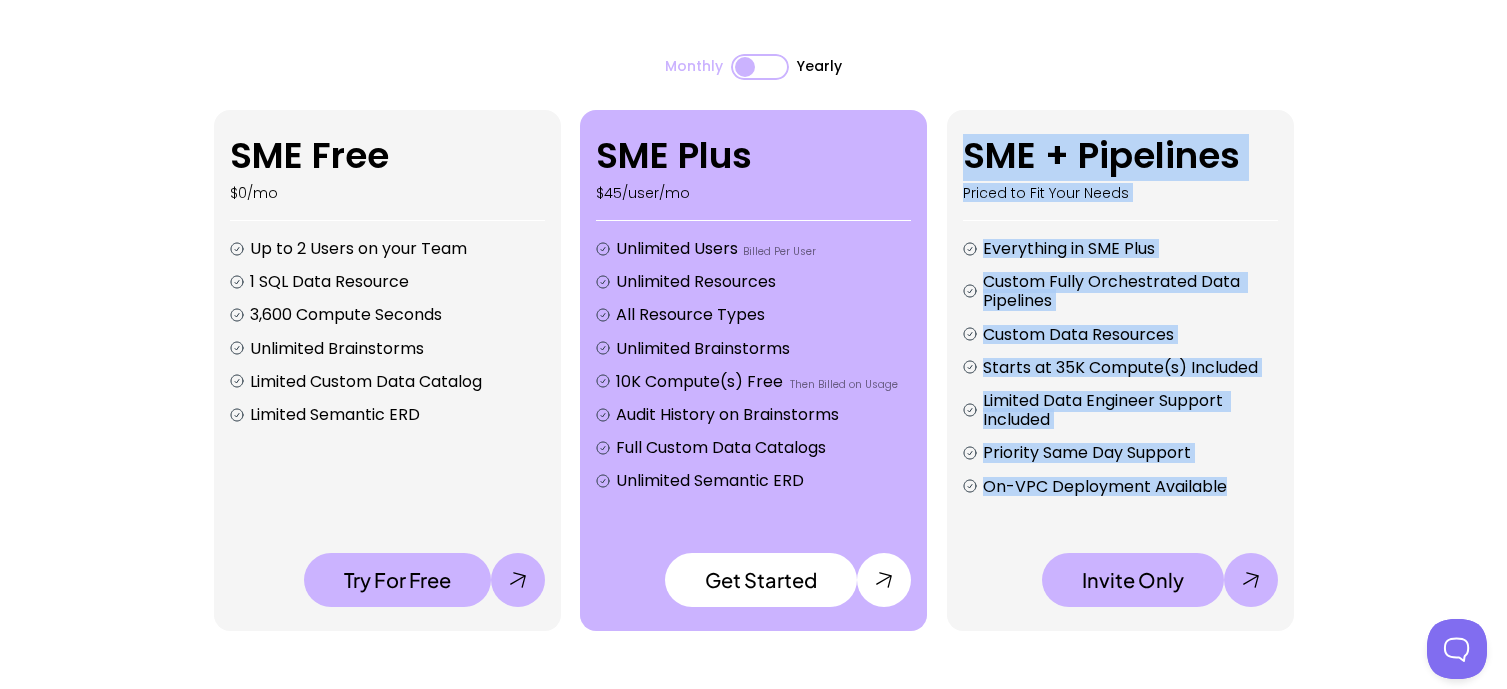 drag, startPoint x: 1276, startPoint y: 495, endPoint x: 940, endPoint y: 150, distance: 481.58176 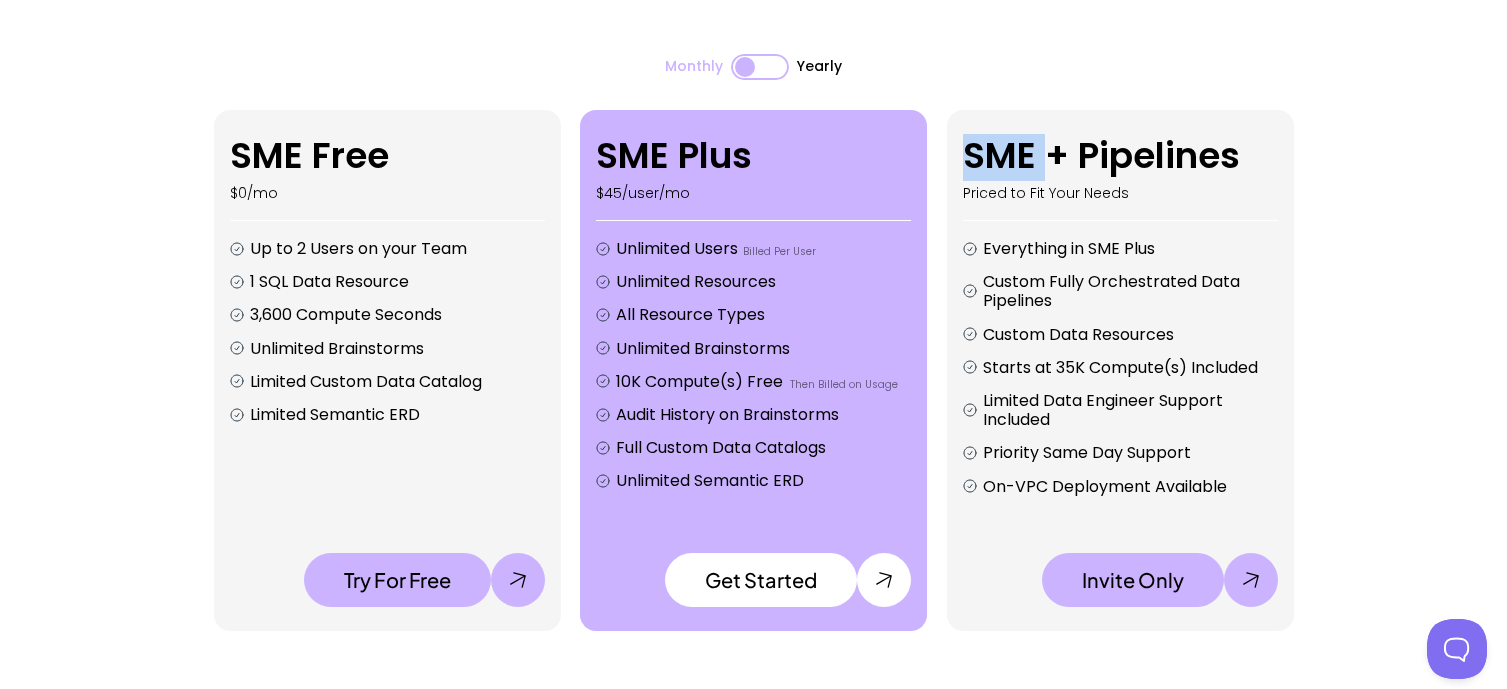 click on "SME Free $0/mo Up to 2 Users on your Team 1 SQL Data Resource 3,600 Compute Seconds Unlimited Brainstorms Limited Custom Data Catalog Limited Semantic ERD Try For Free SME Plus $45/user/mo Unlimited Users Billed Per User Unlimited Resources All Resource Types Unlimited Brainstorms 10K Compute(s) Free Then Billed on Usage Audit History on Brainstorms Full Custom Data Catalogs Unlimited Semantic ERD Get Started SME + Pipelines Priced to Fit Your Needs Everything in SME Plus Custom Fully Orchestrated Data Pipelines Custom Data Resources Starts at 35K Compute(s) Included Limited Data Engineer Support Included Priority Same Day Support On-VPC Deployment Available Invite Only" at bounding box center [754, 370] 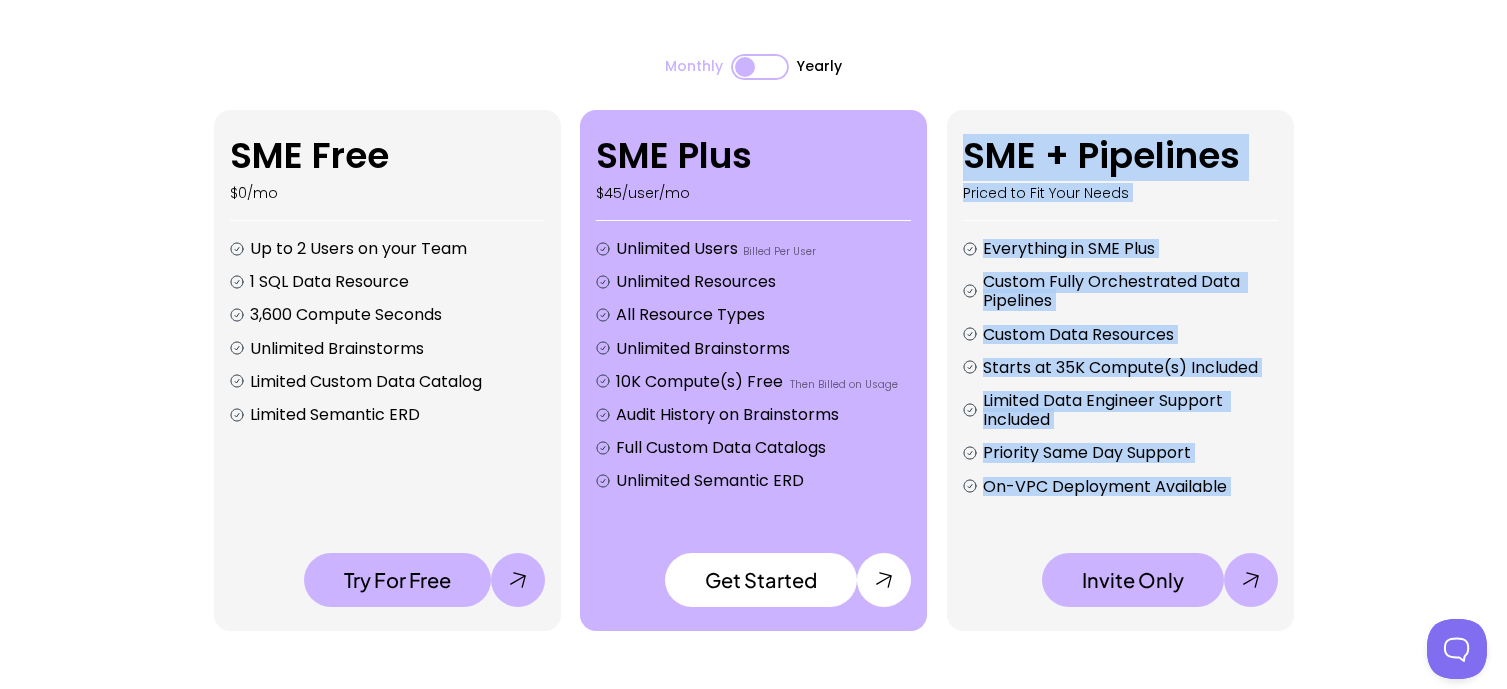 drag, startPoint x: 940, startPoint y: 150, endPoint x: 1278, endPoint y: 469, distance: 464.76337 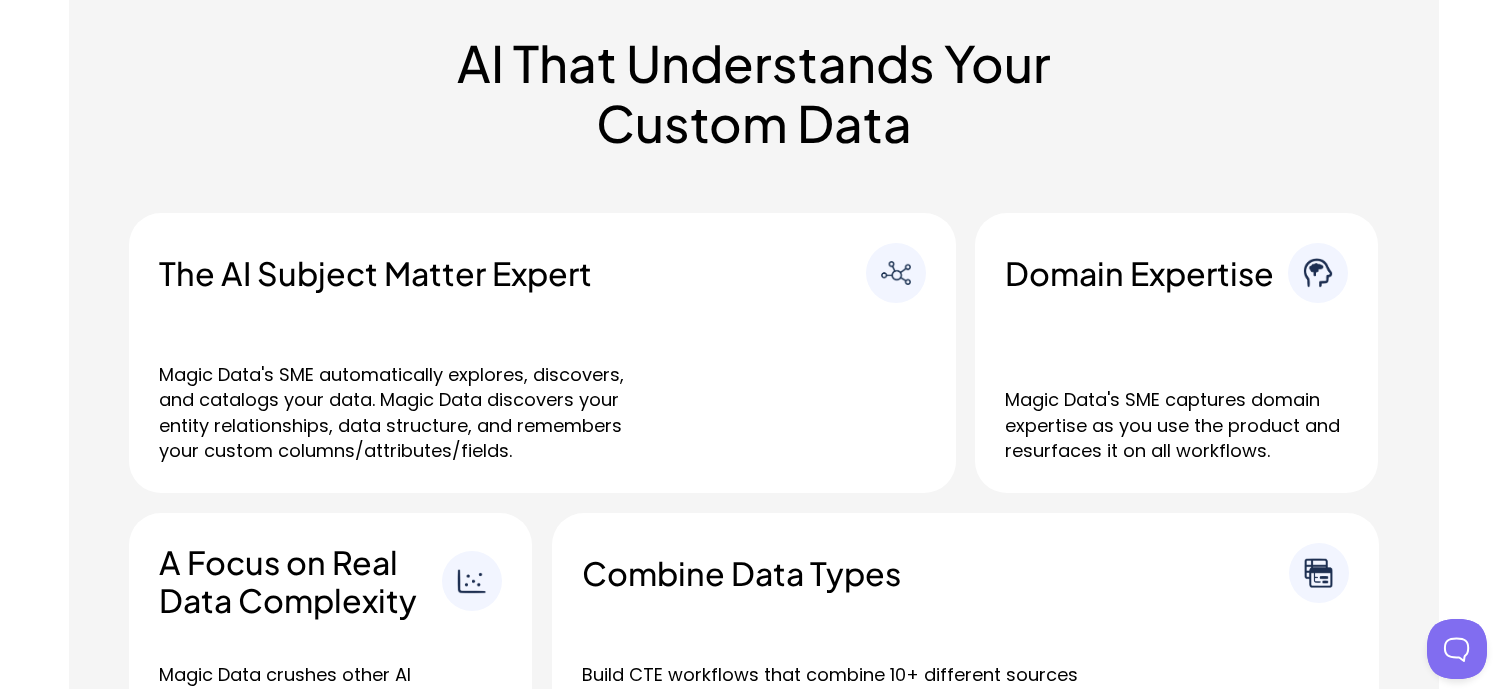 scroll, scrollTop: 1100, scrollLeft: 0, axis: vertical 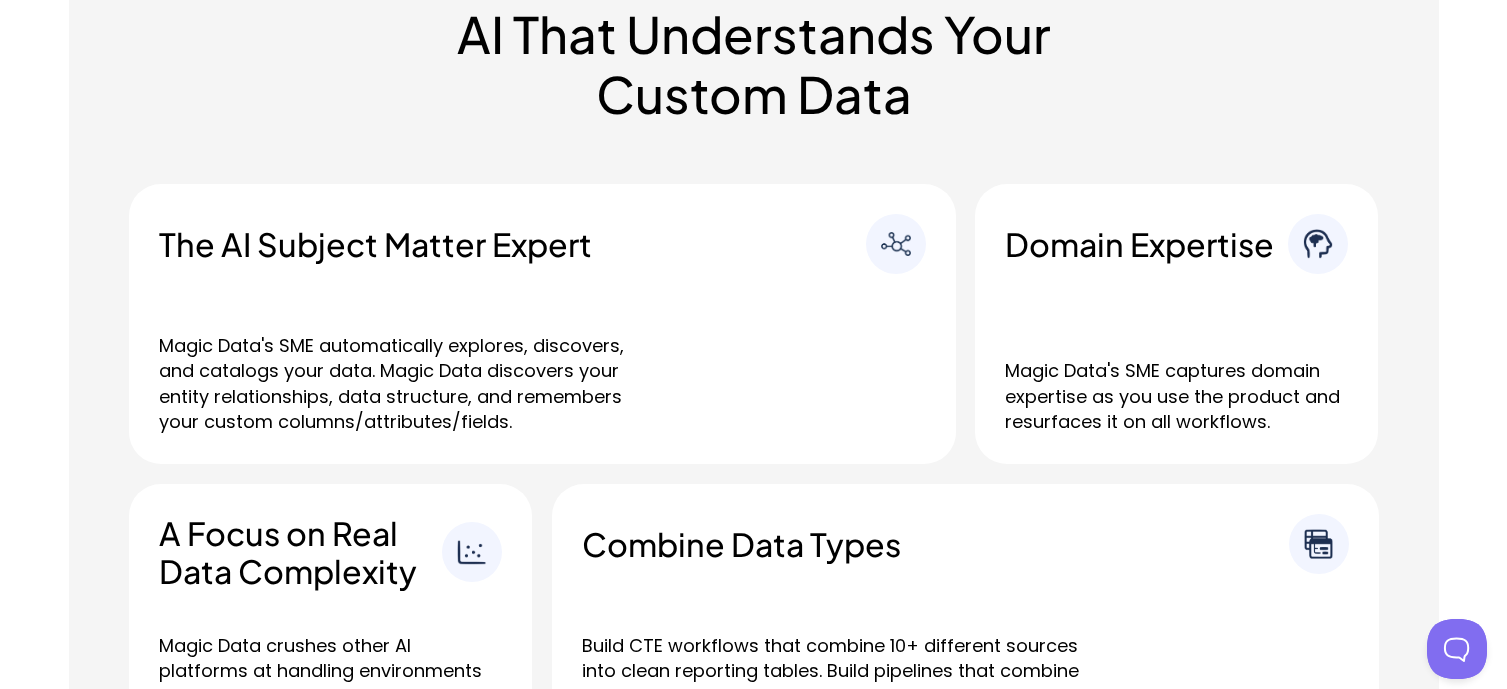 click on "The AI Subject Matter Expert" at bounding box center (512, 244) 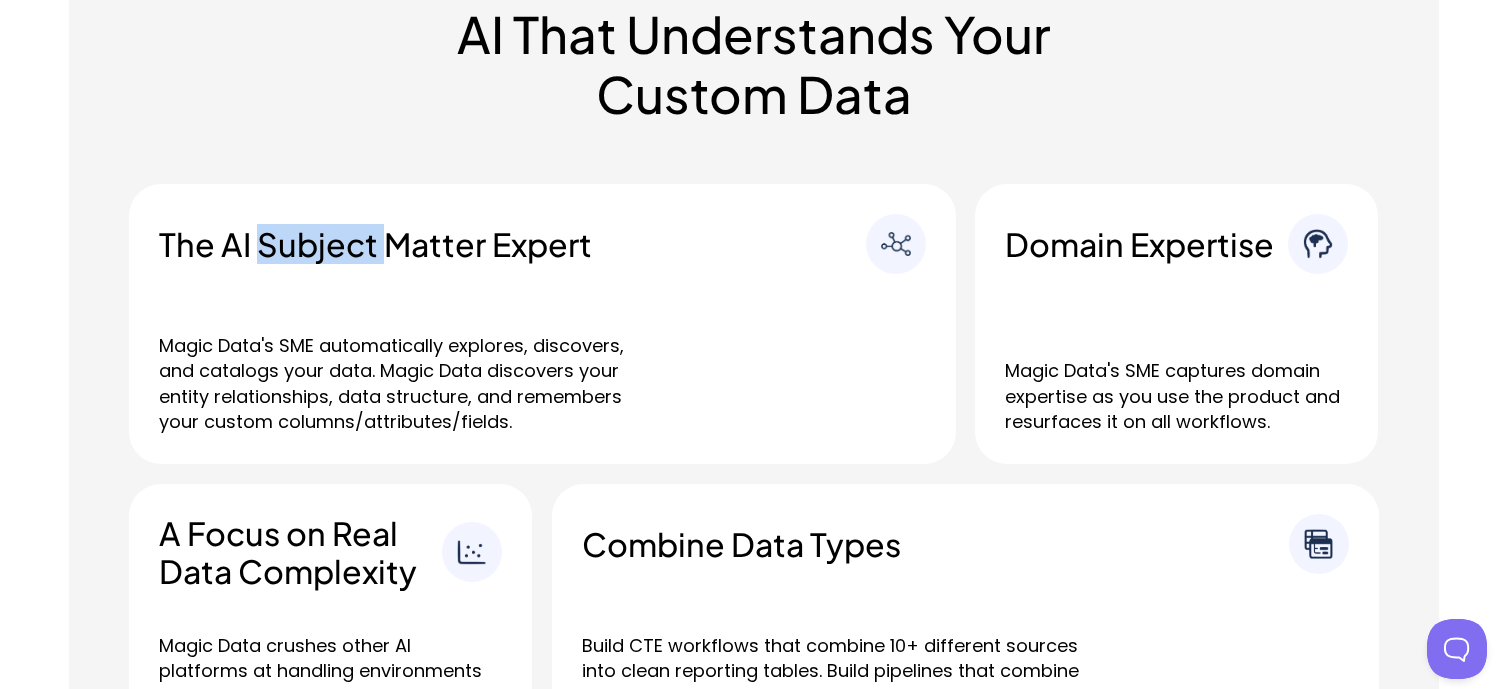 click on "The AI Subject Matter Expert" at bounding box center (512, 244) 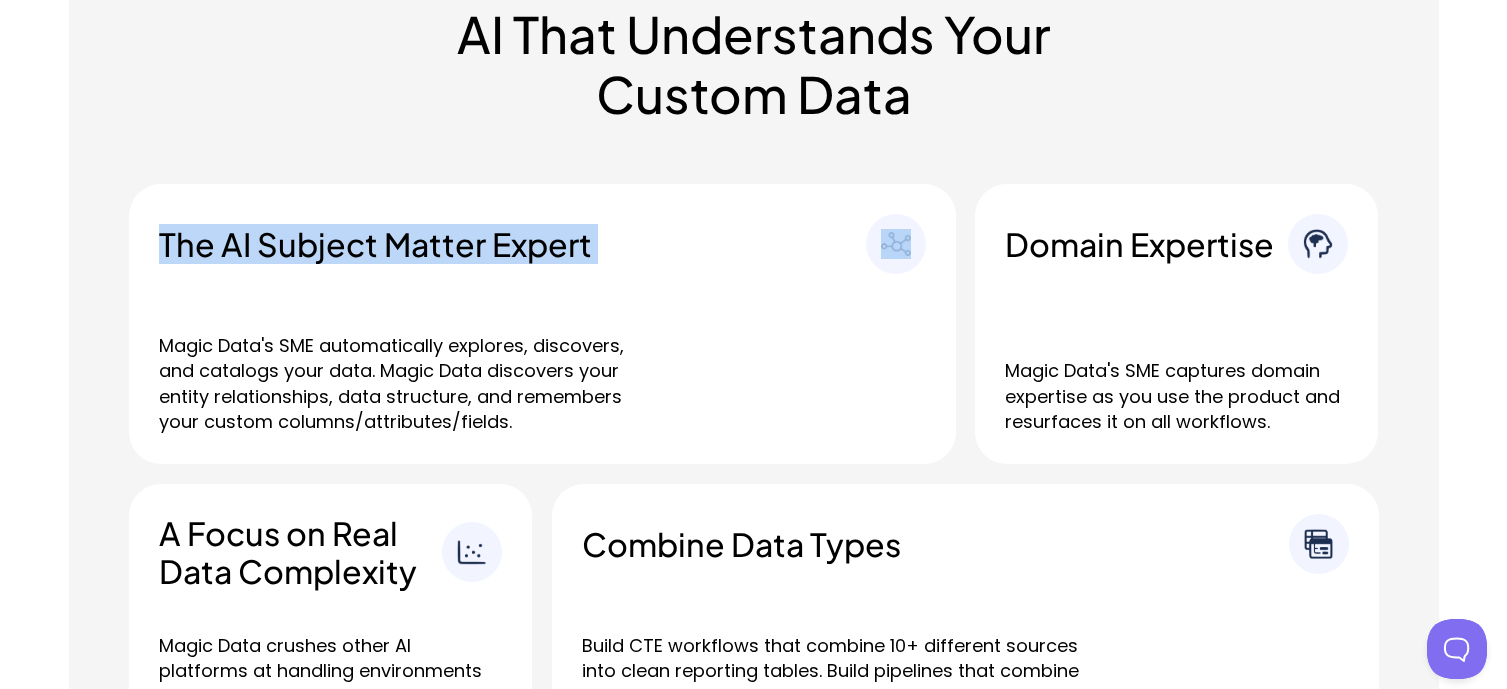 click on "The AI Subject Matter Expert" at bounding box center [512, 244] 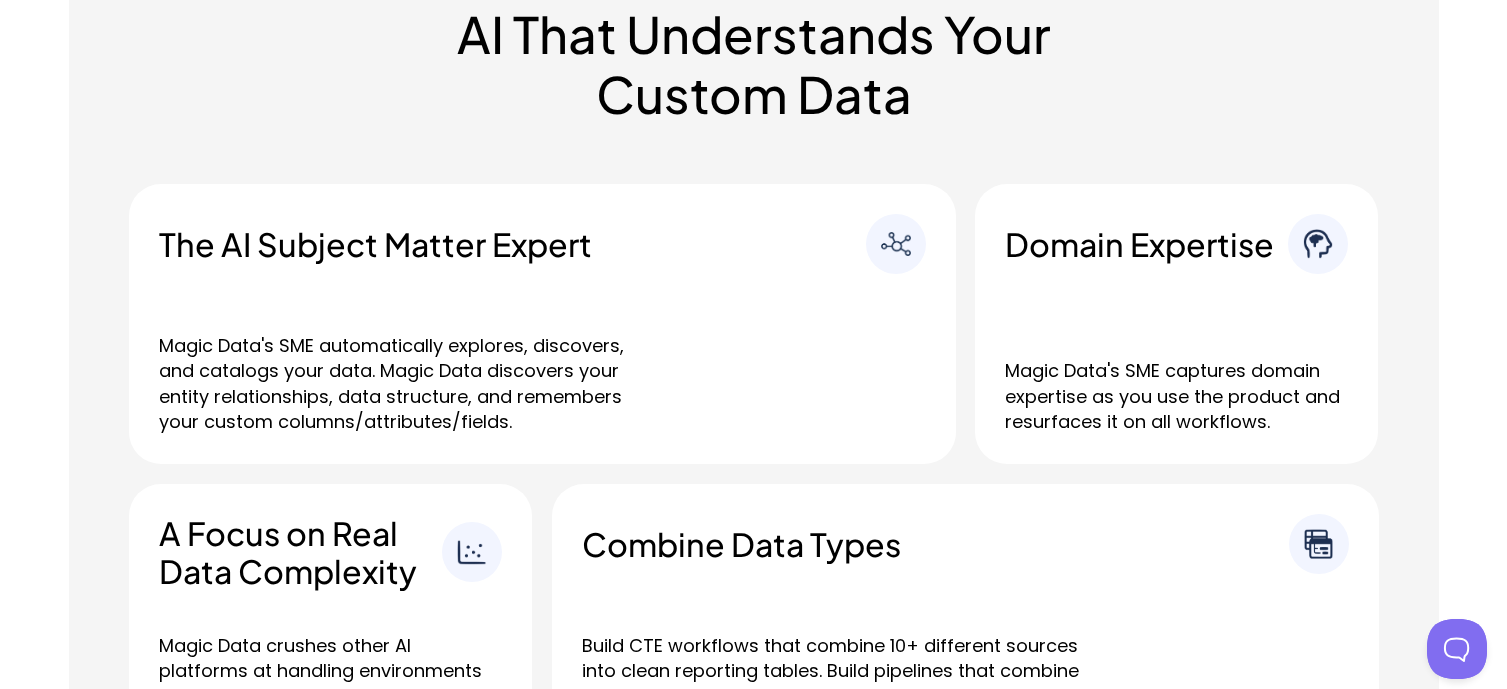 click on "Magic Data's SME automatically explores, discovers, and catalogs your data. Magic Data discovers your entity relationships, data structure, and remembers your custom columns/attributes/fields." at bounding box center [409, 383] 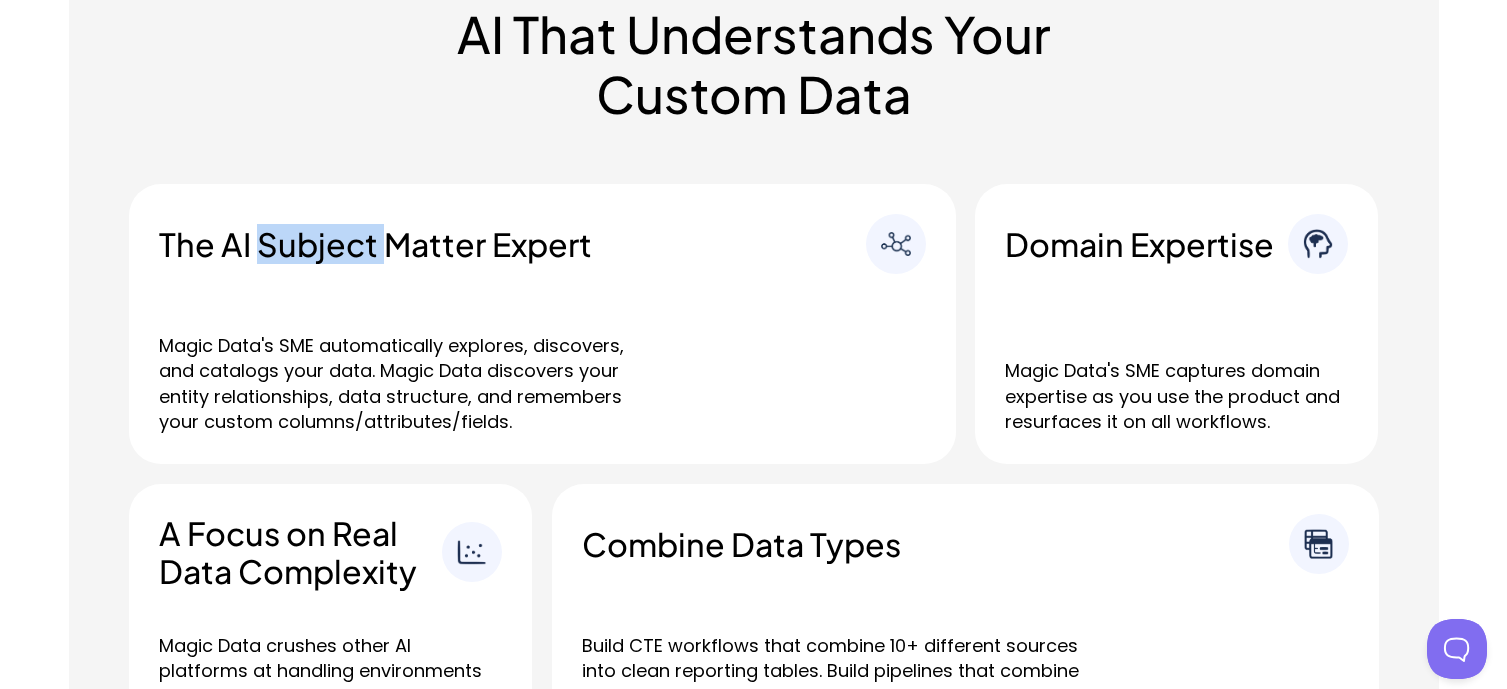 click on "The AI Subject Matter Expert" at bounding box center (512, 244) 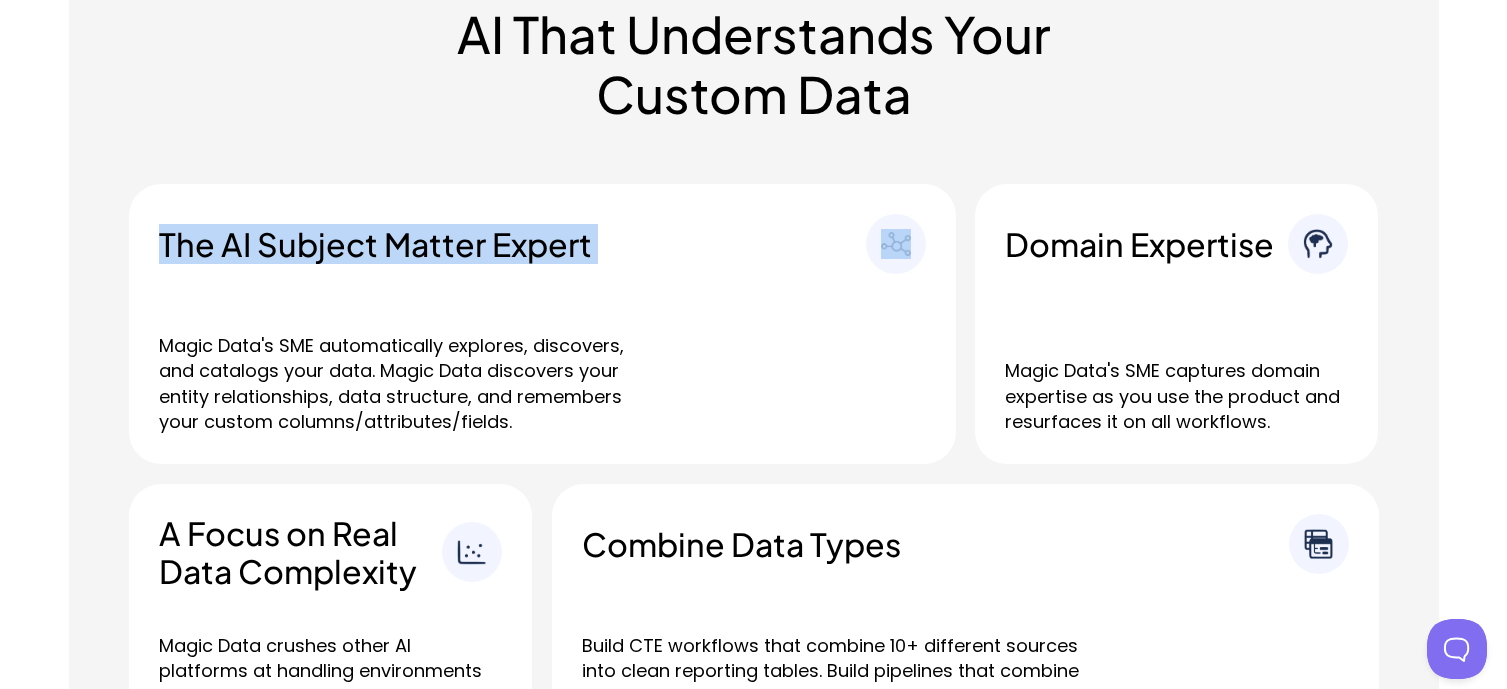 drag, startPoint x: 259, startPoint y: 245, endPoint x: 366, endPoint y: 344, distance: 145.7738 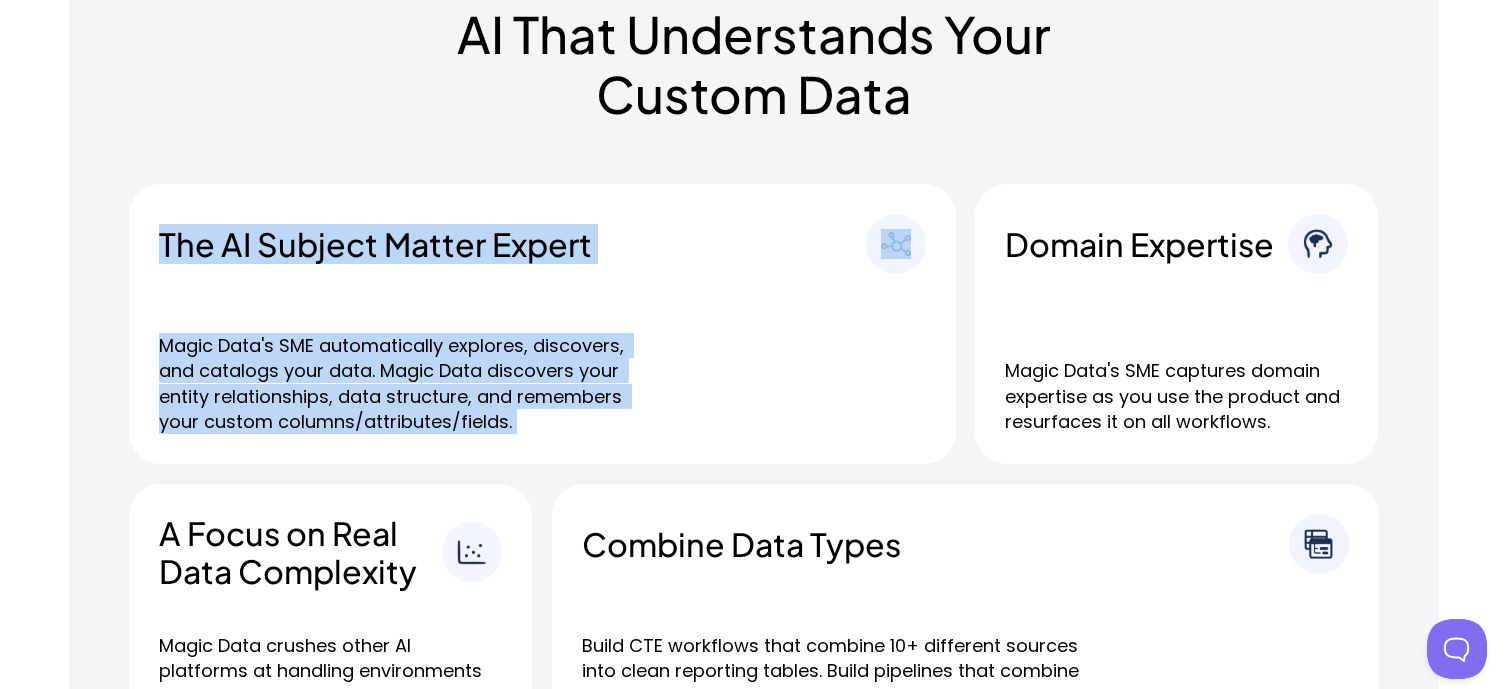 click on "Magic Data's SME automatically explores, discovers, and catalogs your data. Magic Data discovers your entity relationships, data structure, and remembers your custom columns/attributes/fields." at bounding box center (409, 383) 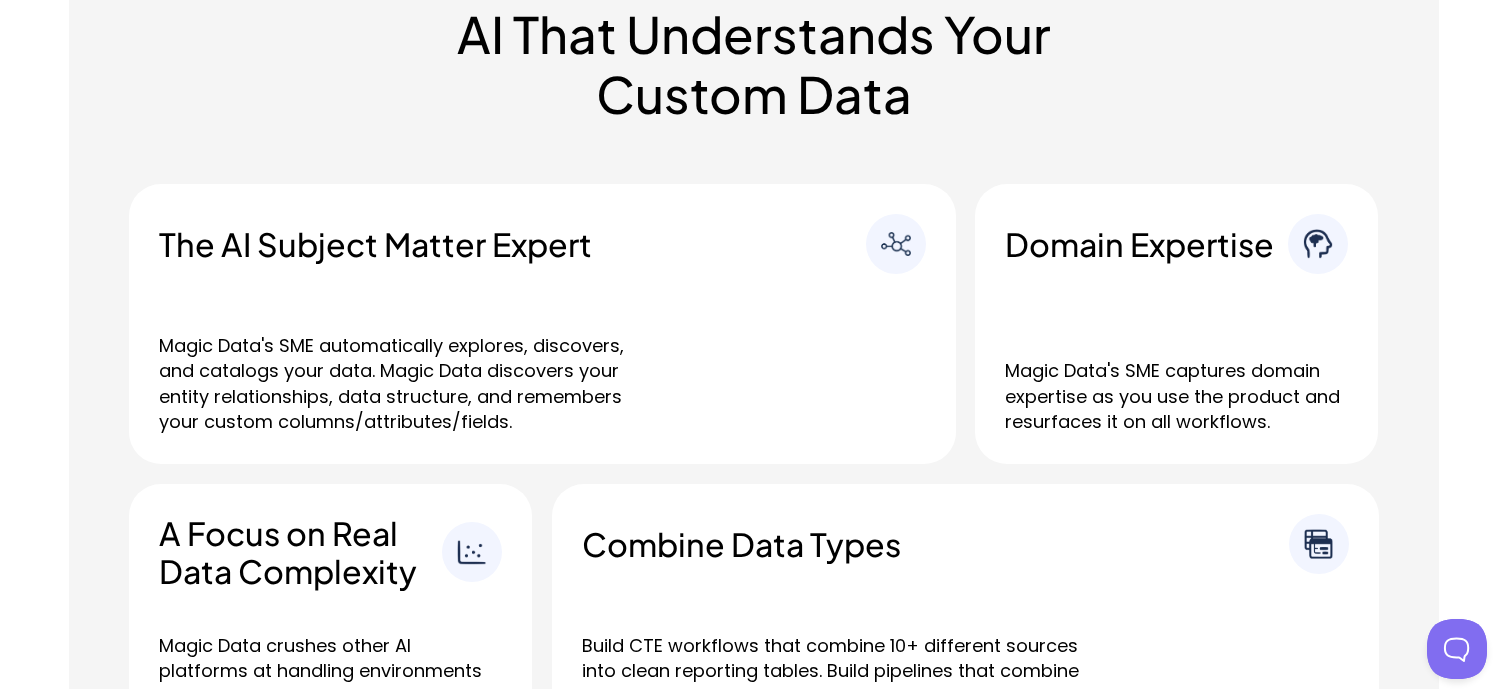 click on "Magic Data's SME captures domain expertise as you use the product and resurfaces it on all workflows." at bounding box center [1176, 396] 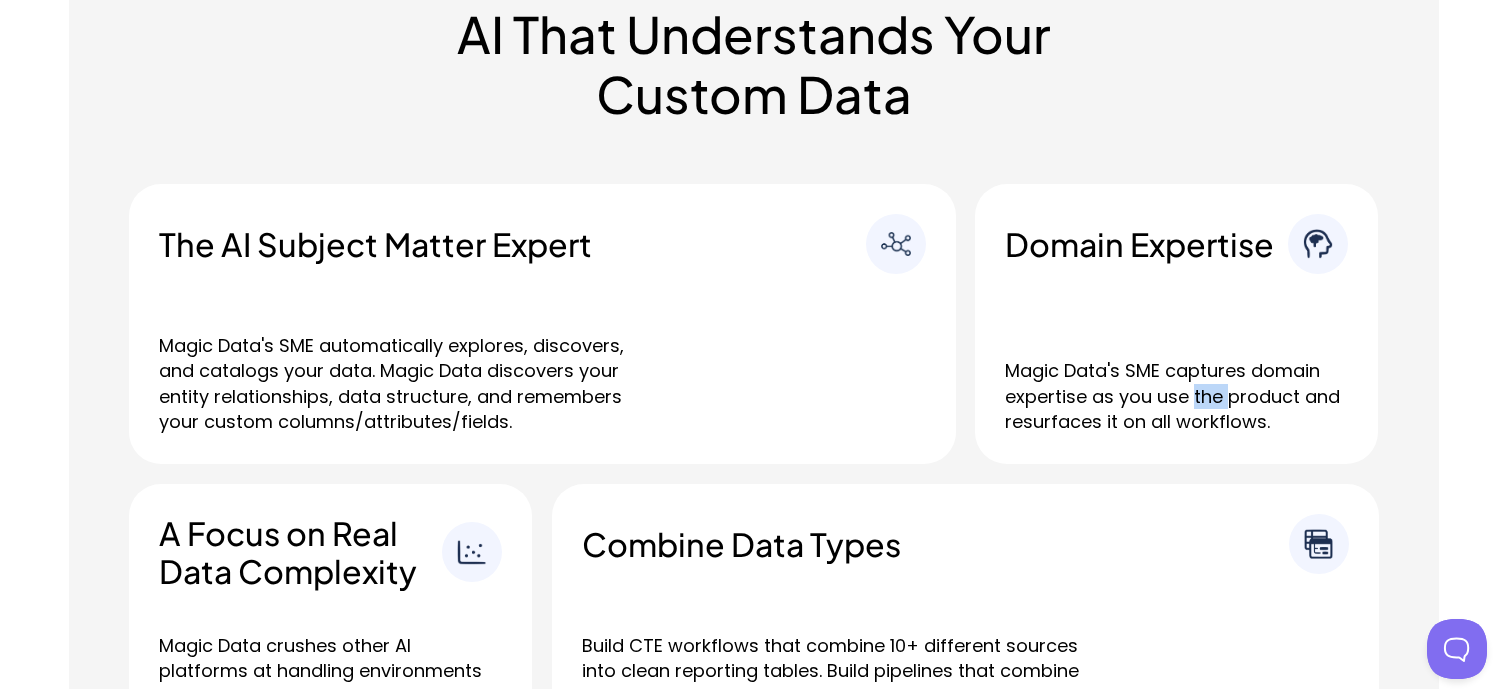 click on "Magic Data's SME captures domain expertise as you use the product and resurfaces it on all workflows." at bounding box center [1176, 396] 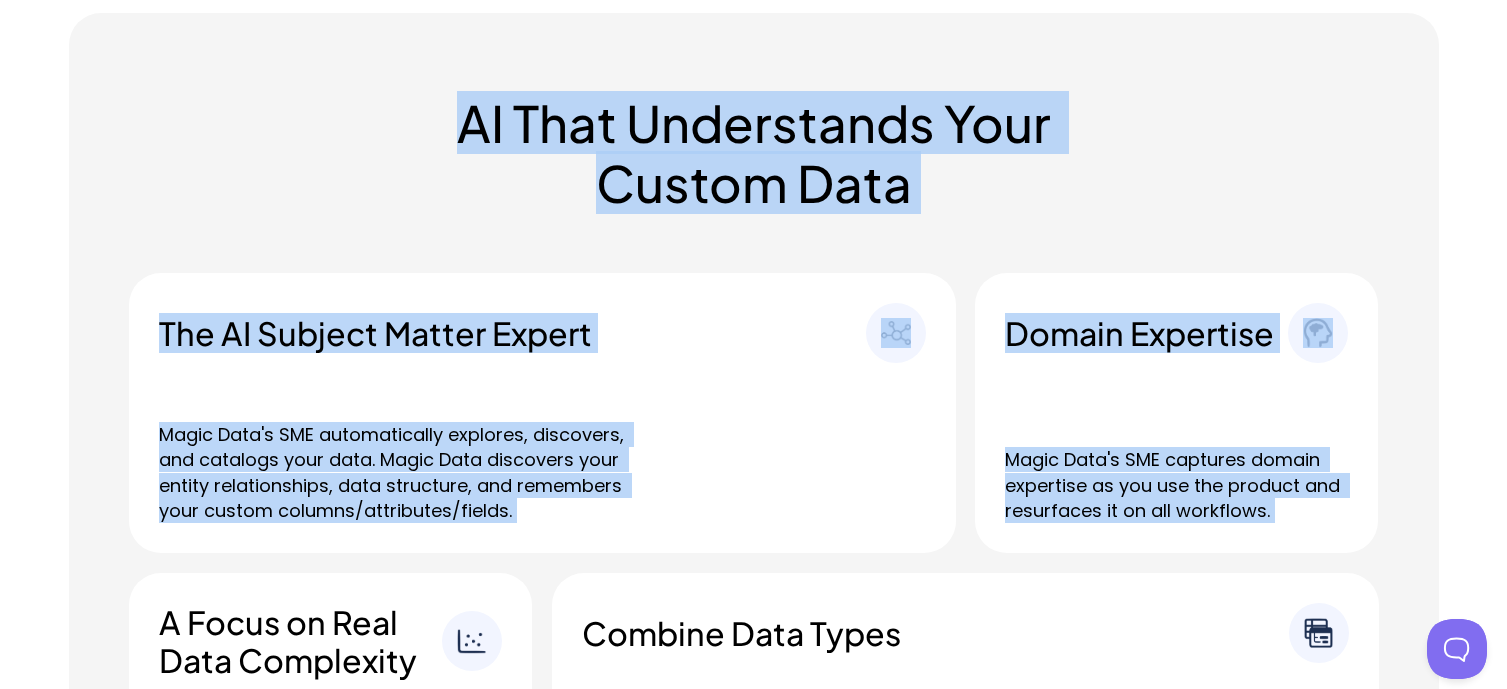 scroll, scrollTop: 900, scrollLeft: 0, axis: vertical 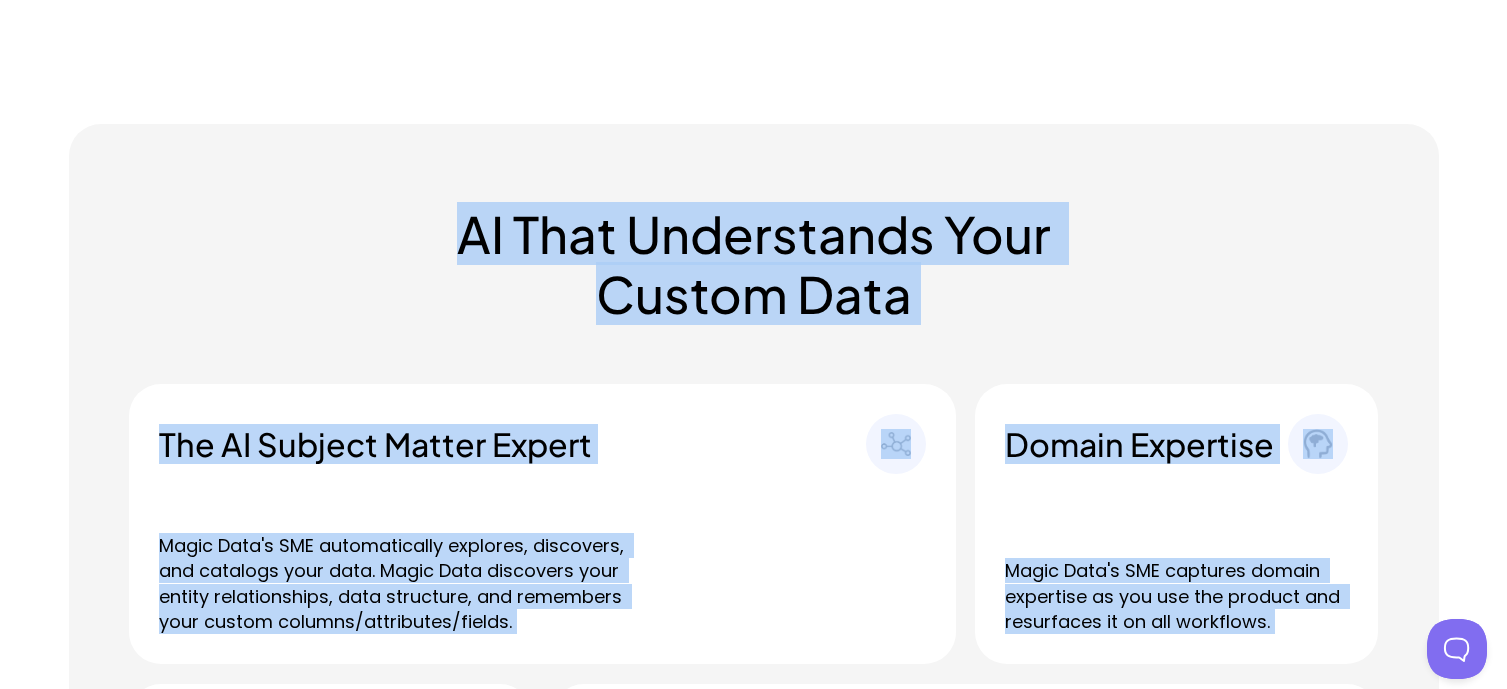 drag, startPoint x: 1199, startPoint y: 398, endPoint x: 346, endPoint y: 152, distance: 887.76404 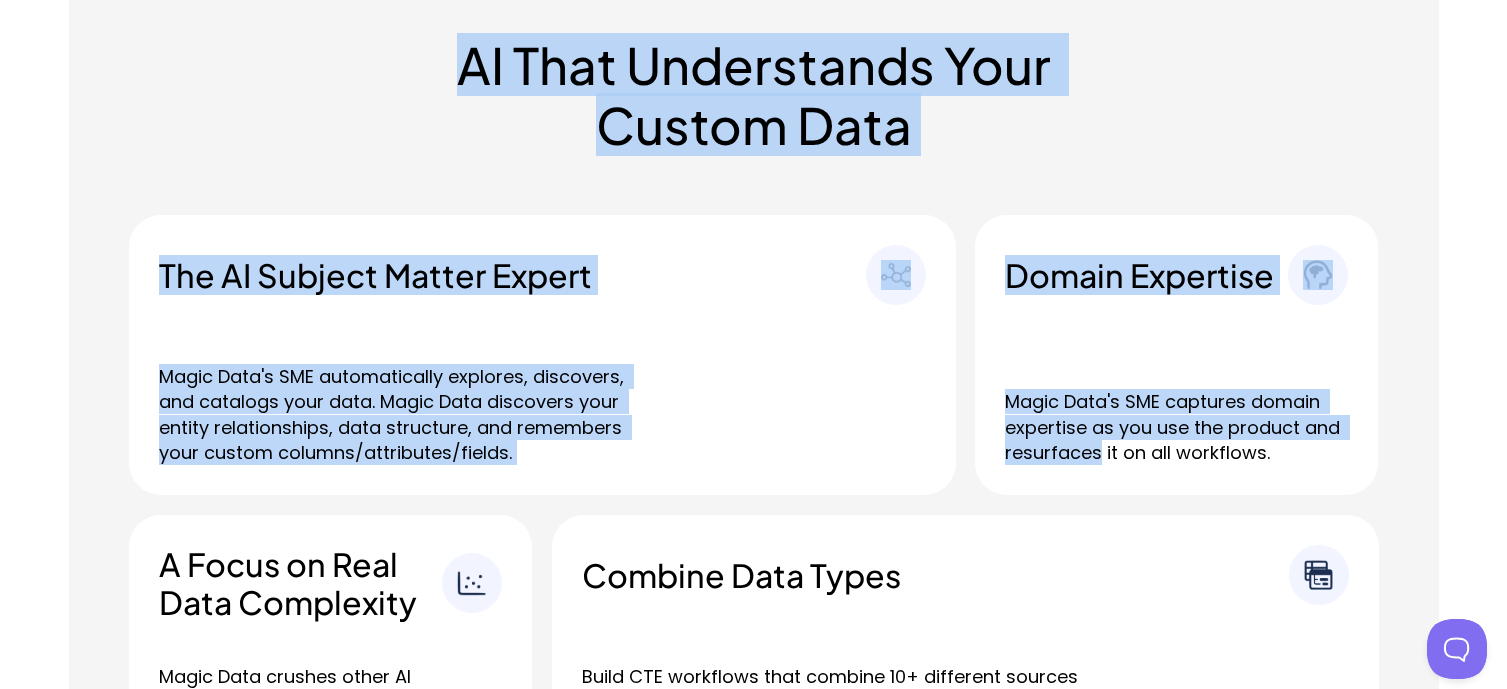 scroll, scrollTop: 1100, scrollLeft: 0, axis: vertical 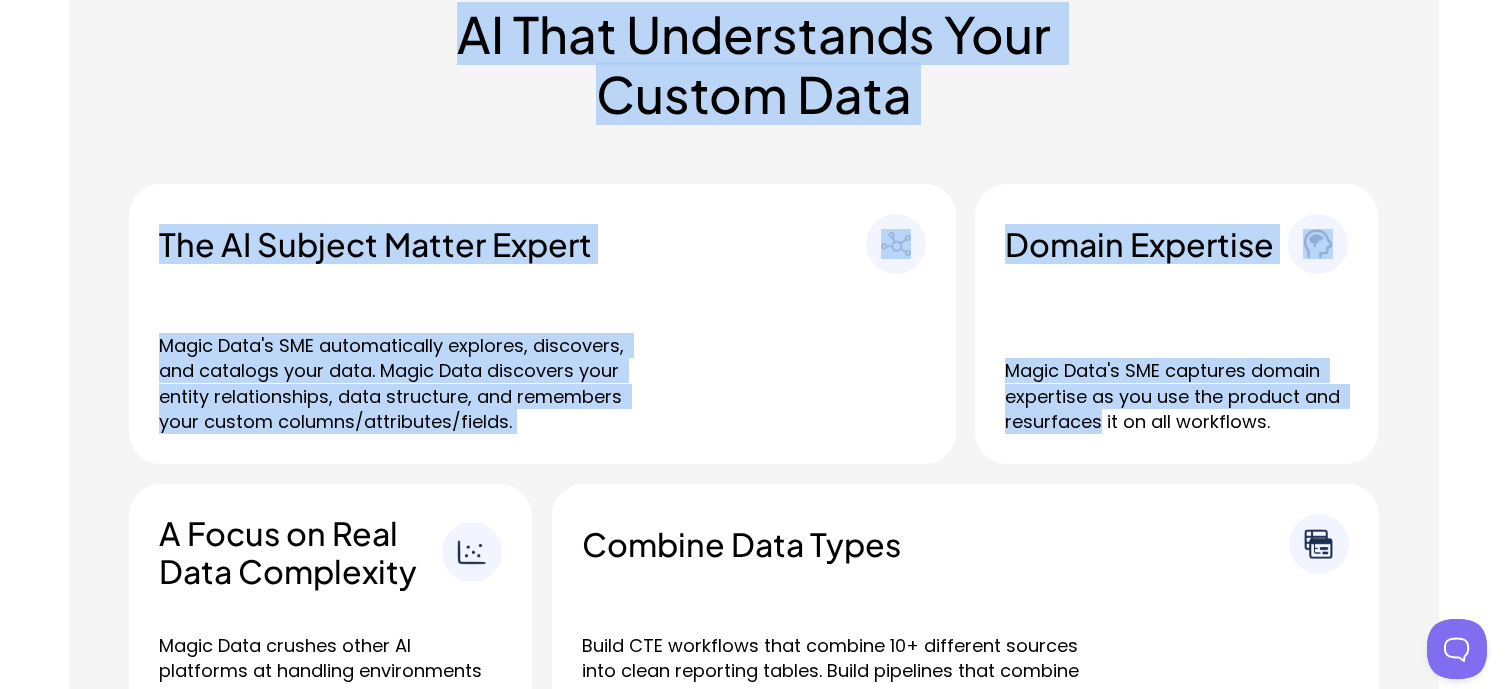 drag, startPoint x: 346, startPoint y: 154, endPoint x: 1132, endPoint y: 420, distance: 829.79034 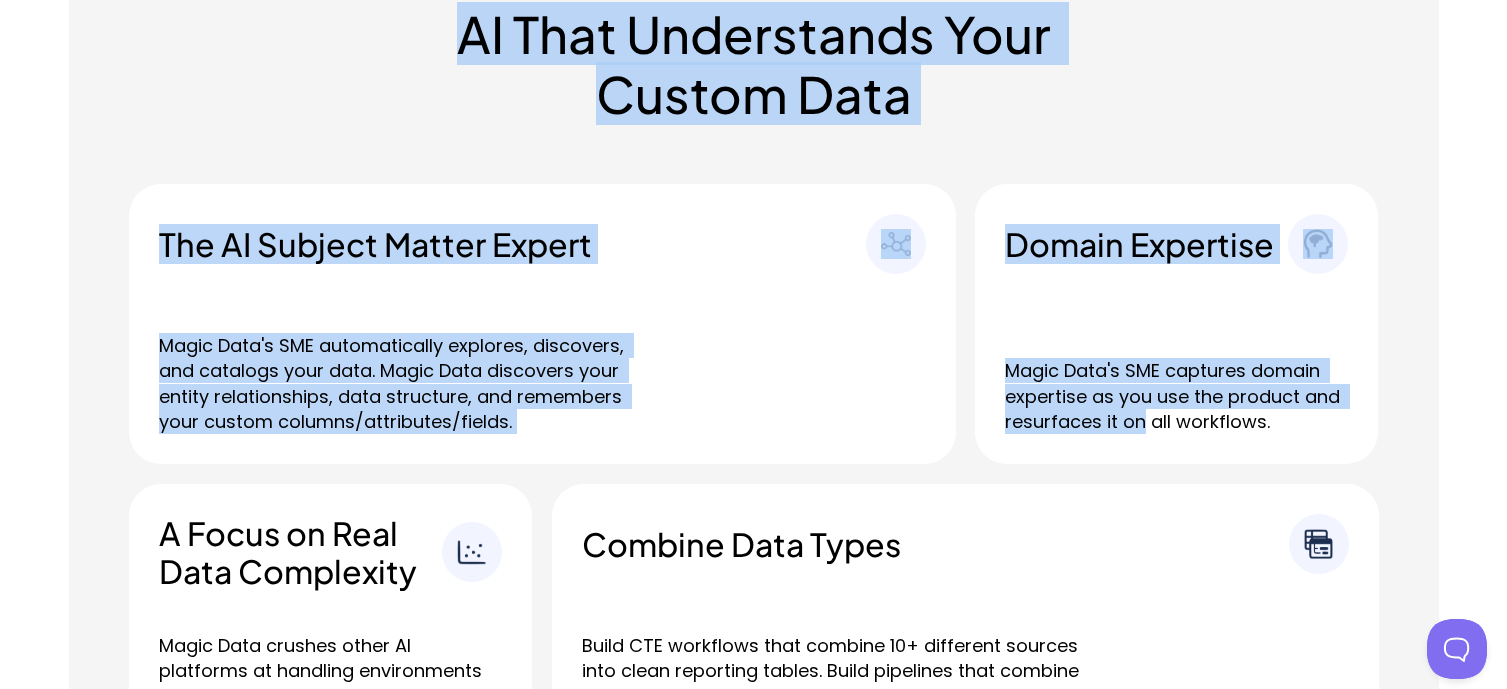click on "Magic Data's SME captures domain expertise as you use the product and resurfaces it on all workflows." at bounding box center (1176, 396) 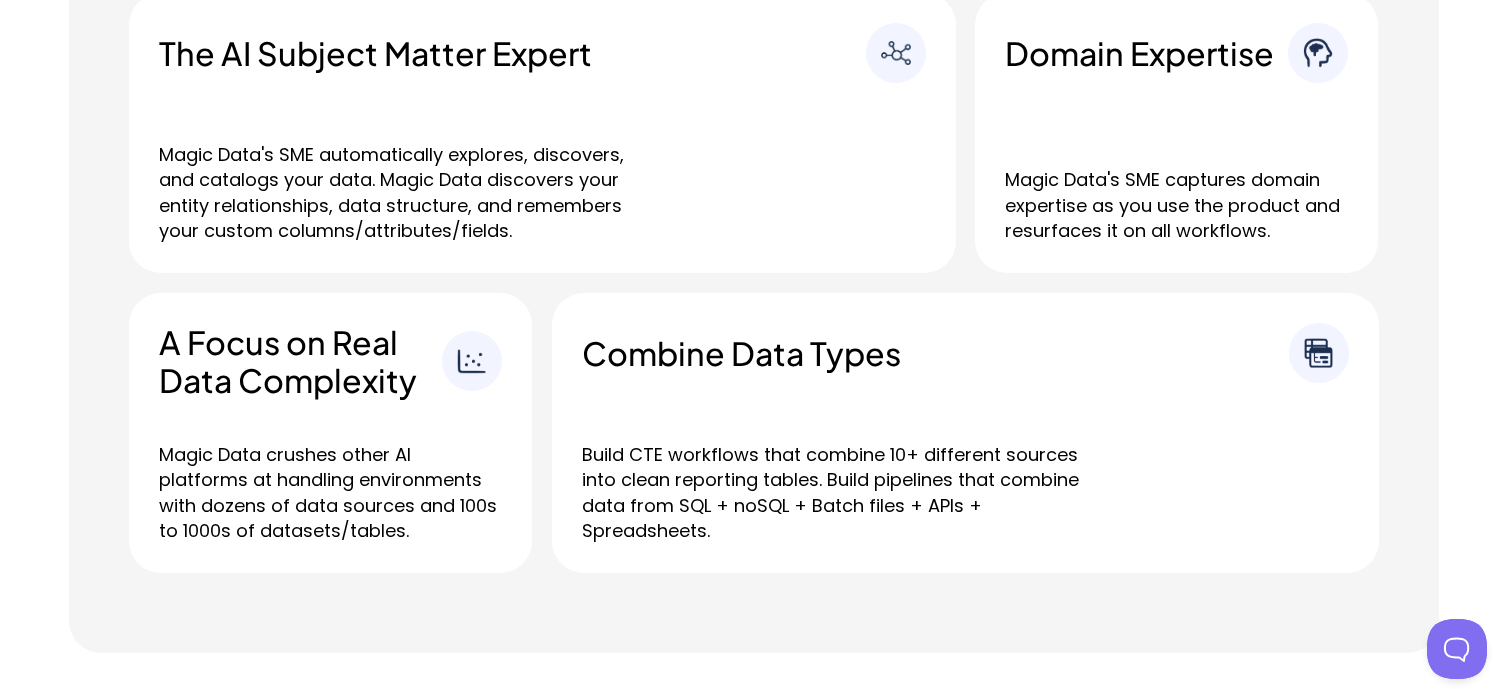scroll, scrollTop: 1400, scrollLeft: 0, axis: vertical 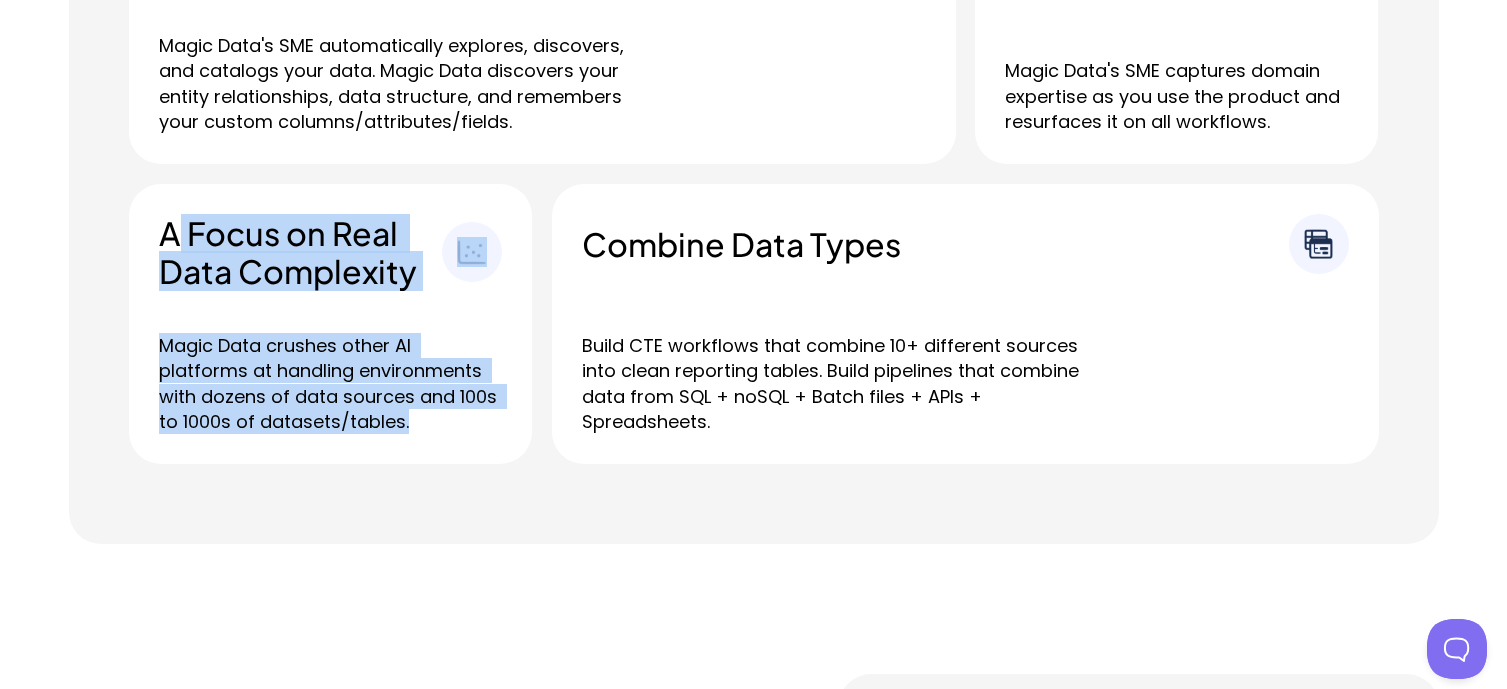 drag, startPoint x: 431, startPoint y: 432, endPoint x: 172, endPoint y: 233, distance: 326.6221 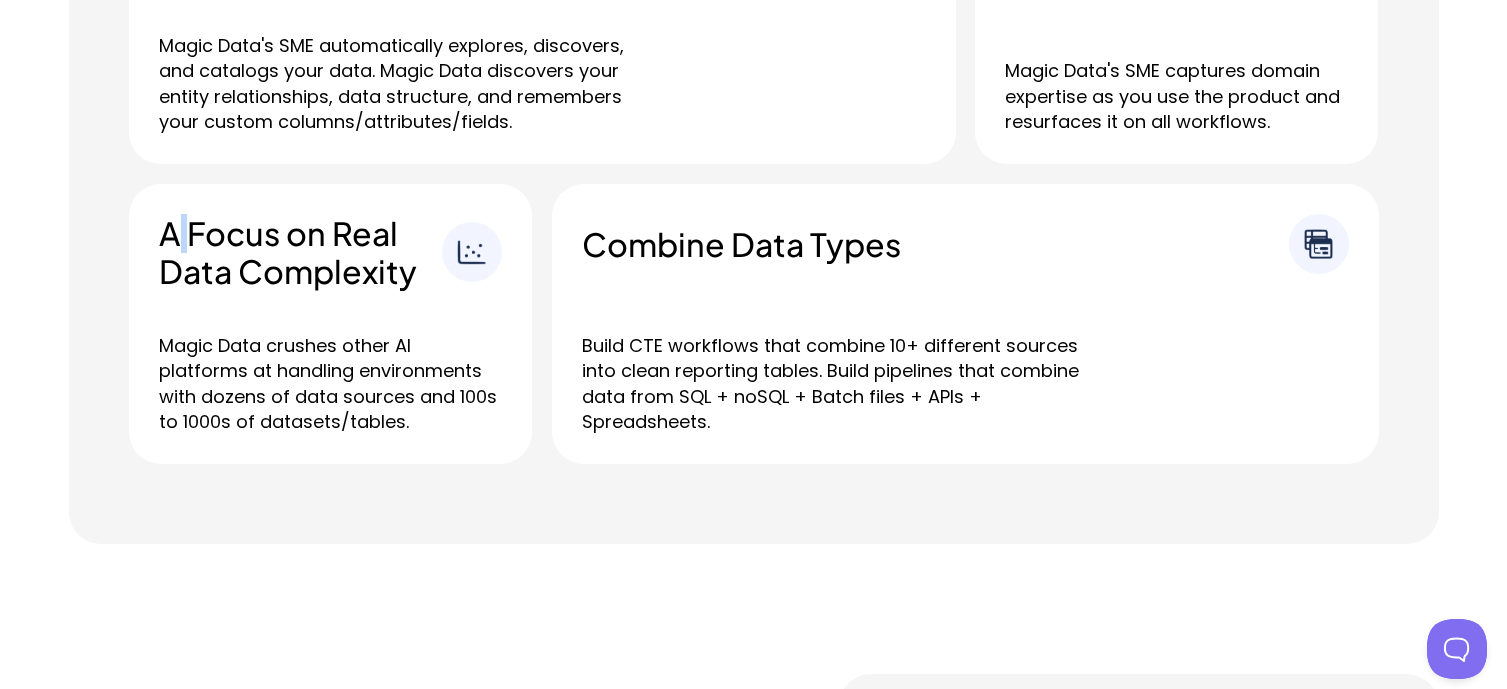 click on "A Focus on Real Data Complexity" at bounding box center [300, 252] 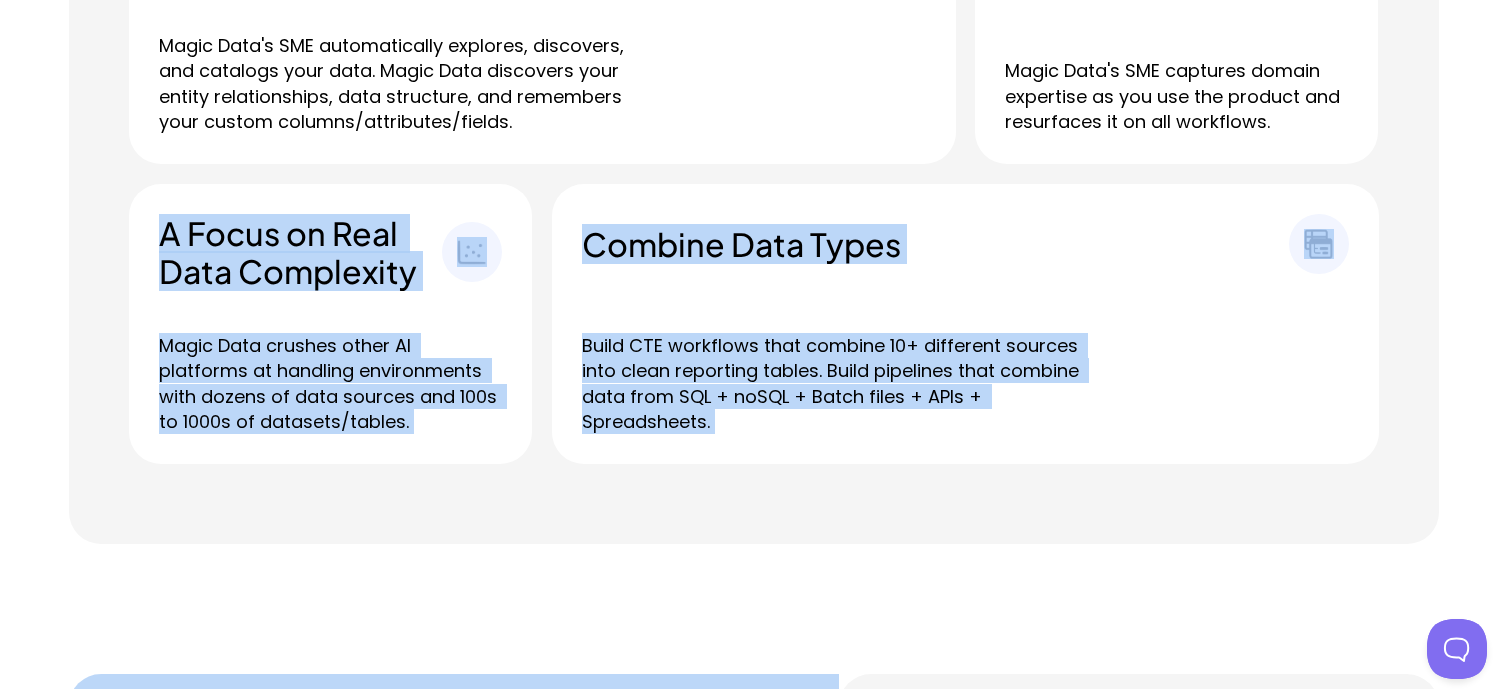 drag, startPoint x: 172, startPoint y: 233, endPoint x: 1018, endPoint y: 452, distance: 873.88617 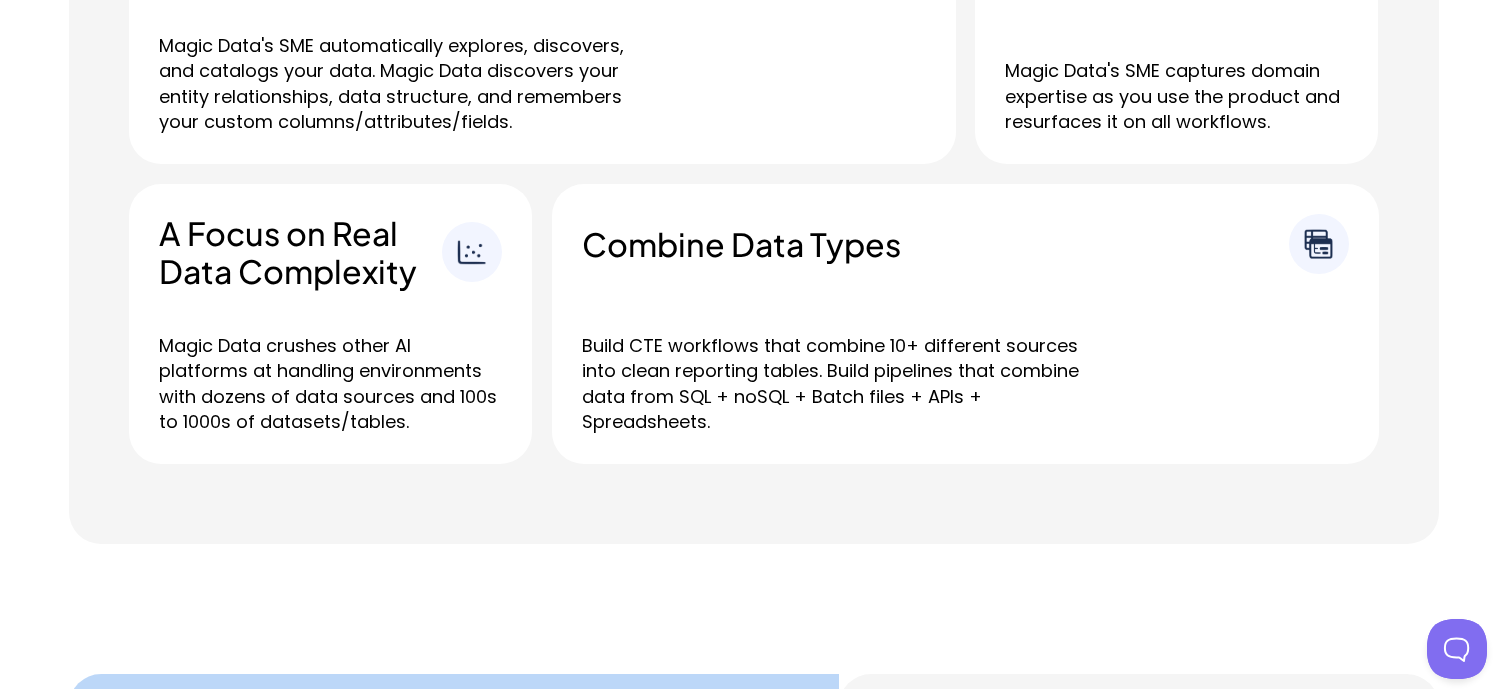 click on "Combine Data Types Build CTE workflows that combine 10+ different sources into clean reporting tables. Build pipelines that combine data from SQL + noSQL + Batch files + APIs + Spreadsheets." at bounding box center (965, 324) 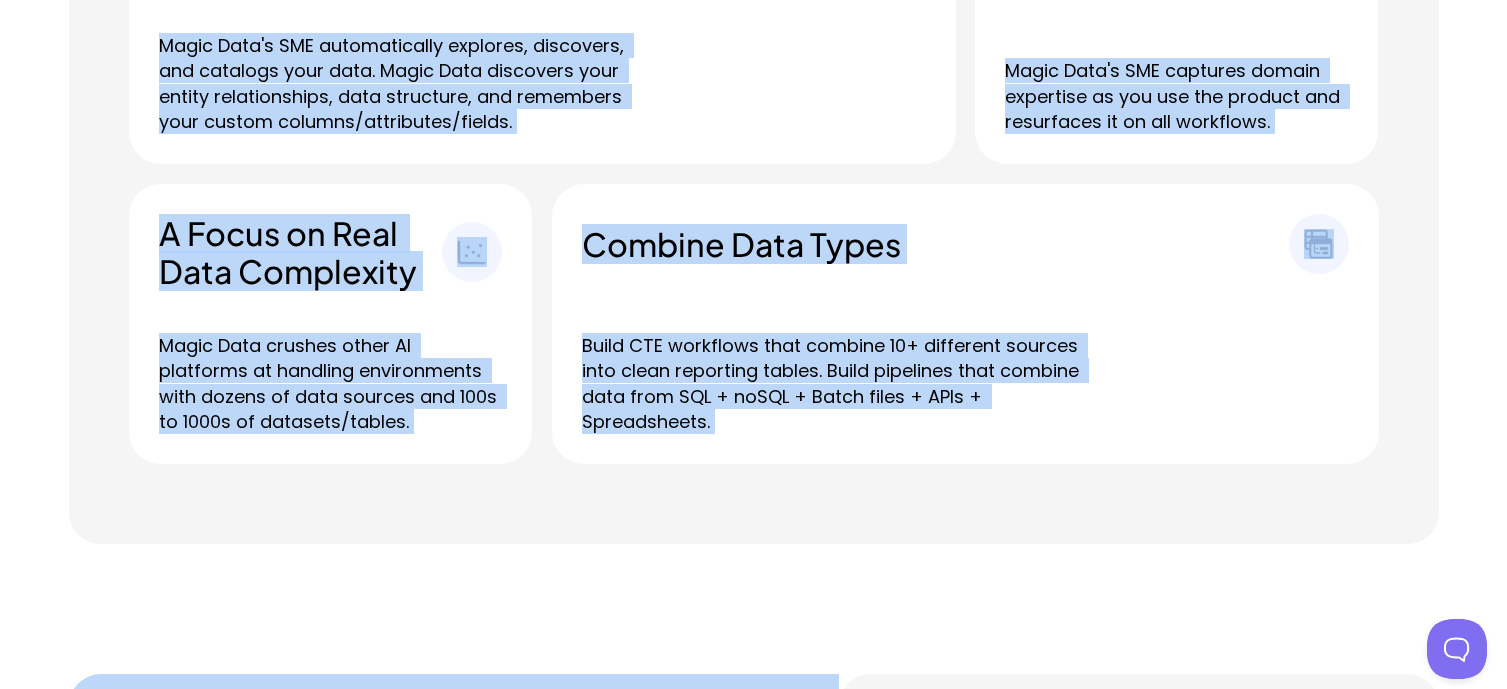 drag, startPoint x: 1018, startPoint y: 452, endPoint x: 410, endPoint y: 139, distance: 683.837 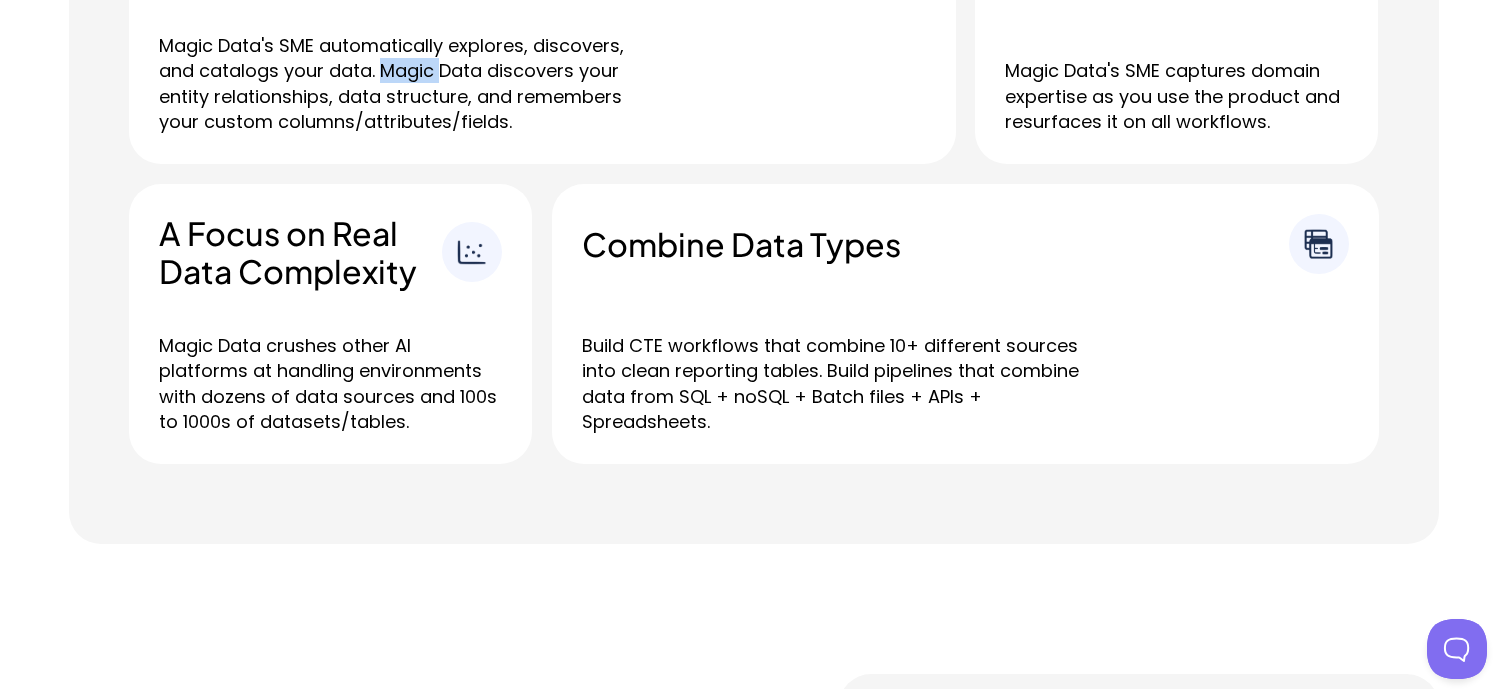 click on "Magic Data's SME automatically explores, discovers, and catalogs your data. Magic Data discovers your entity relationships, data structure, and remembers your custom columns/attributes/fields." at bounding box center (409, 83) 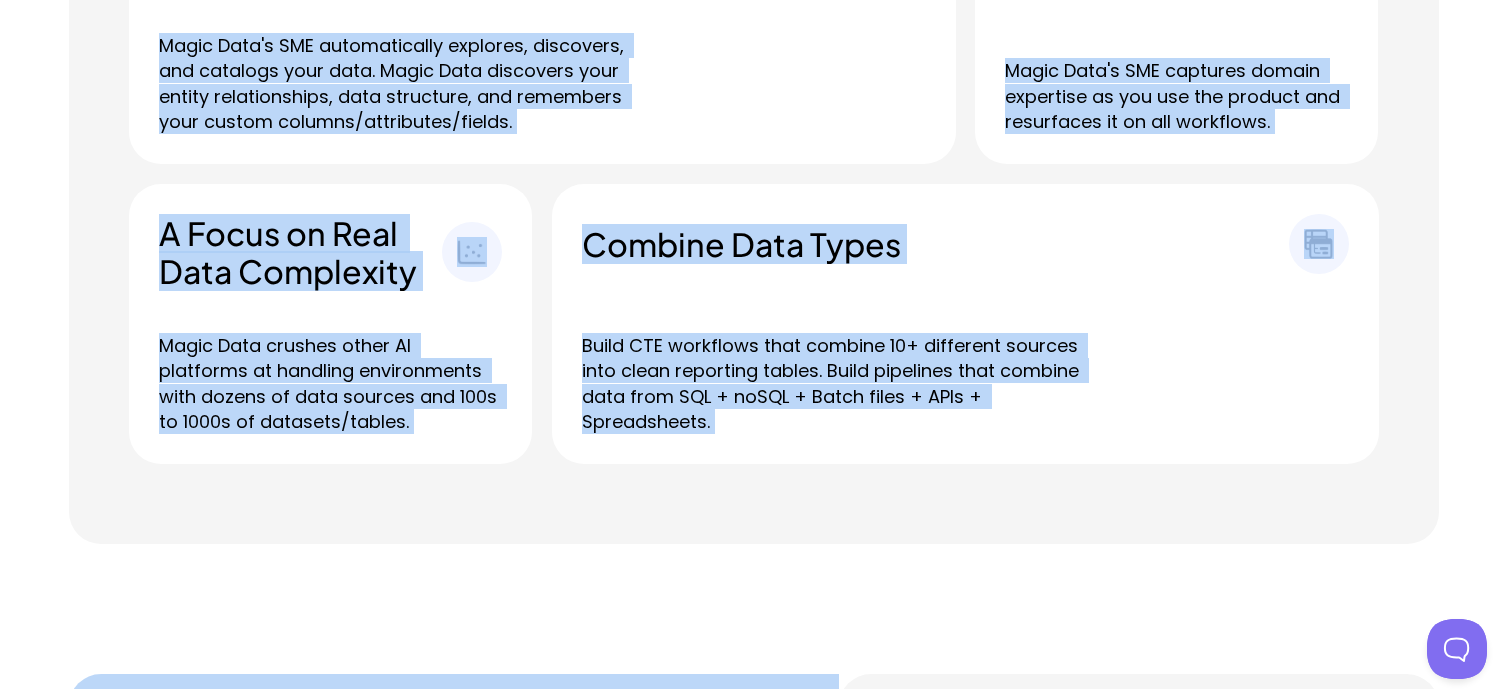 drag, startPoint x: 400, startPoint y: 78, endPoint x: 908, endPoint y: 458, distance: 634.4005 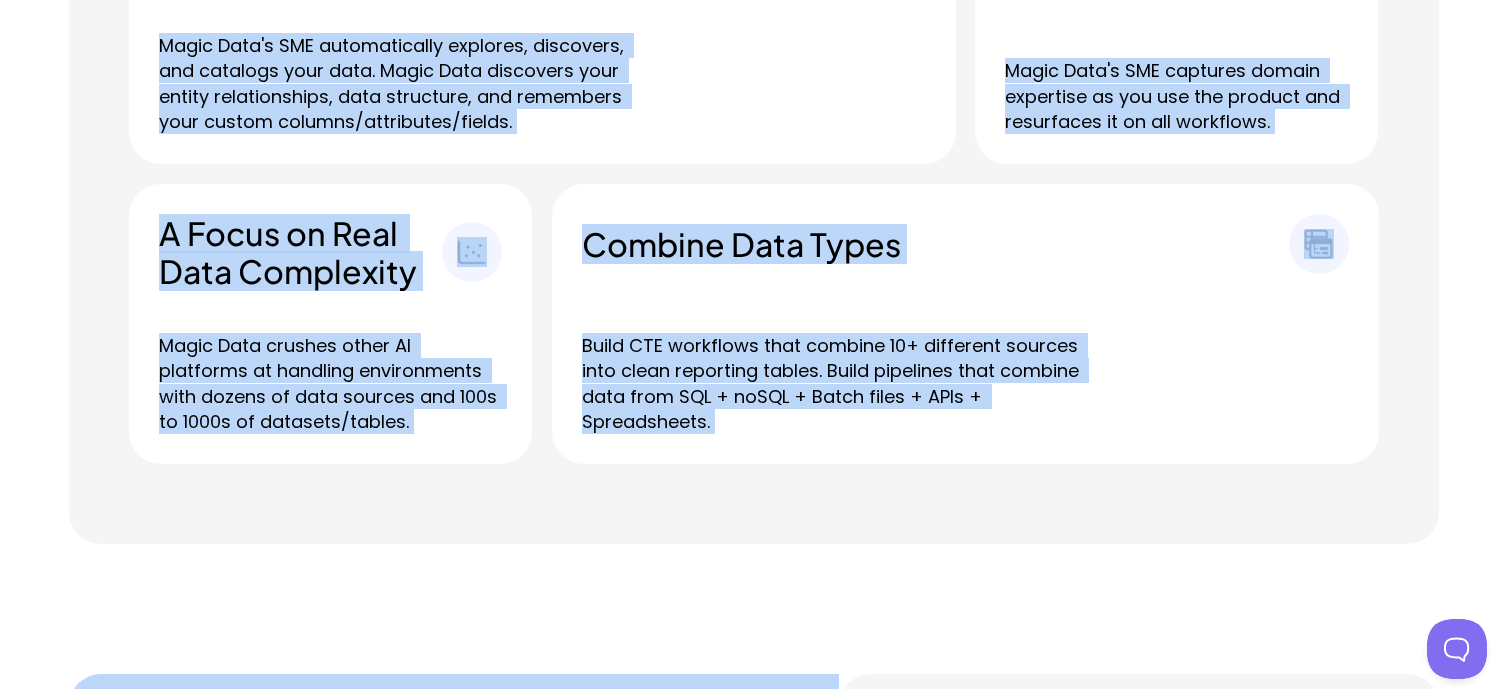 click on "Build CTE workflows that combine 10+ different sources into clean reporting tables. Build pipelines that combine data from SQL + noSQL + Batch files + APIs + Spreadsheets." at bounding box center (832, 383) 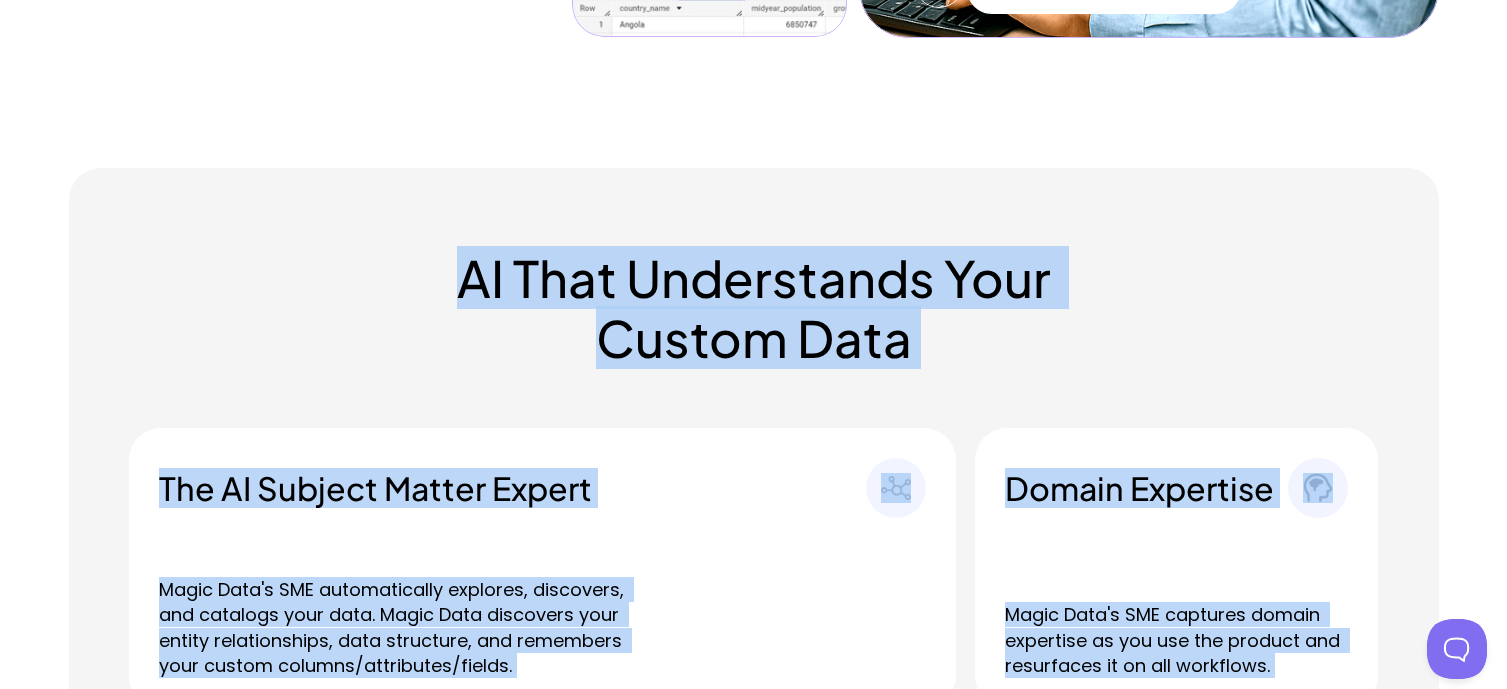 scroll, scrollTop: 800, scrollLeft: 0, axis: vertical 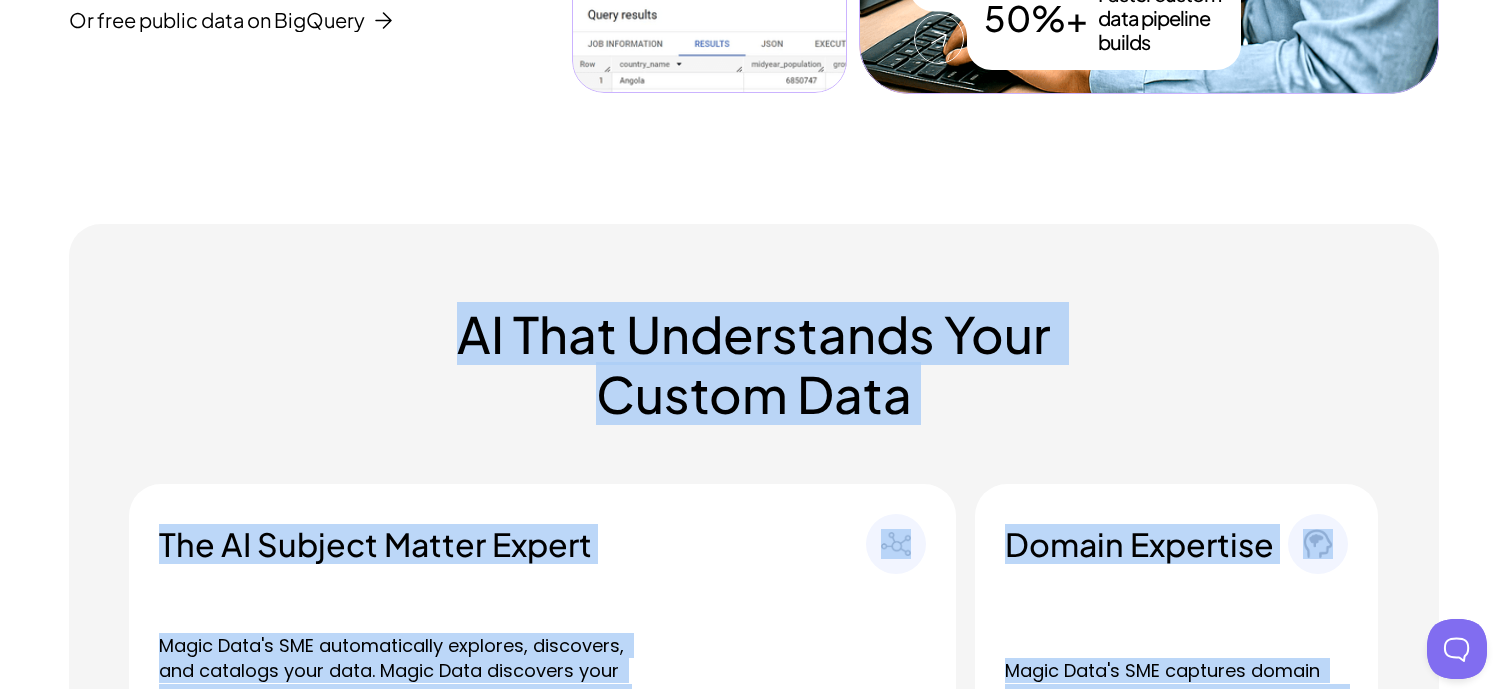drag, startPoint x: 915, startPoint y: 432, endPoint x: 335, endPoint y: 251, distance: 607.5862 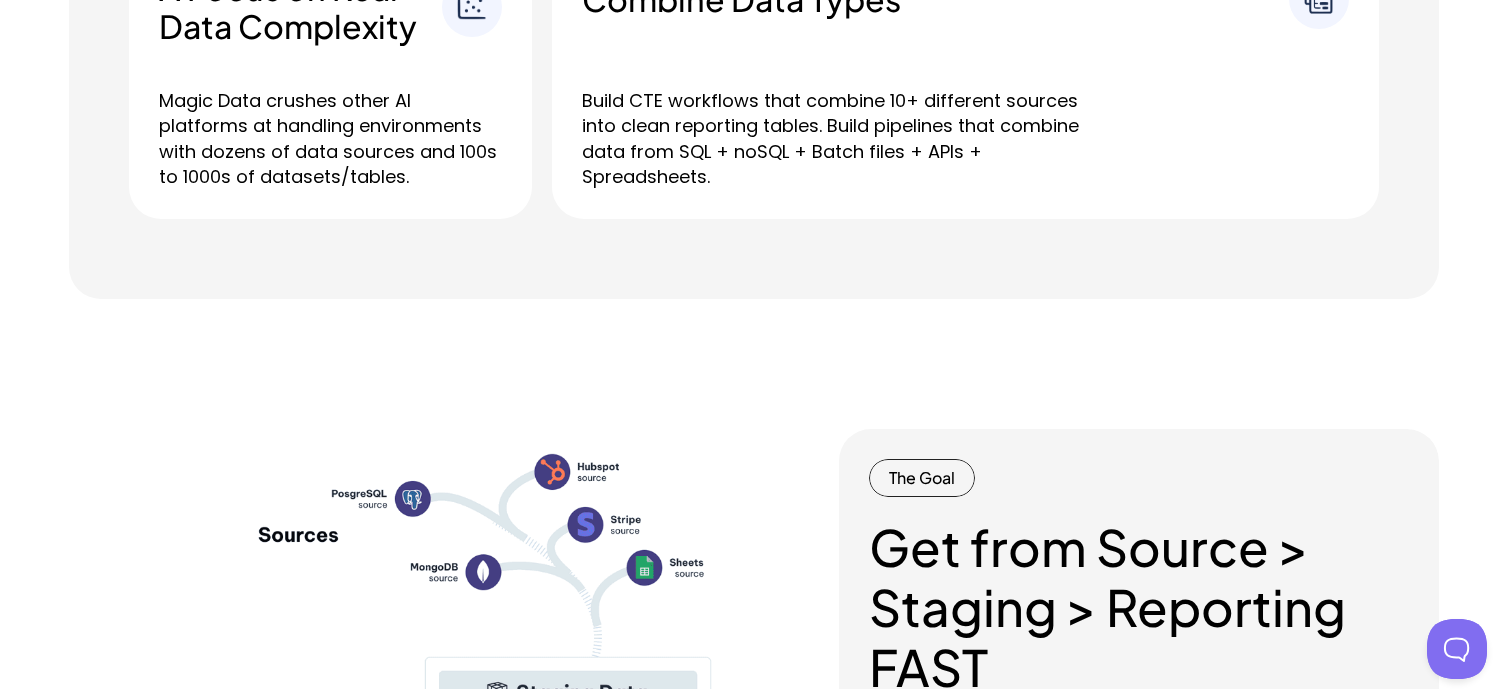 scroll, scrollTop: 1900, scrollLeft: 0, axis: vertical 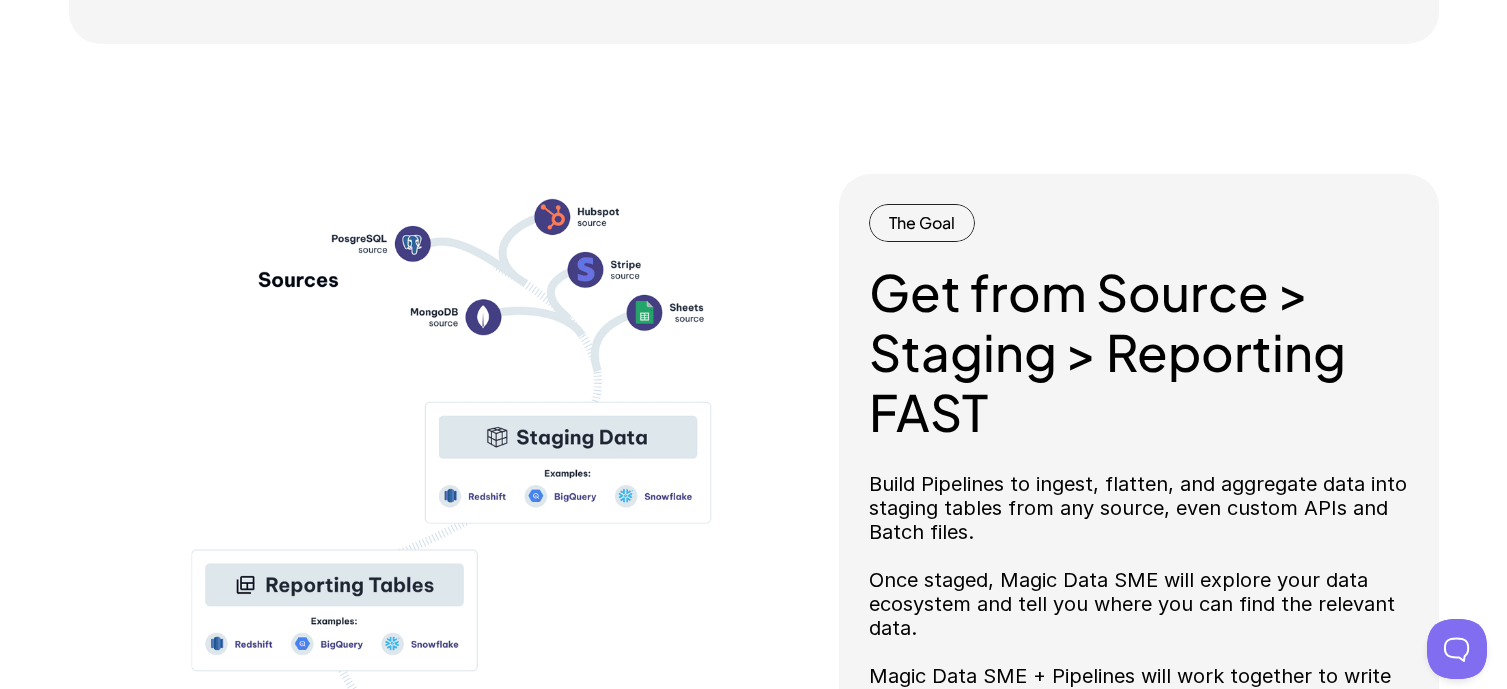 click at bounding box center (454, 524) 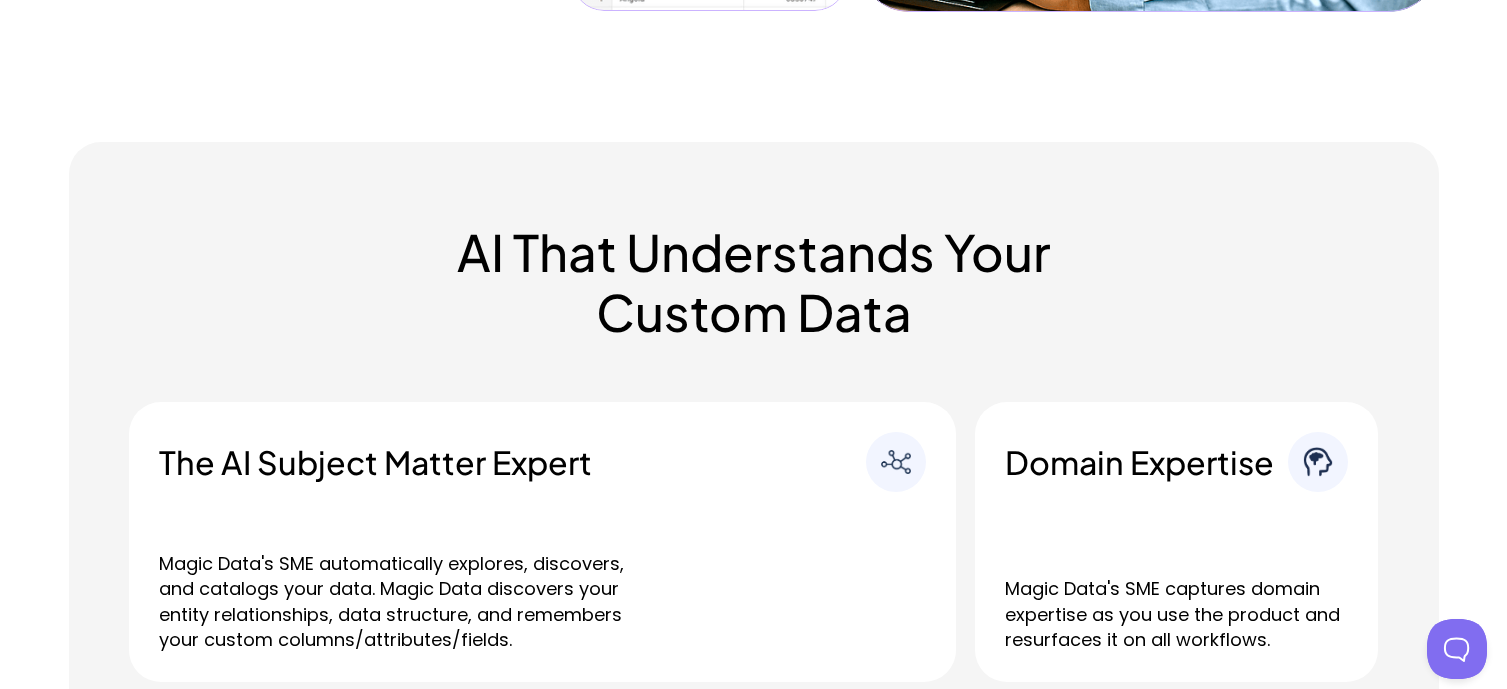 scroll, scrollTop: 700, scrollLeft: 0, axis: vertical 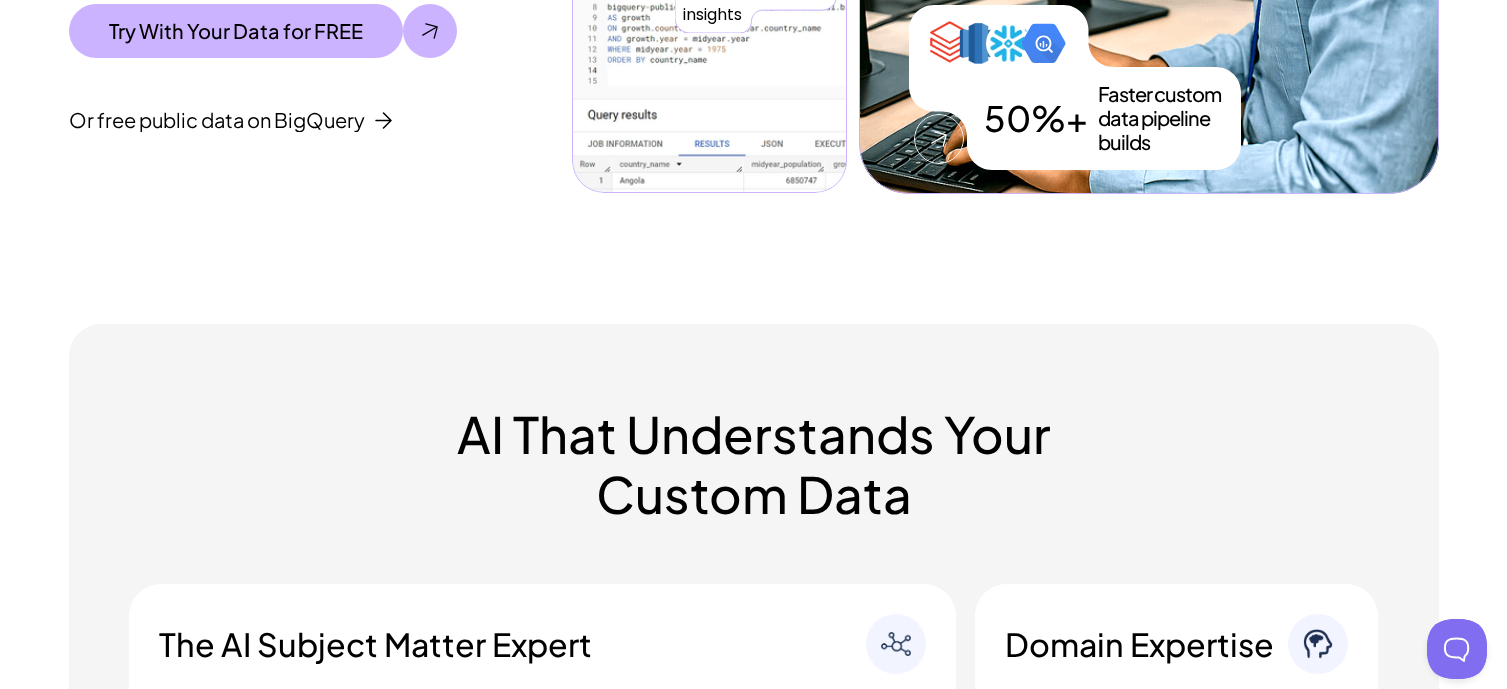 click on "AI That Understands Your Custom Data The AI Subject Matter Expert Magic Data's SME automatically explores, discovers, and catalogs your data. Magic Data discovers your entity relationships, data structure, and remembers your custom columns/attributes/fields.  Domain Expertise Magic Data's SME captures domain expertise as you use the product and resurfaces it on all workflows. A Focus on Real Data Complexity Magic Data crushes other AI platforms at handling environments with dozens of data sources and 100s to 1000s of datasets/tables. Combine Data Types Build CTE workflows that combine 10+ different sources into clean reporting tables. Build pipelines that combine data from SQL + noSQL + Batch files + APIs + Spreadsheets." at bounding box center (754, 784) 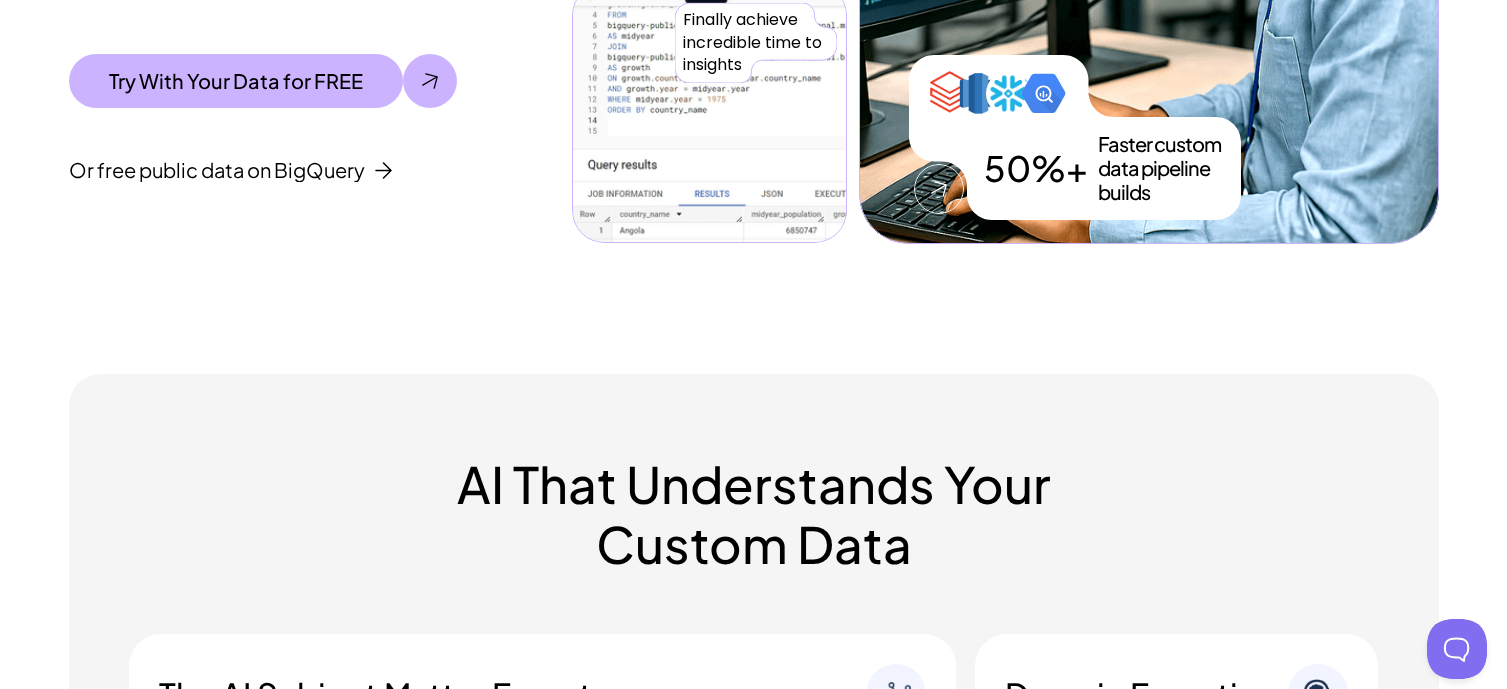 scroll, scrollTop: 0, scrollLeft: 0, axis: both 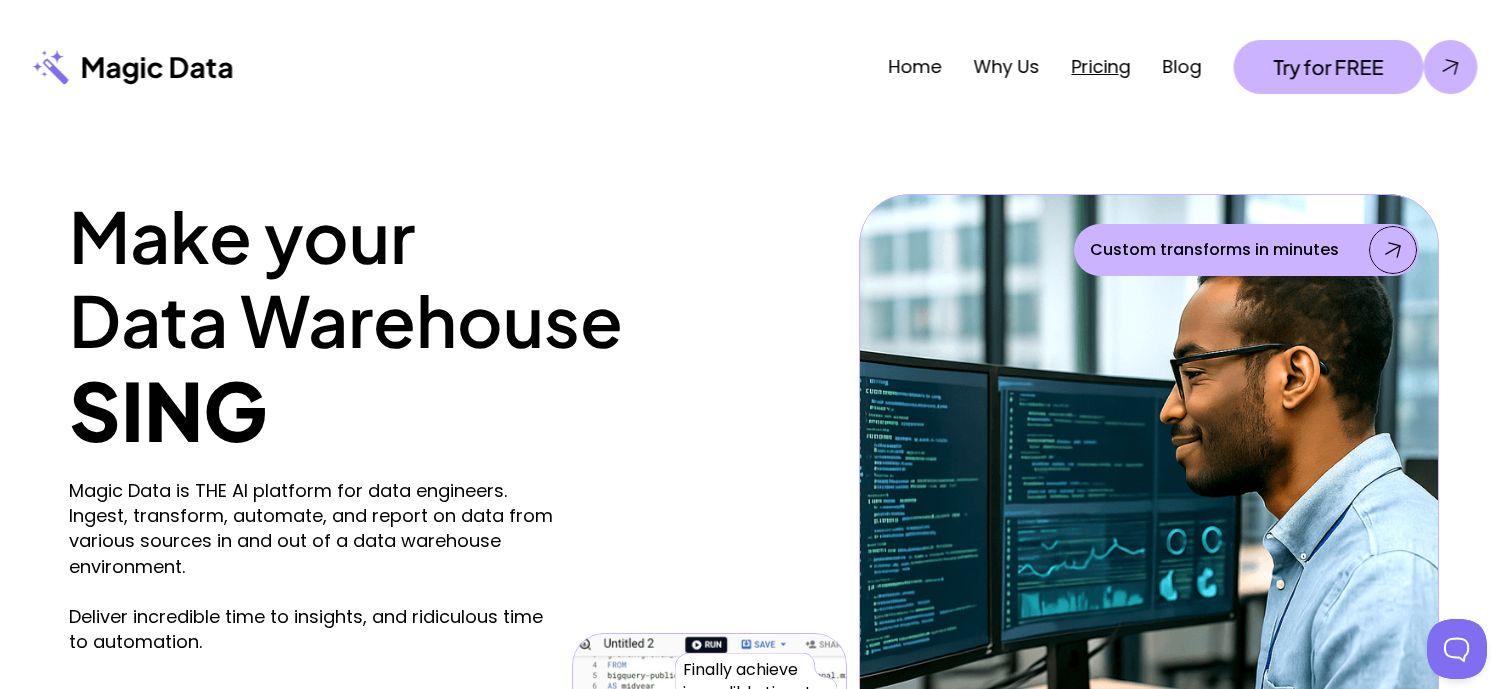 click on "Pricing" at bounding box center [1100, 66] 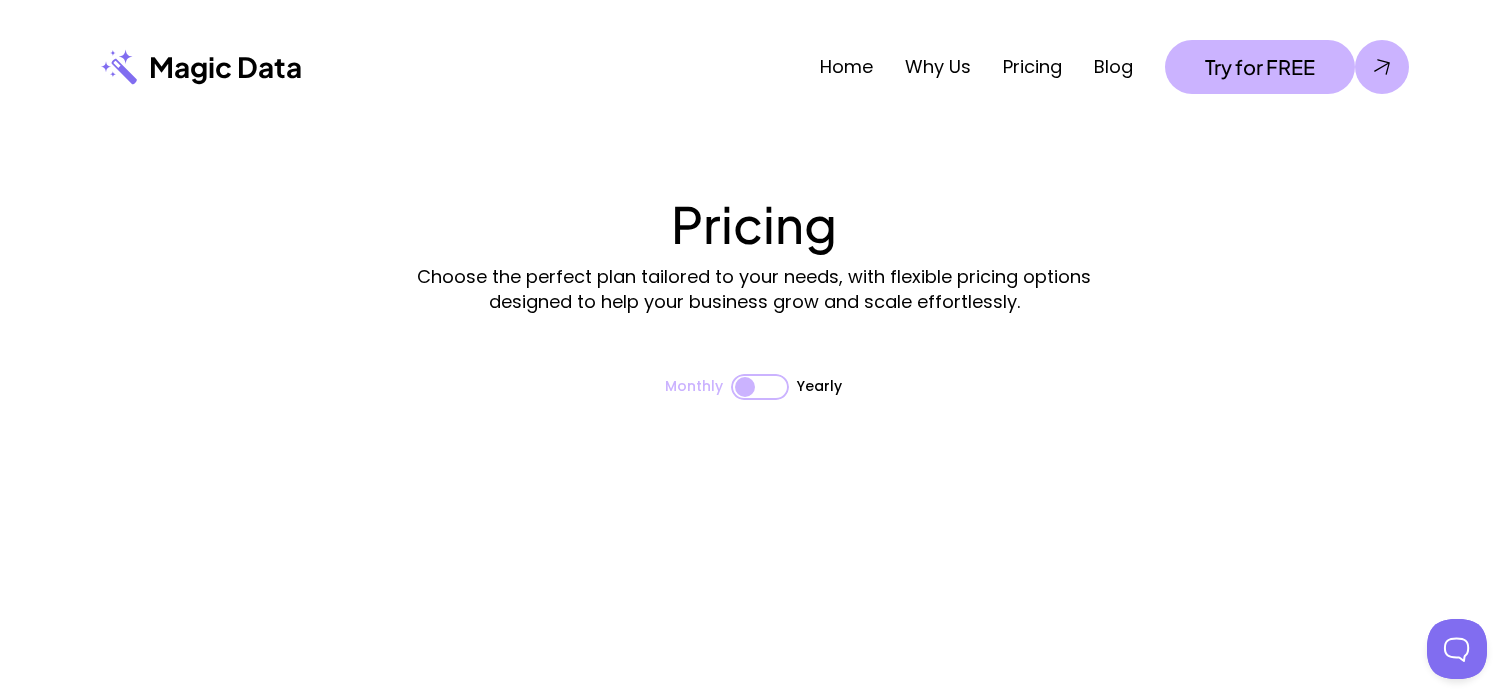 click at bounding box center (760, 387) 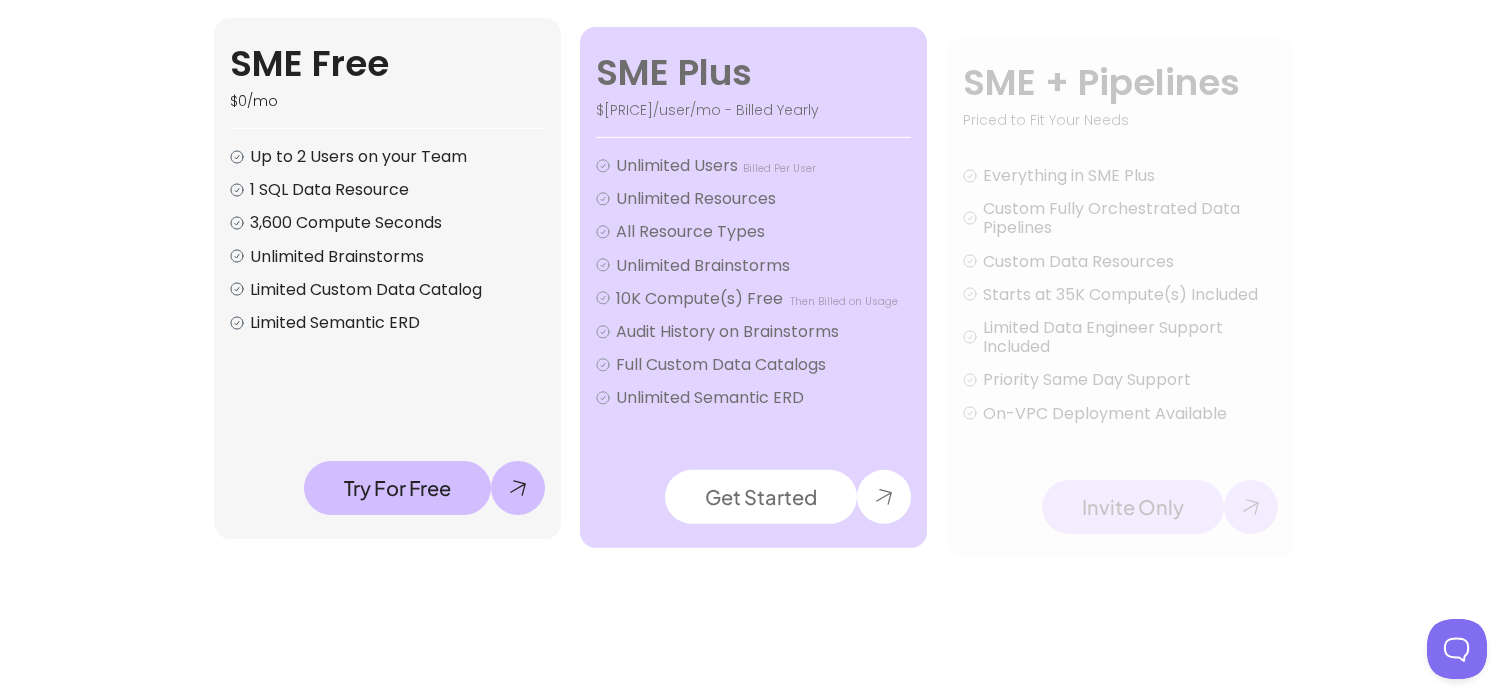 scroll, scrollTop: 300, scrollLeft: 0, axis: vertical 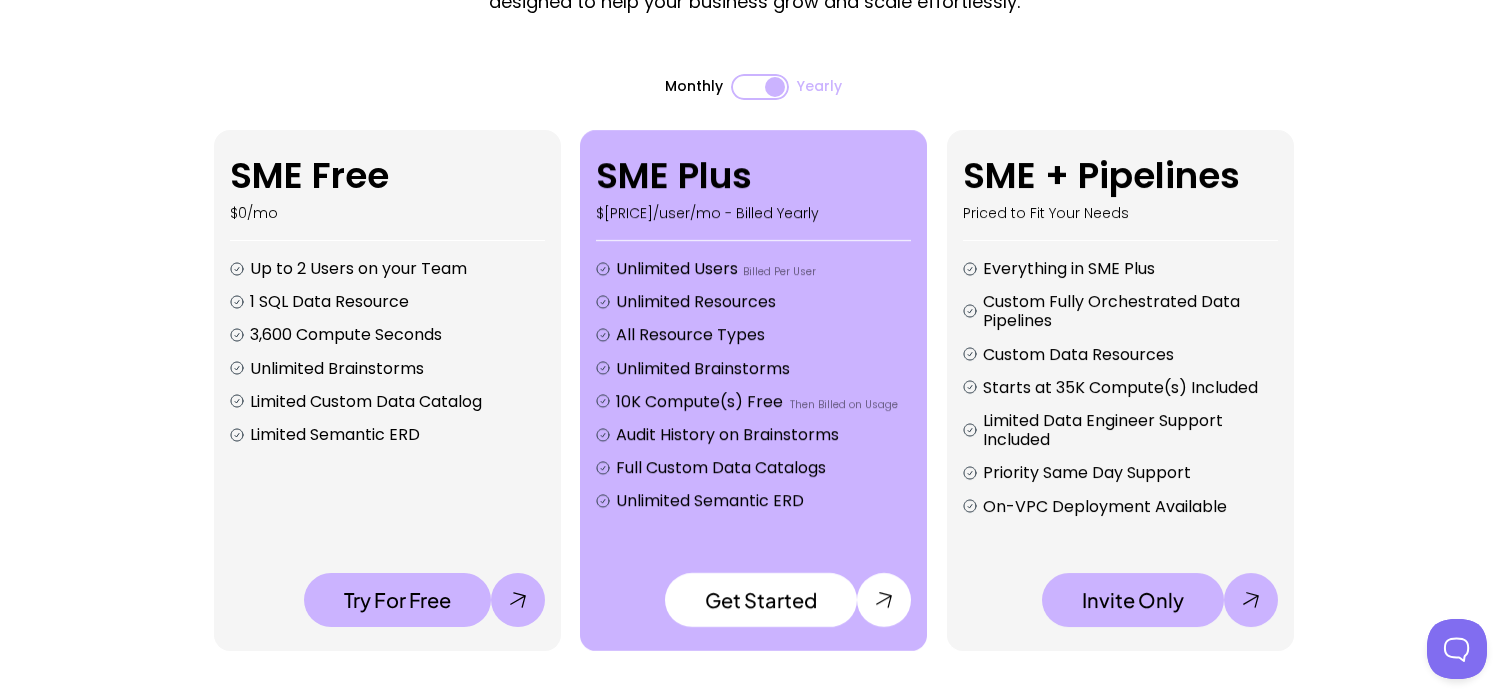 click at bounding box center [760, 87] 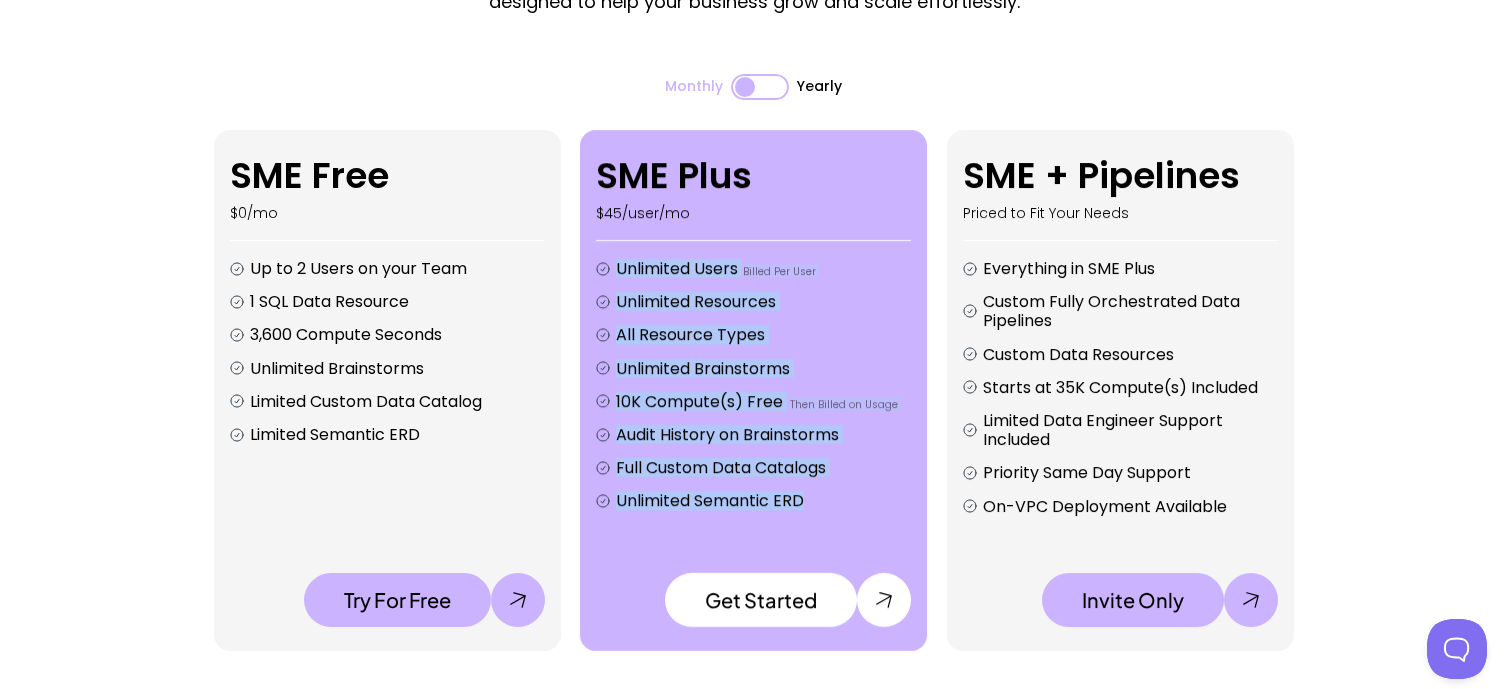 drag, startPoint x: 839, startPoint y: 500, endPoint x: 896, endPoint y: 245, distance: 261.29294 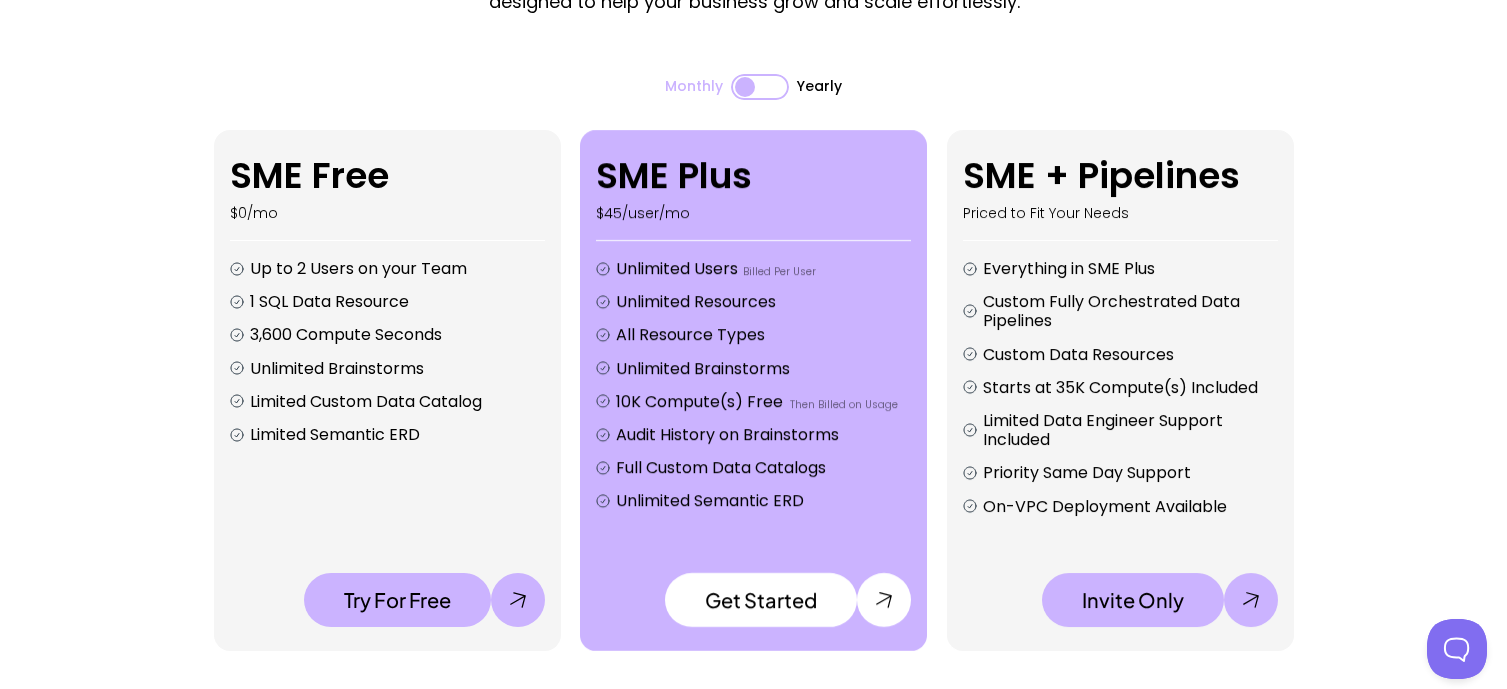 click on "SME Plus $45/user/mo Unlimited Users Billed Per User Unlimited Resources All Resource Types Unlimited Brainstorms 10K Compute(s) Free Then Billed on Usage Audit History on Brainstorms Full Custom Data Catalogs Unlimited Semantic ERD" at bounding box center (753, 332) 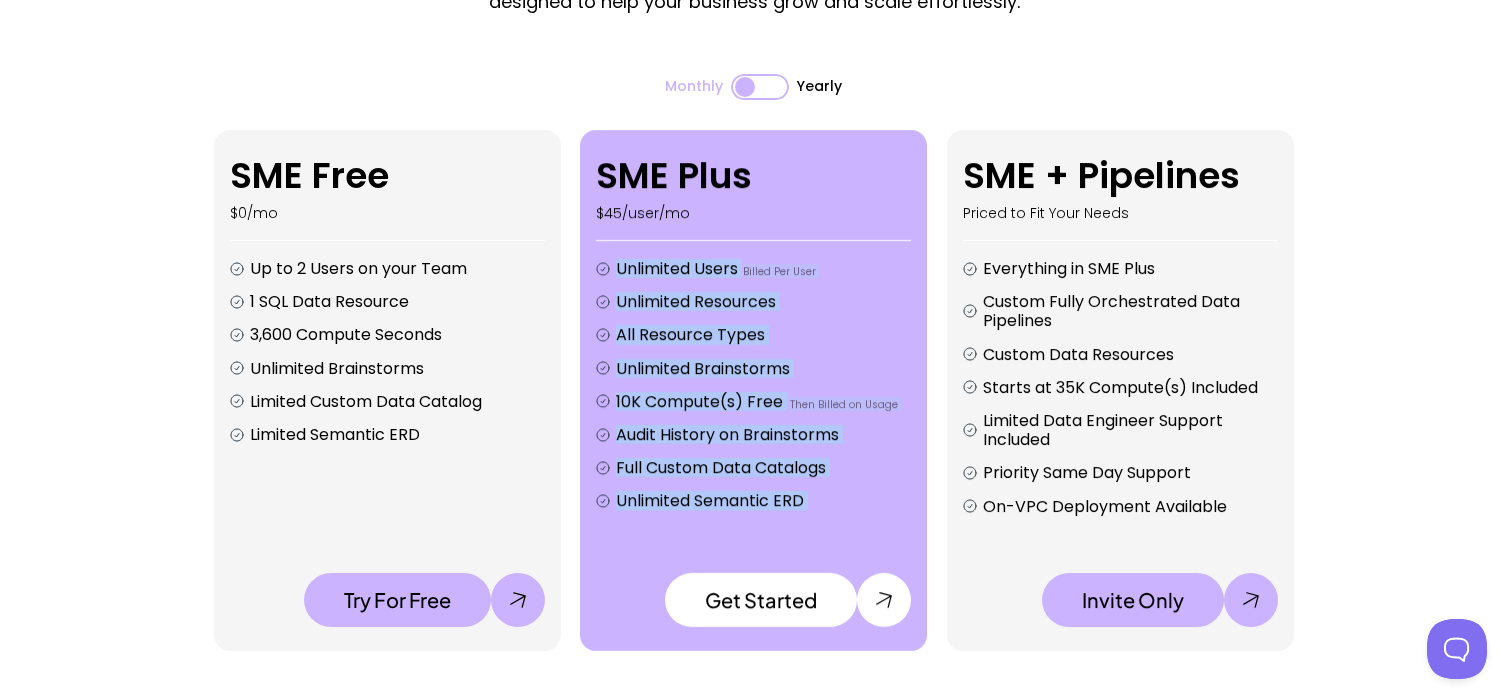 drag, startPoint x: 896, startPoint y: 245, endPoint x: 853, endPoint y: 500, distance: 258.60007 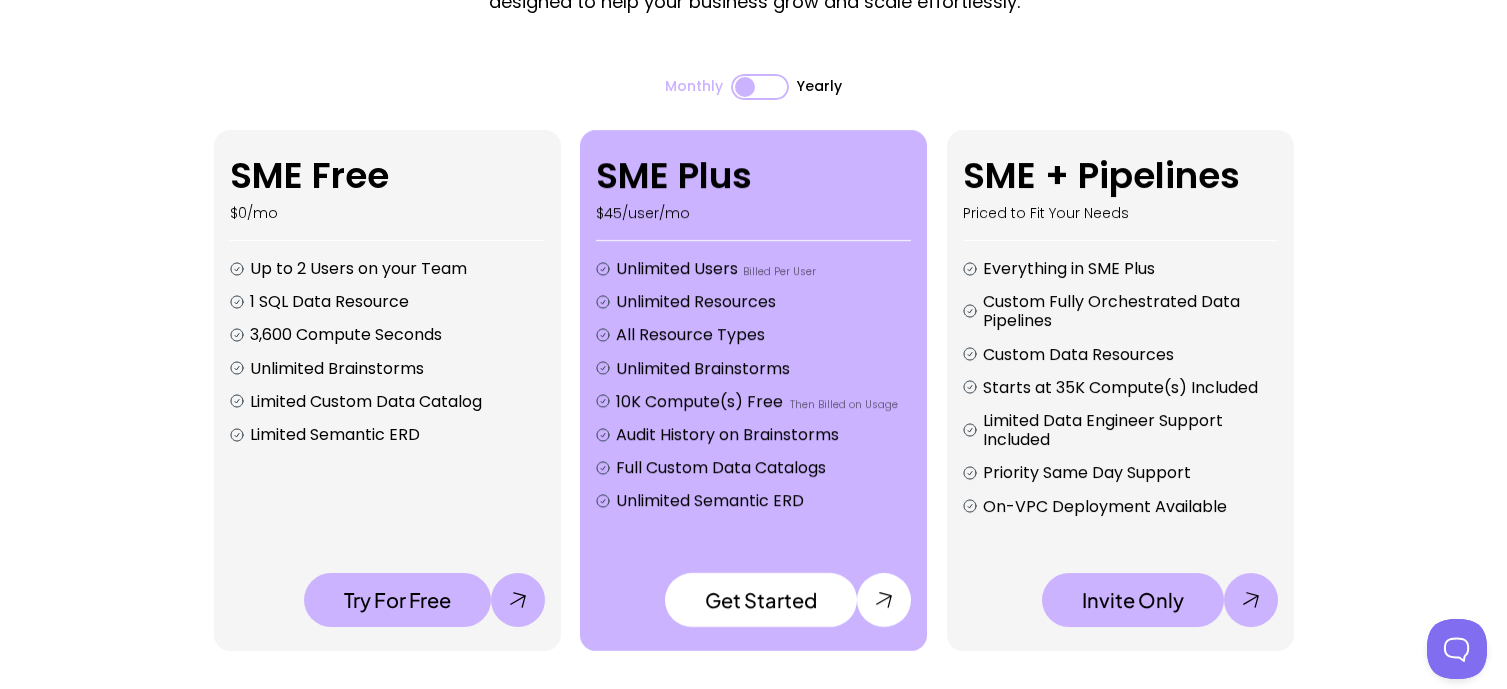 click on "Unlimited Semantic ERD" at bounding box center (763, 501) 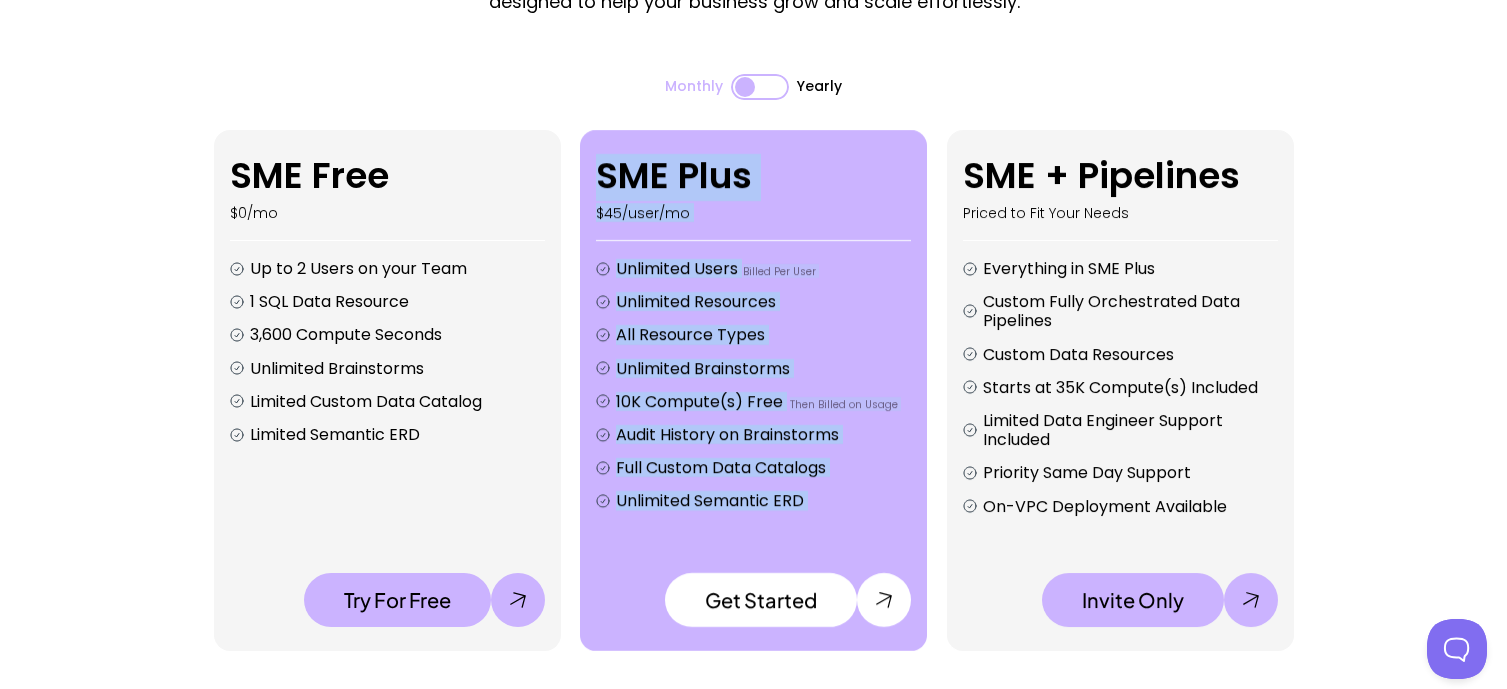 drag, startPoint x: 853, startPoint y: 500, endPoint x: 813, endPoint y: 210, distance: 292.74564 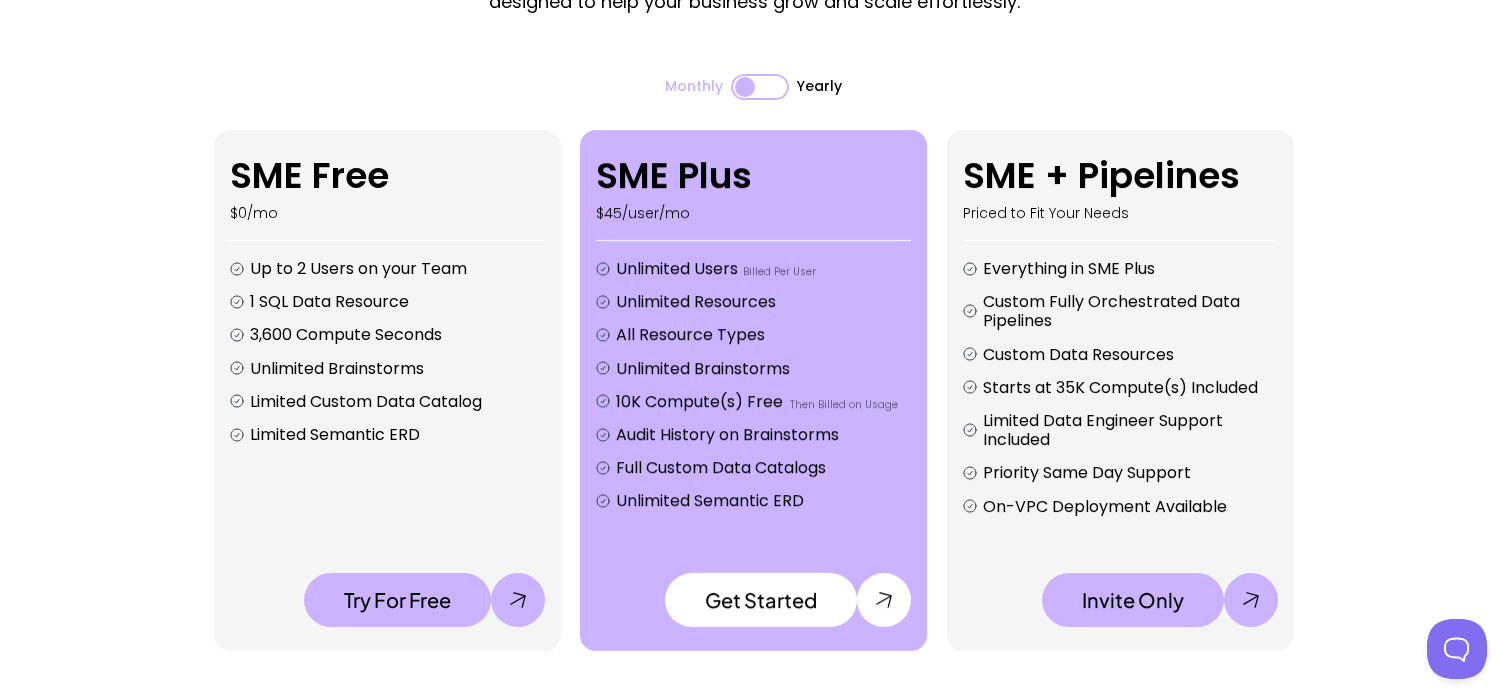 click on "SME Plus $45/user/mo" at bounding box center [753, 188] 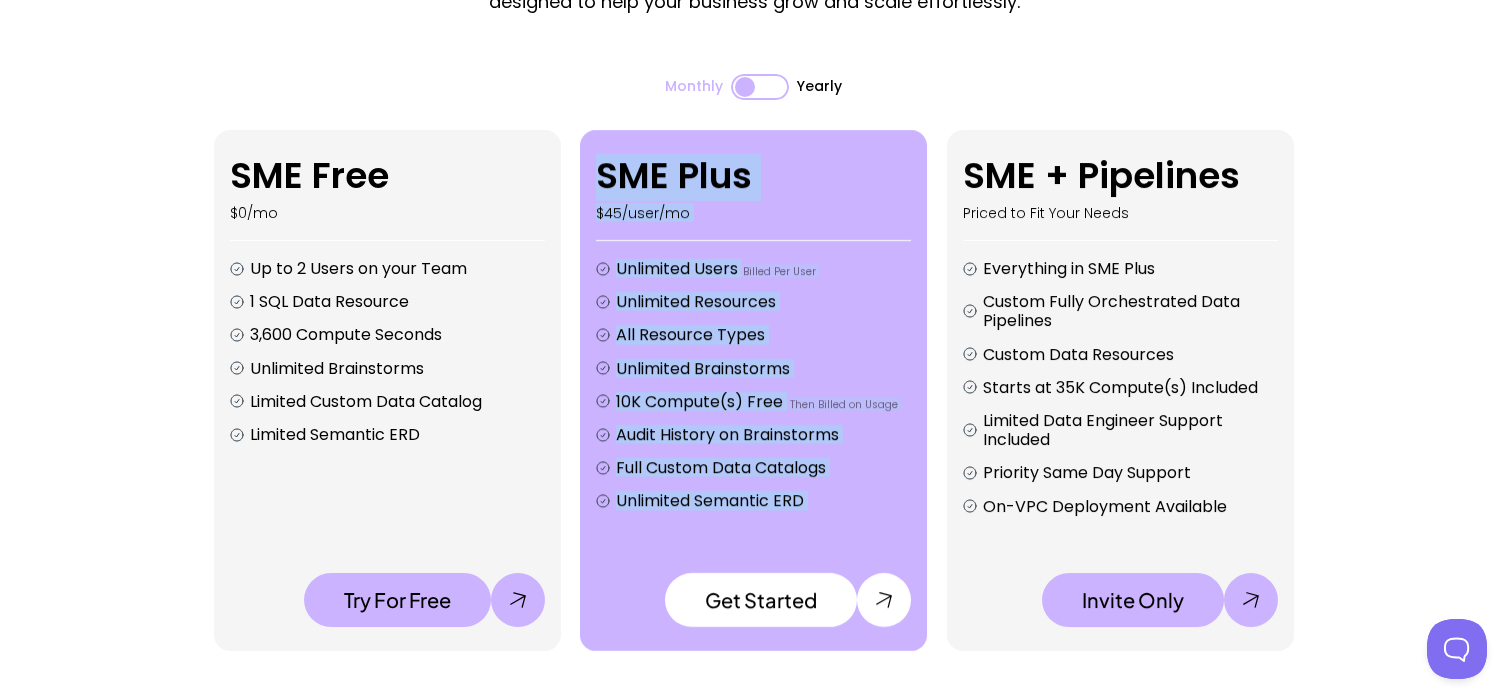 drag, startPoint x: 813, startPoint y: 209, endPoint x: 822, endPoint y: 497, distance: 288.1406 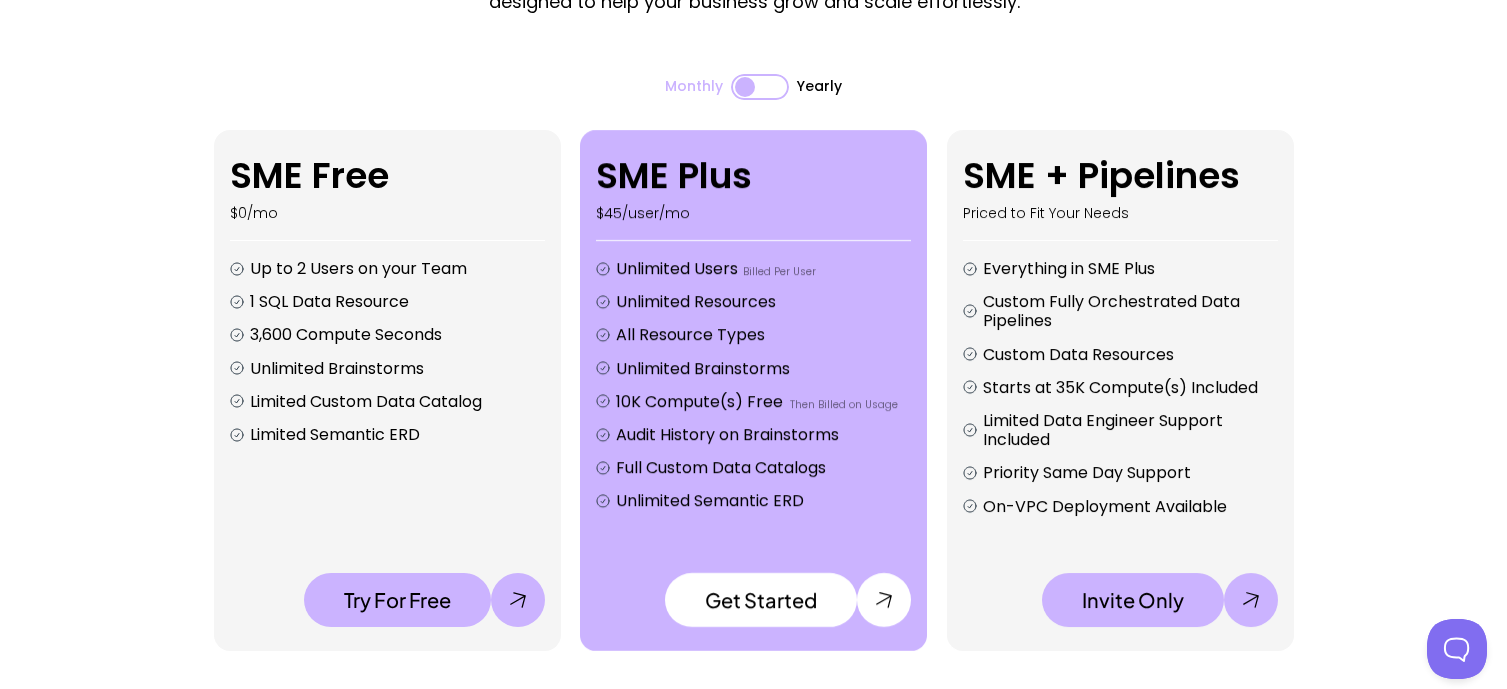 click on "Unlimited Semantic ERD" at bounding box center [763, 501] 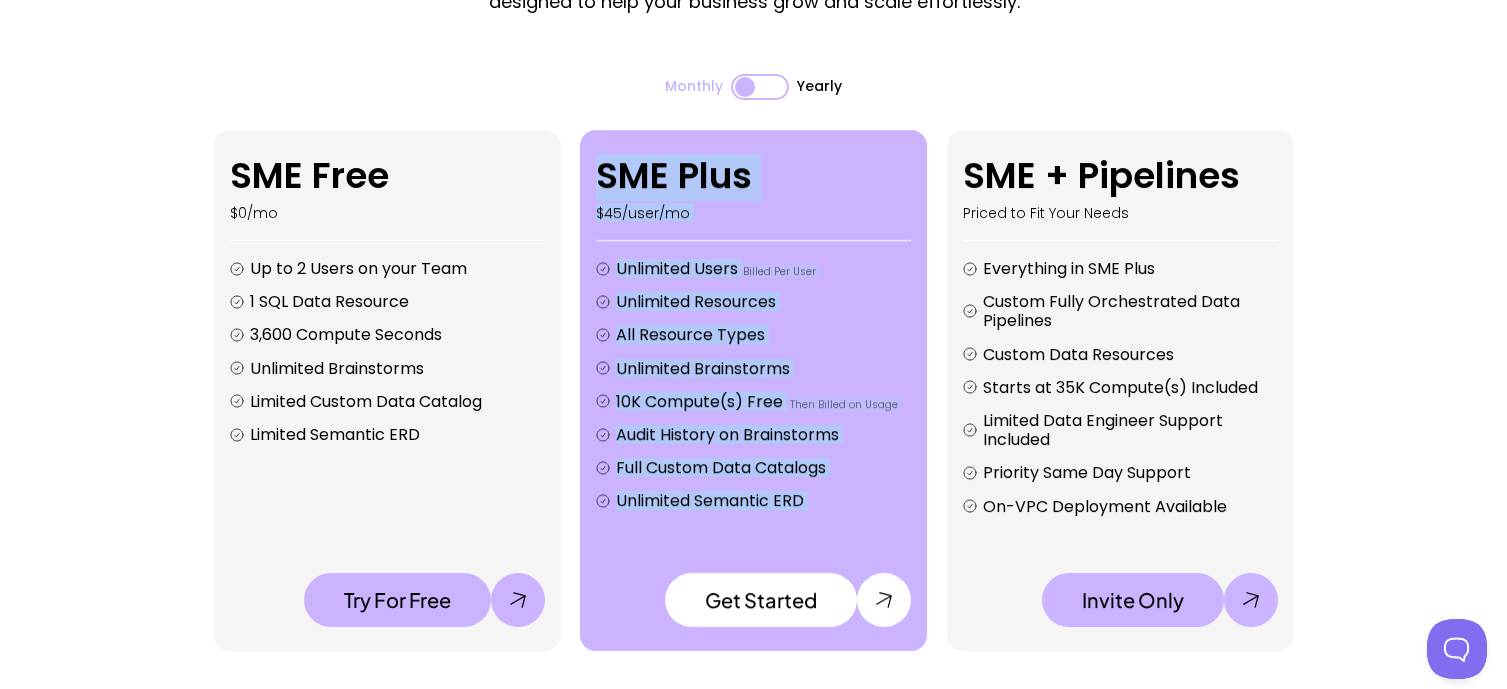drag, startPoint x: 822, startPoint y: 497, endPoint x: 818, endPoint y: 186, distance: 311.02573 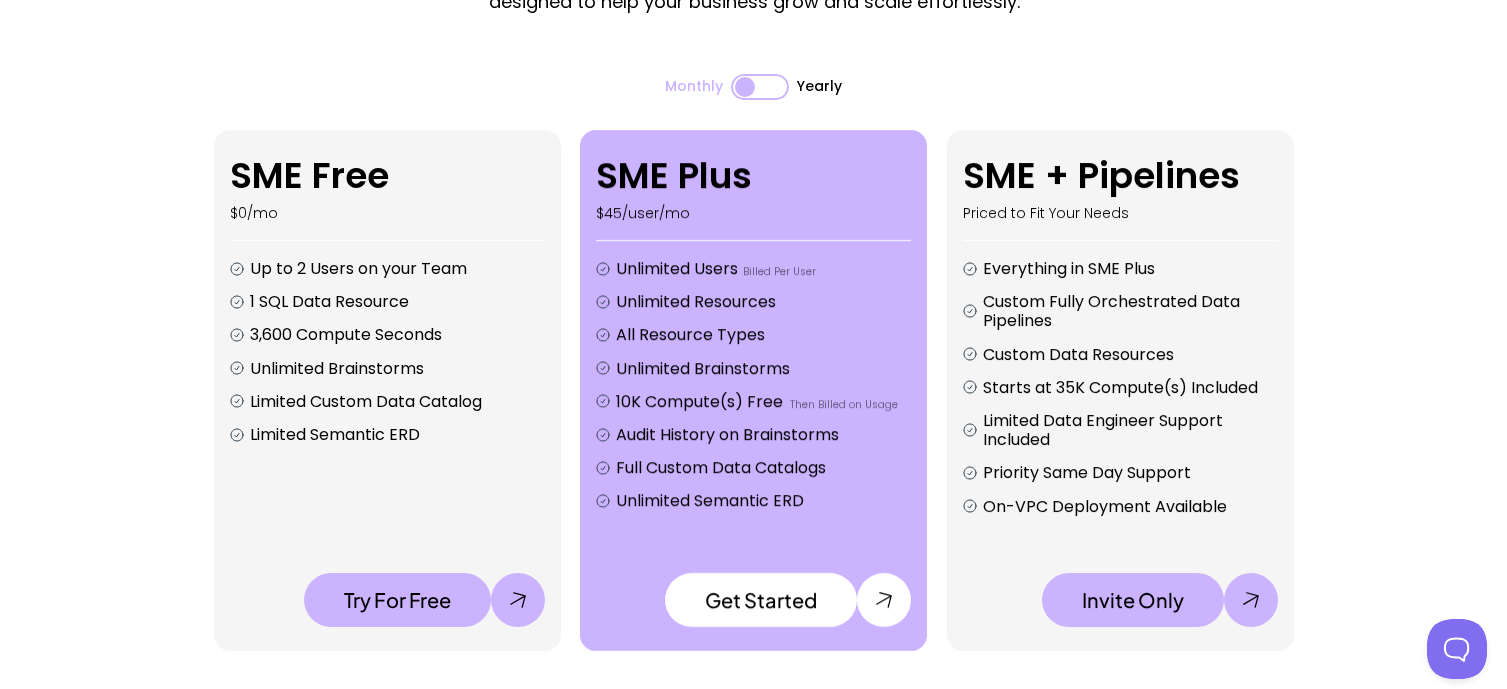 click on "SME Plus $45/user/mo" at bounding box center [753, 188] 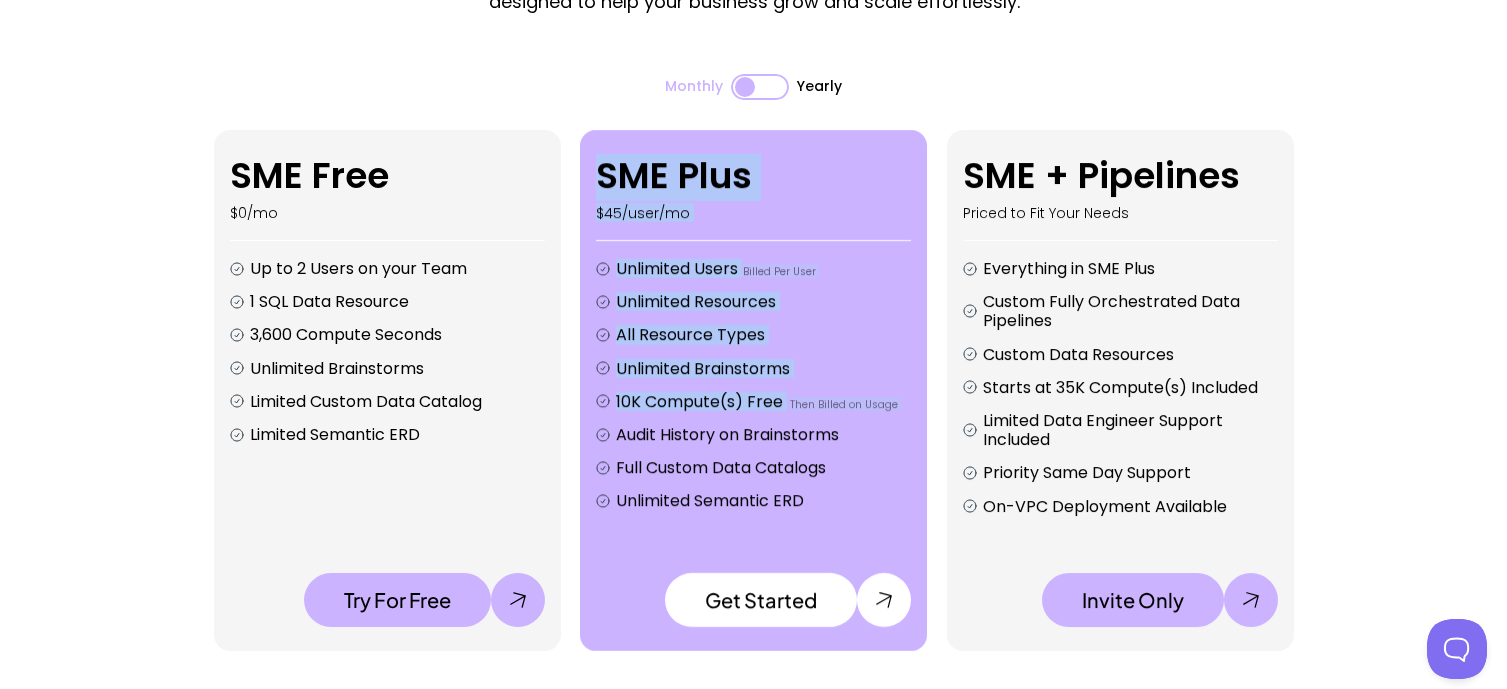 drag, startPoint x: 818, startPoint y: 186, endPoint x: 815, endPoint y: 443, distance: 257.01752 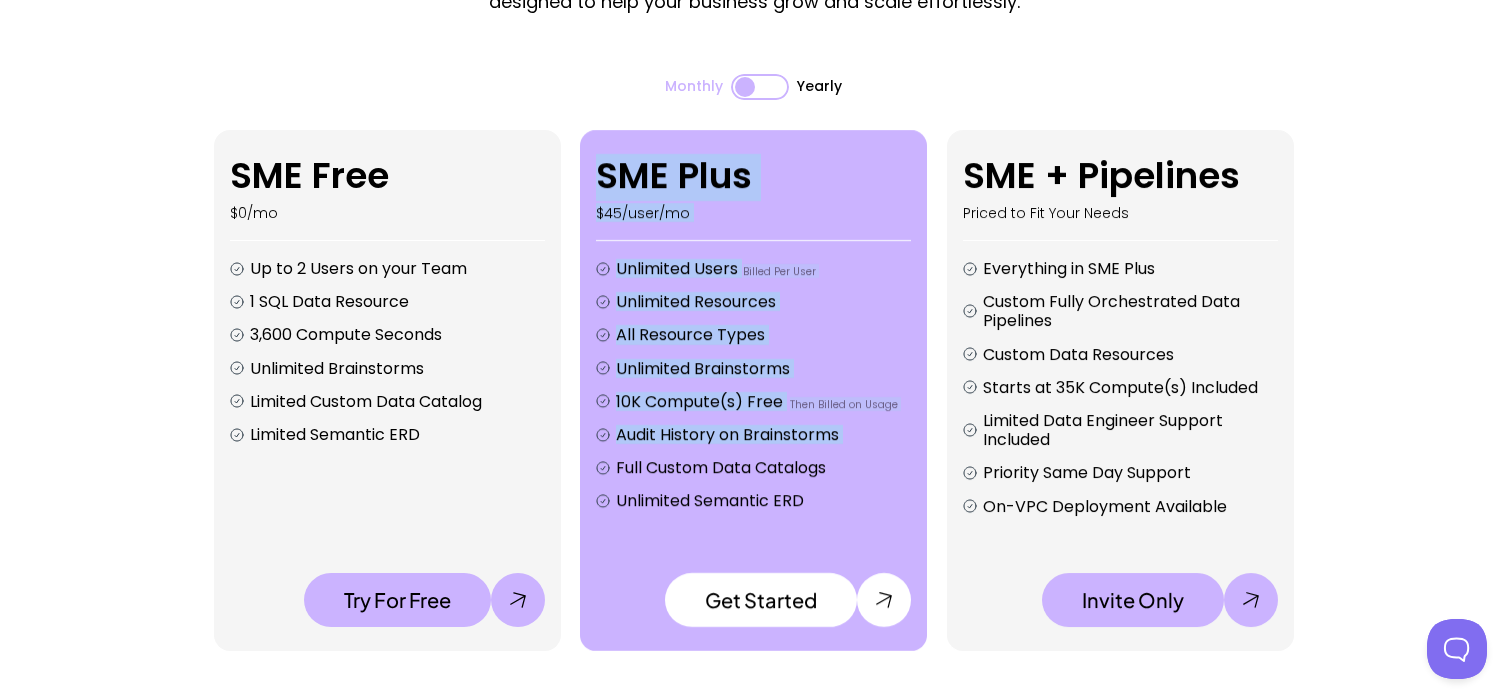 click on "Audit History on Brainstorms" at bounding box center [763, 434] 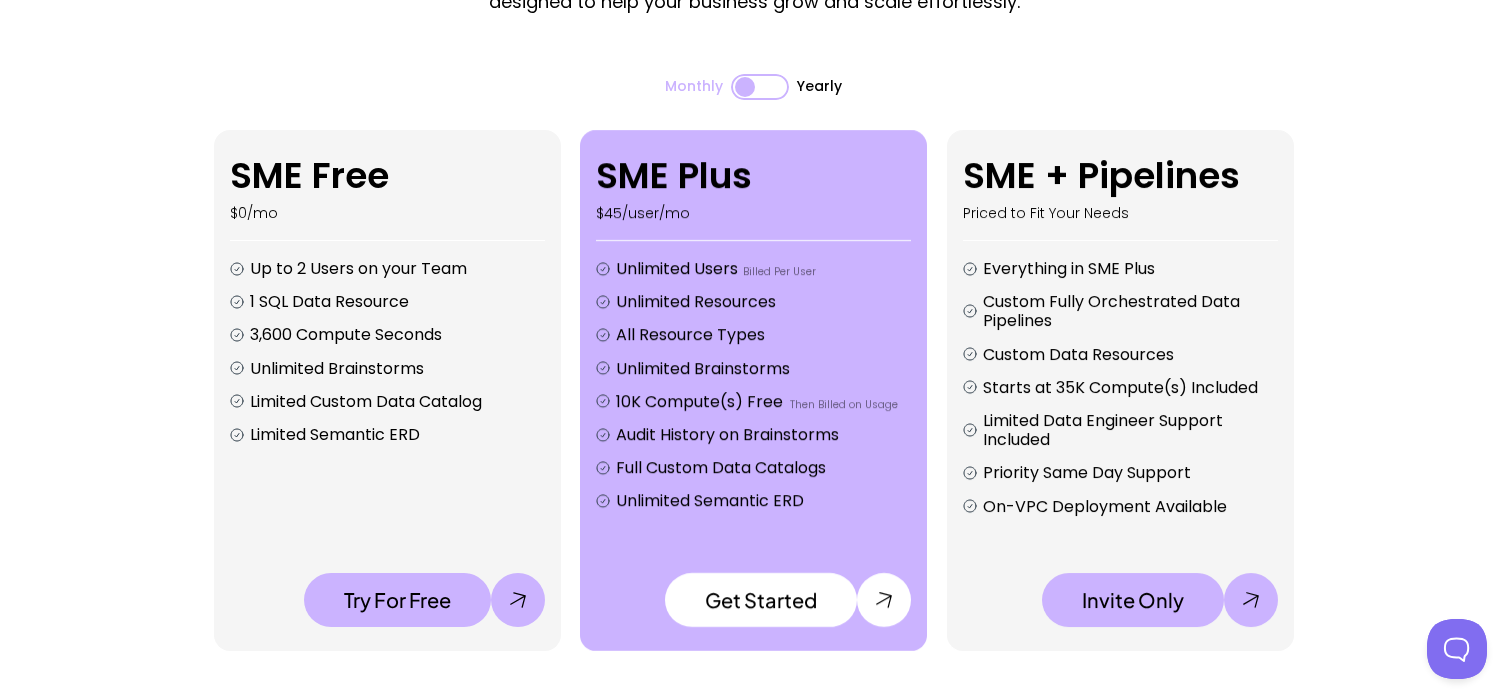 click on "Up to 2 Users on your Team" at bounding box center (397, 268) 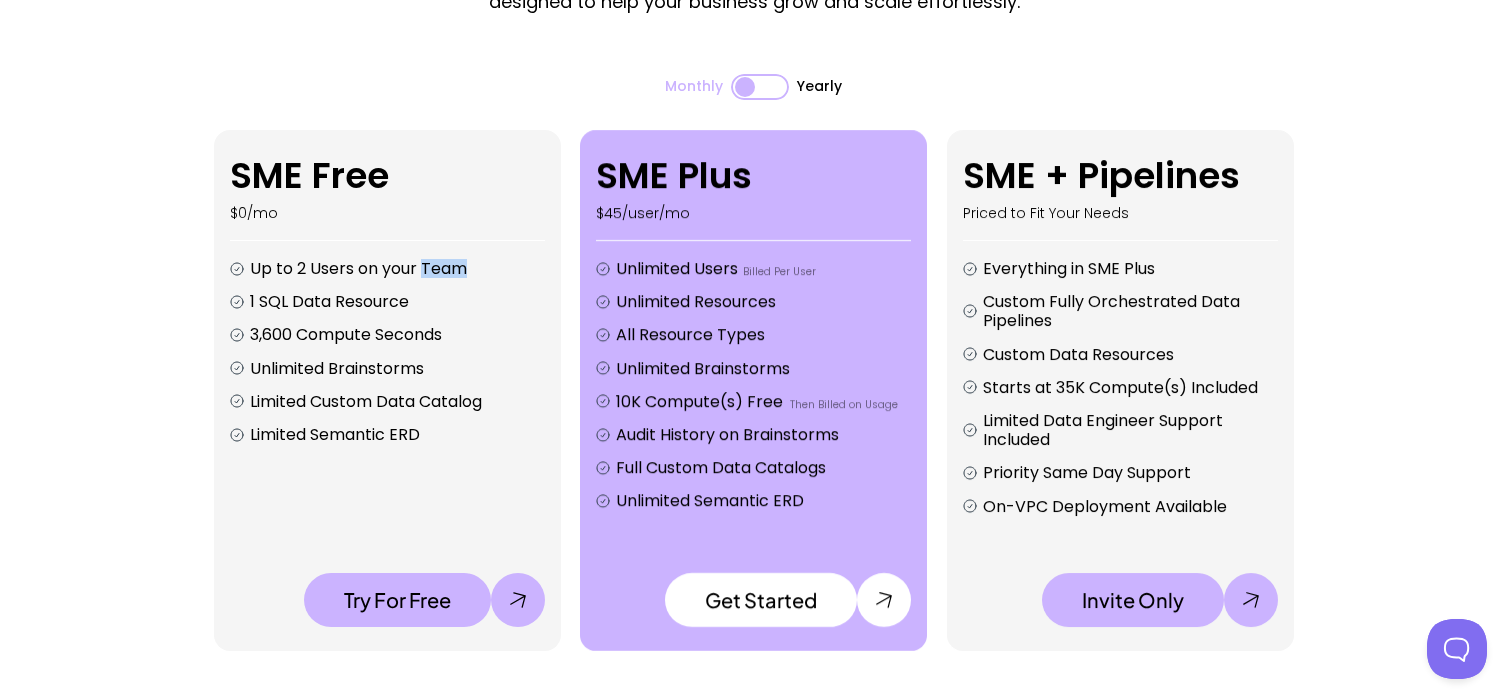 click on "Up to 2 Users on your Team" at bounding box center [397, 268] 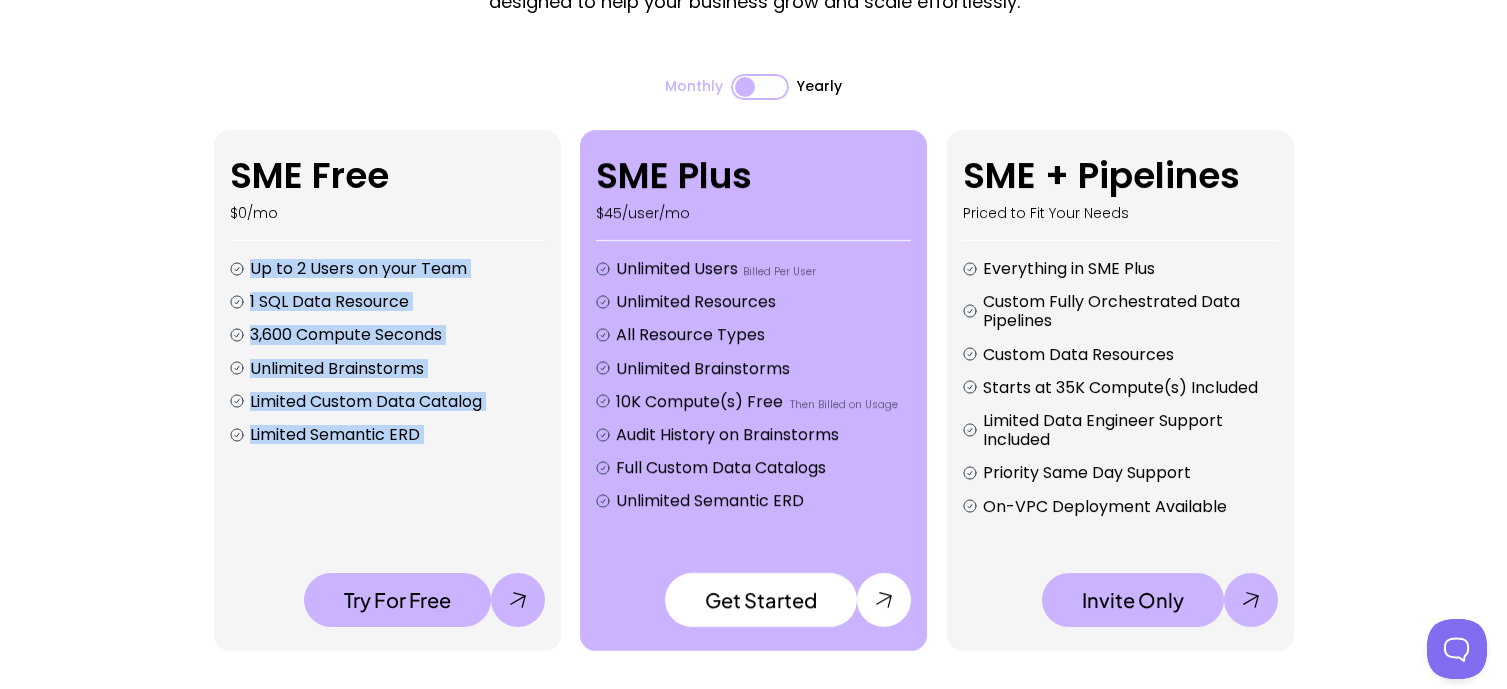 drag, startPoint x: 421, startPoint y: 275, endPoint x: 430, endPoint y: 455, distance: 180.22485 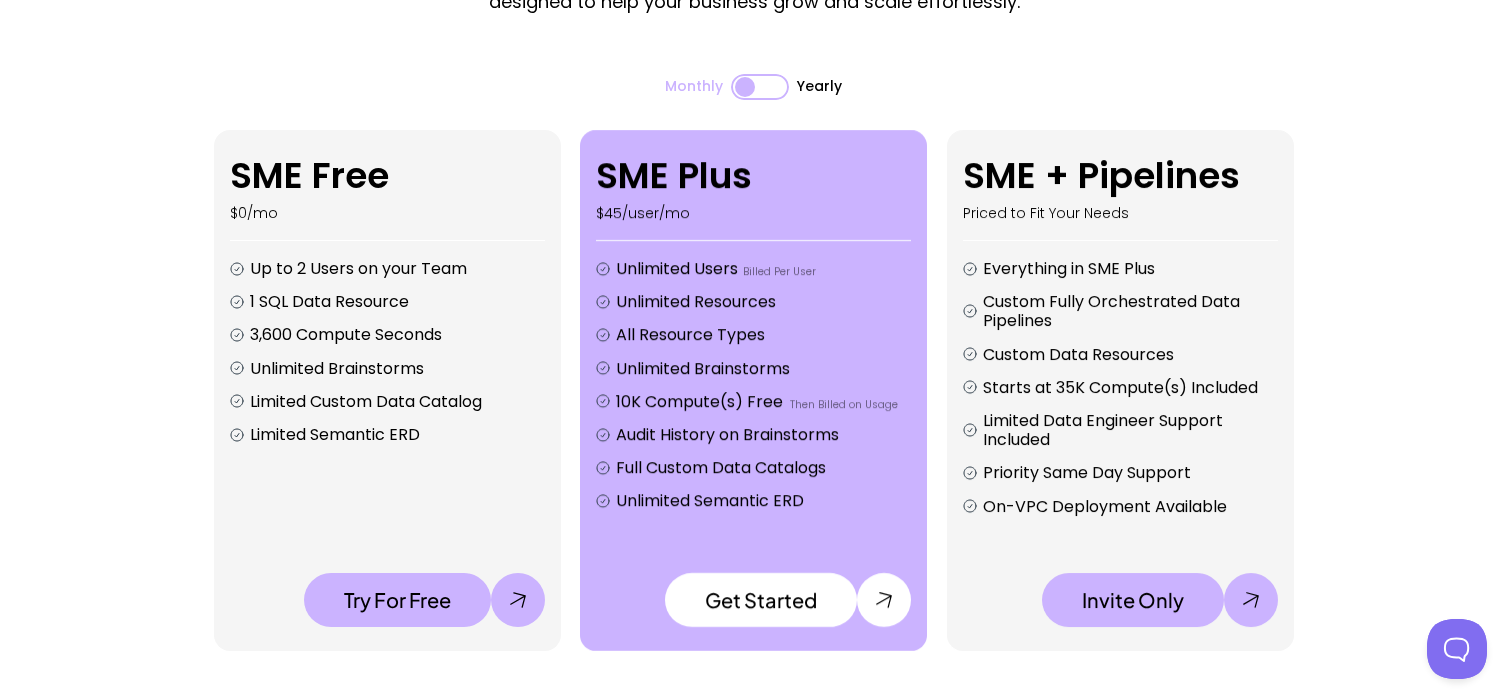 click on "SME Free $0/mo Up to 2 Users on your Team 1 SQL Data Resource 3,600 Compute Seconds Unlimited Brainstorms Limited Custom Data Catalog Limited Semantic ERD Try For Free" at bounding box center [387, 390] 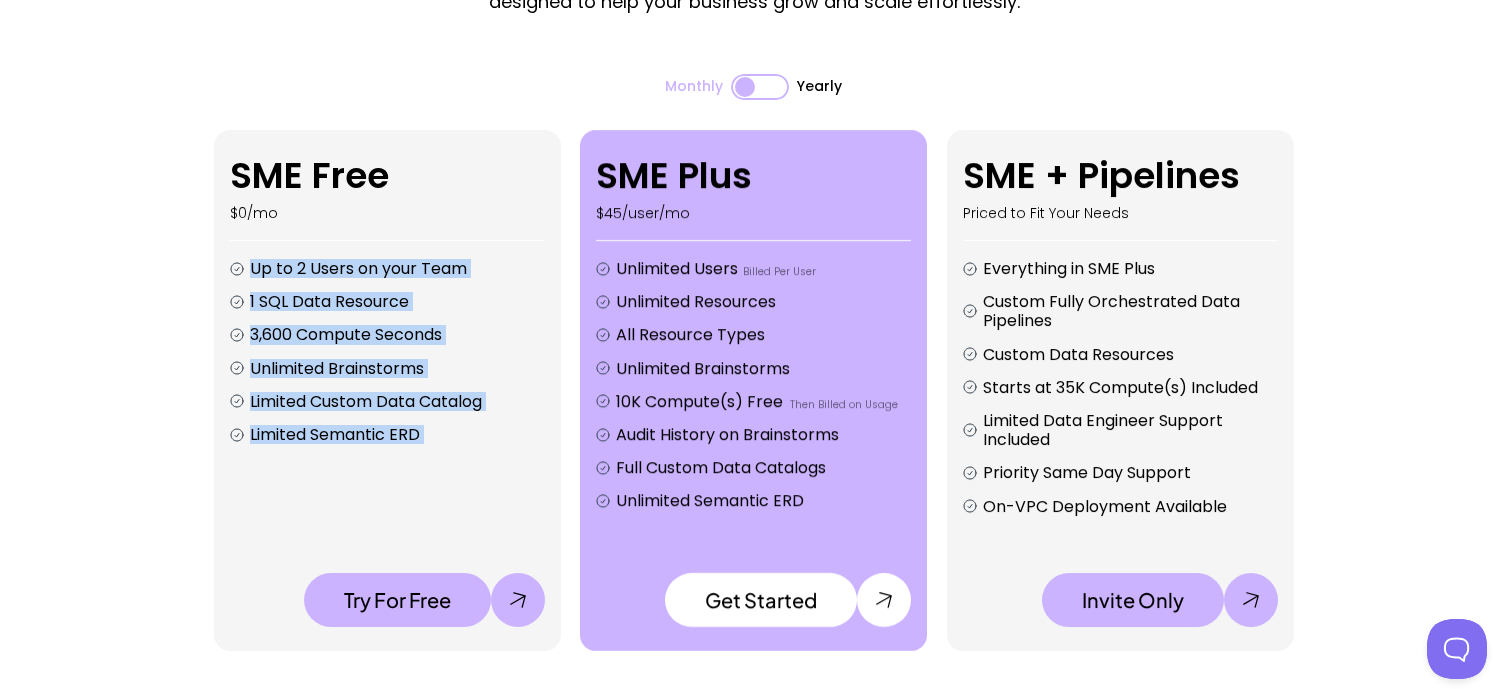 drag, startPoint x: 430, startPoint y: 455, endPoint x: 413, endPoint y: 233, distance: 222.64995 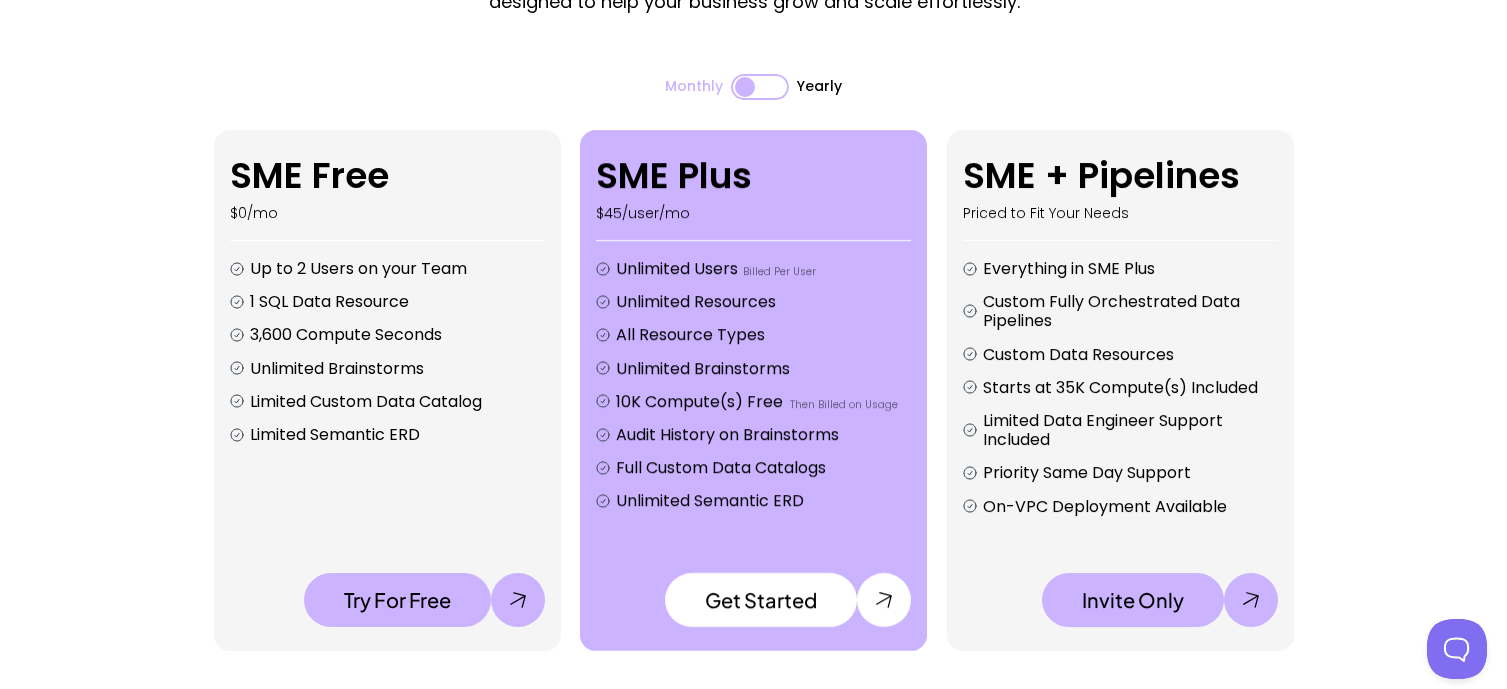 click on "SME Free $0/mo Up to 2 Users on your Team 1 SQL Data Resource 3,600 Compute Seconds Unlimited Brainstorms Limited Custom Data Catalog Limited Semantic ERD" at bounding box center [387, 299] 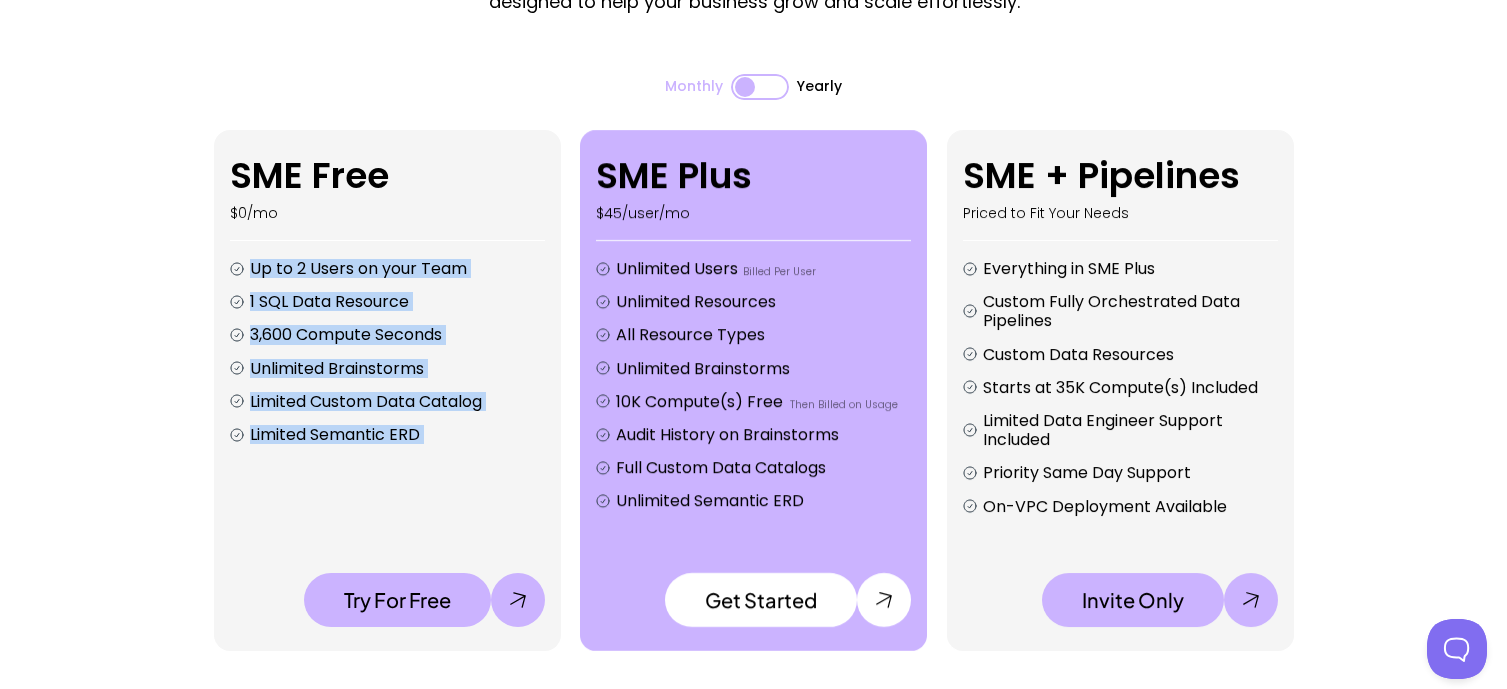 drag, startPoint x: 413, startPoint y: 233, endPoint x: 419, endPoint y: 430, distance: 197.09135 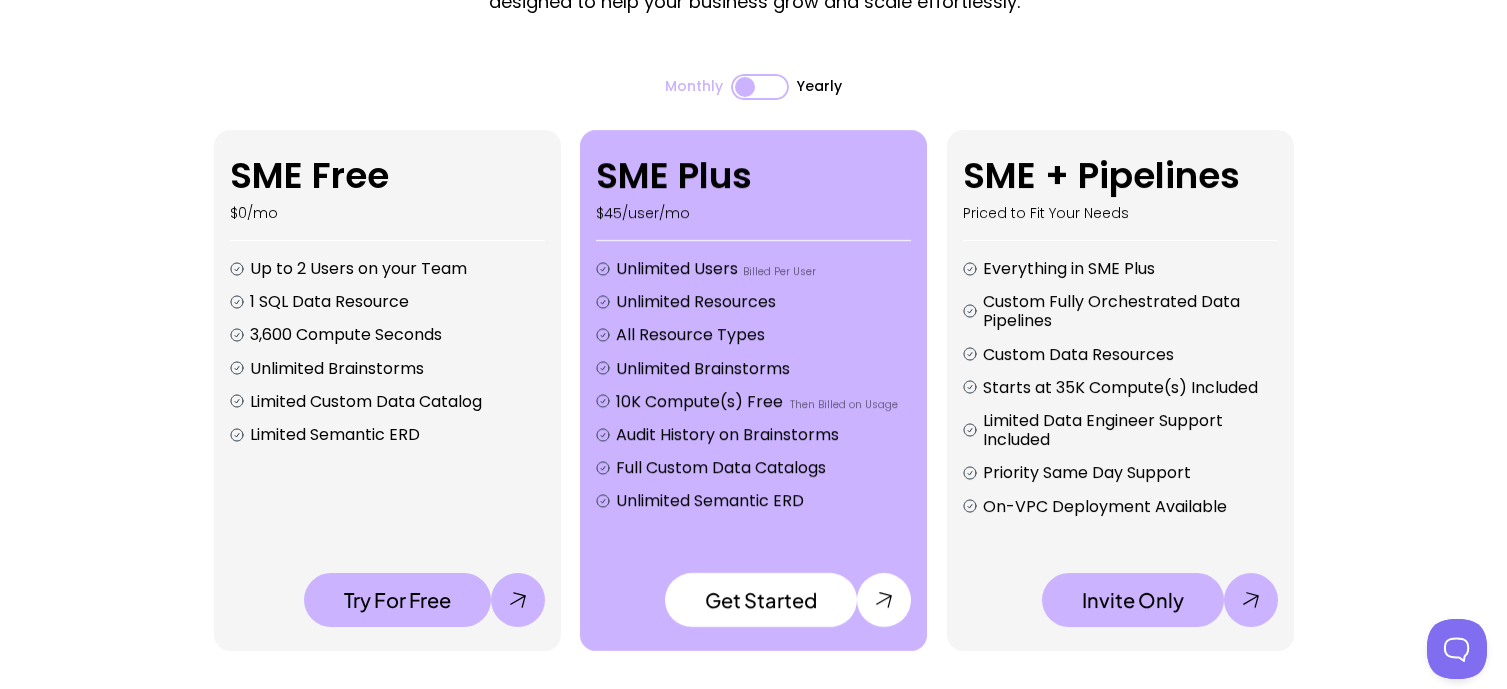 click on "Limited Semantic ERD" at bounding box center (335, 434) 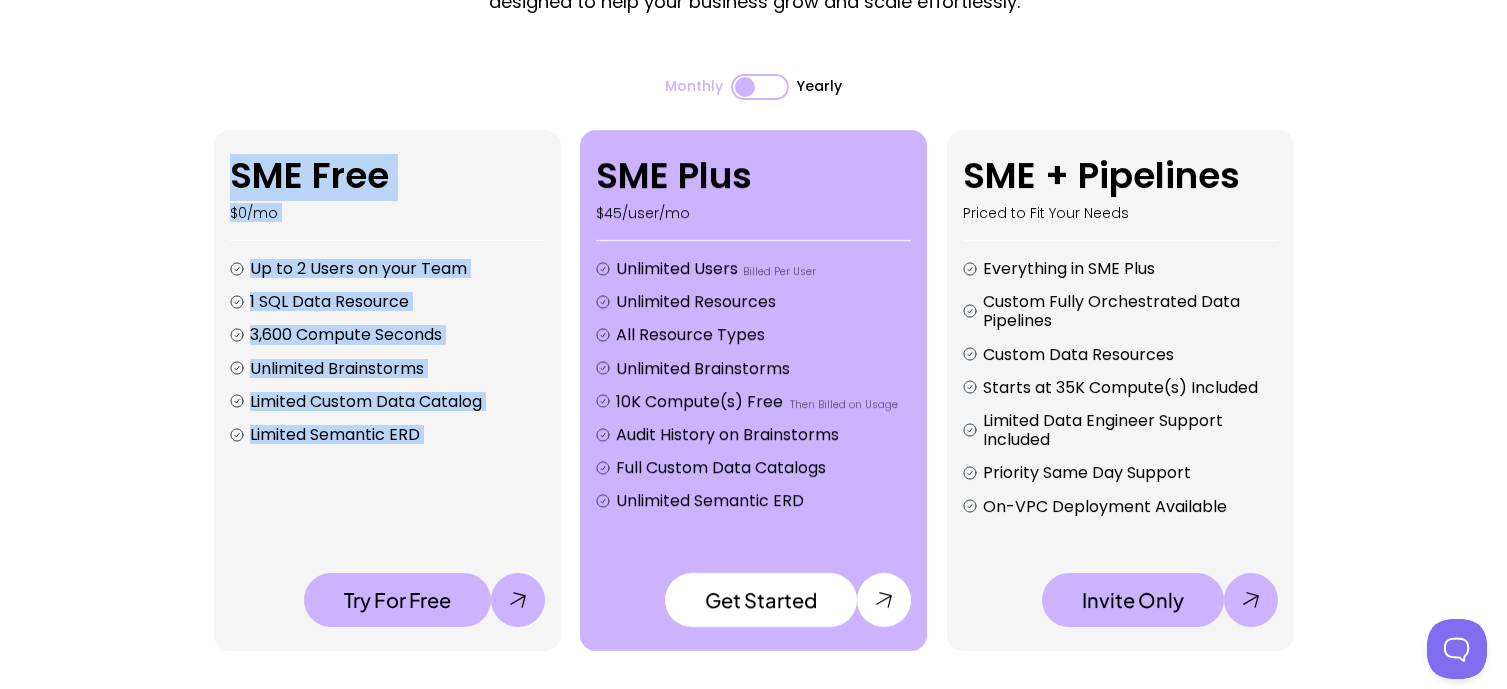 drag, startPoint x: 419, startPoint y: 430, endPoint x: 444, endPoint y: 173, distance: 258.2131 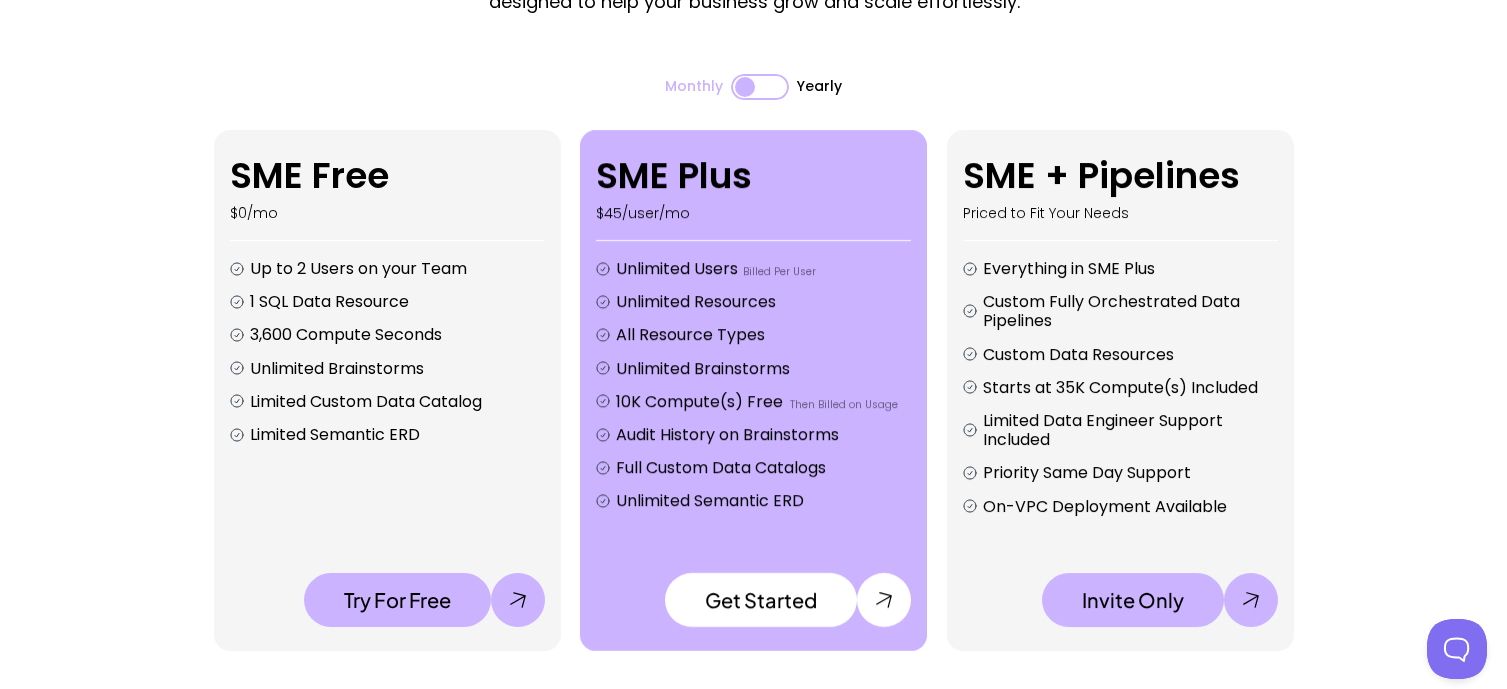 click on "SME Free $0/mo" at bounding box center [387, 188] 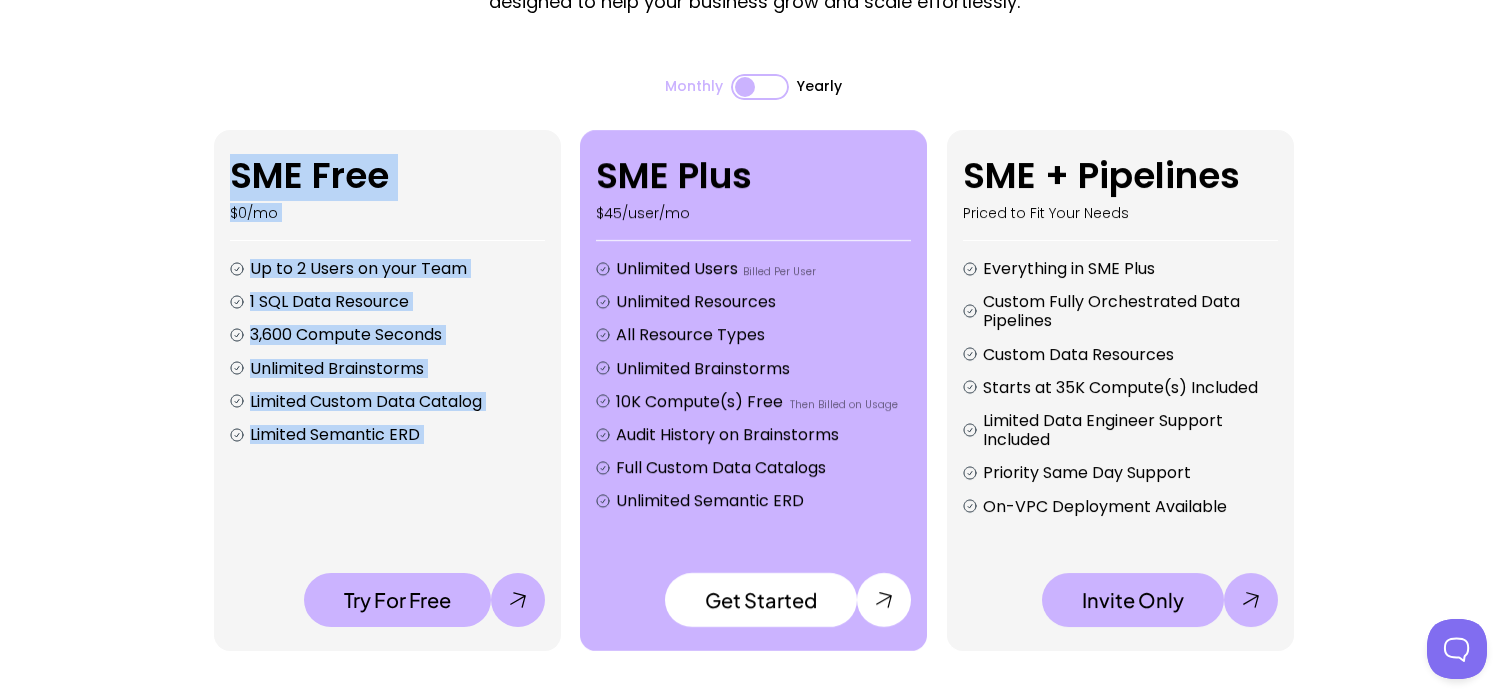 drag, startPoint x: 444, startPoint y: 173, endPoint x: 452, endPoint y: 471, distance: 298.10736 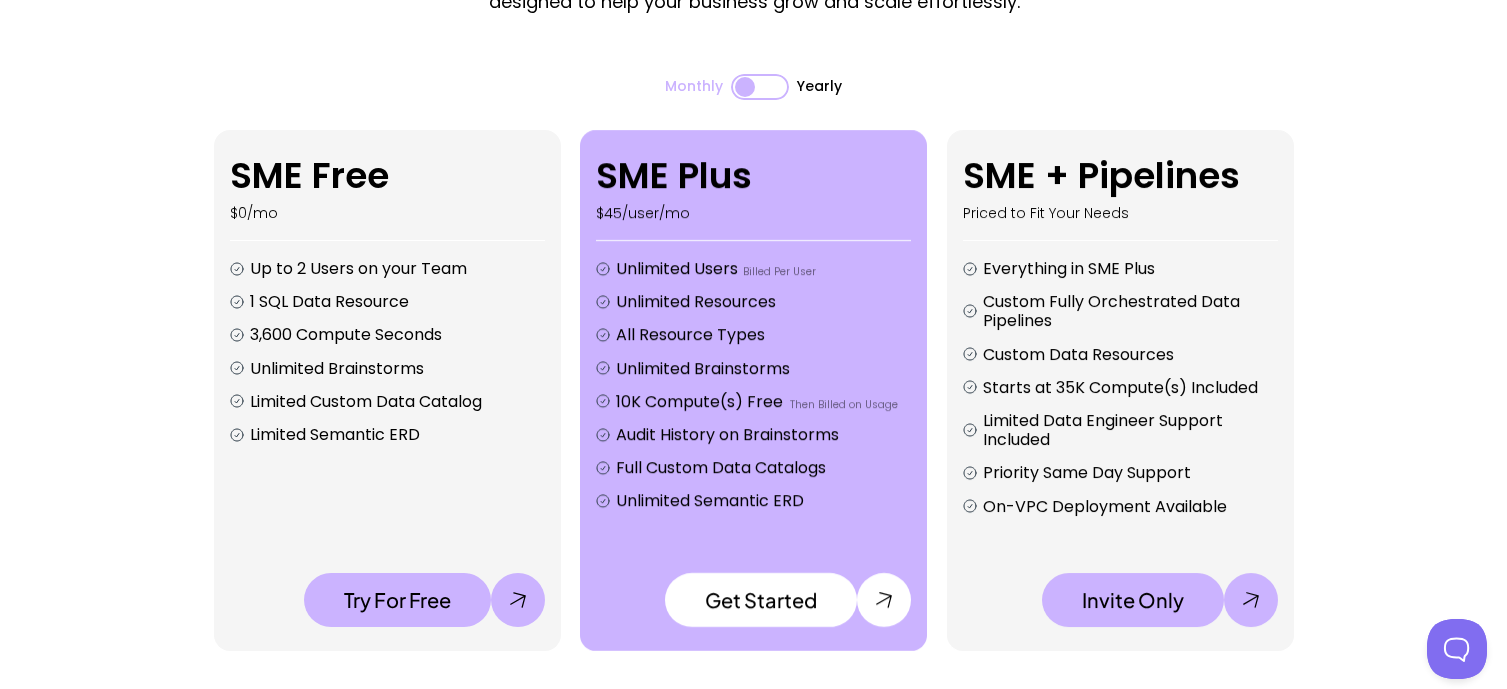 click on "Full Custom Data Catalogs" at bounding box center [763, 468] 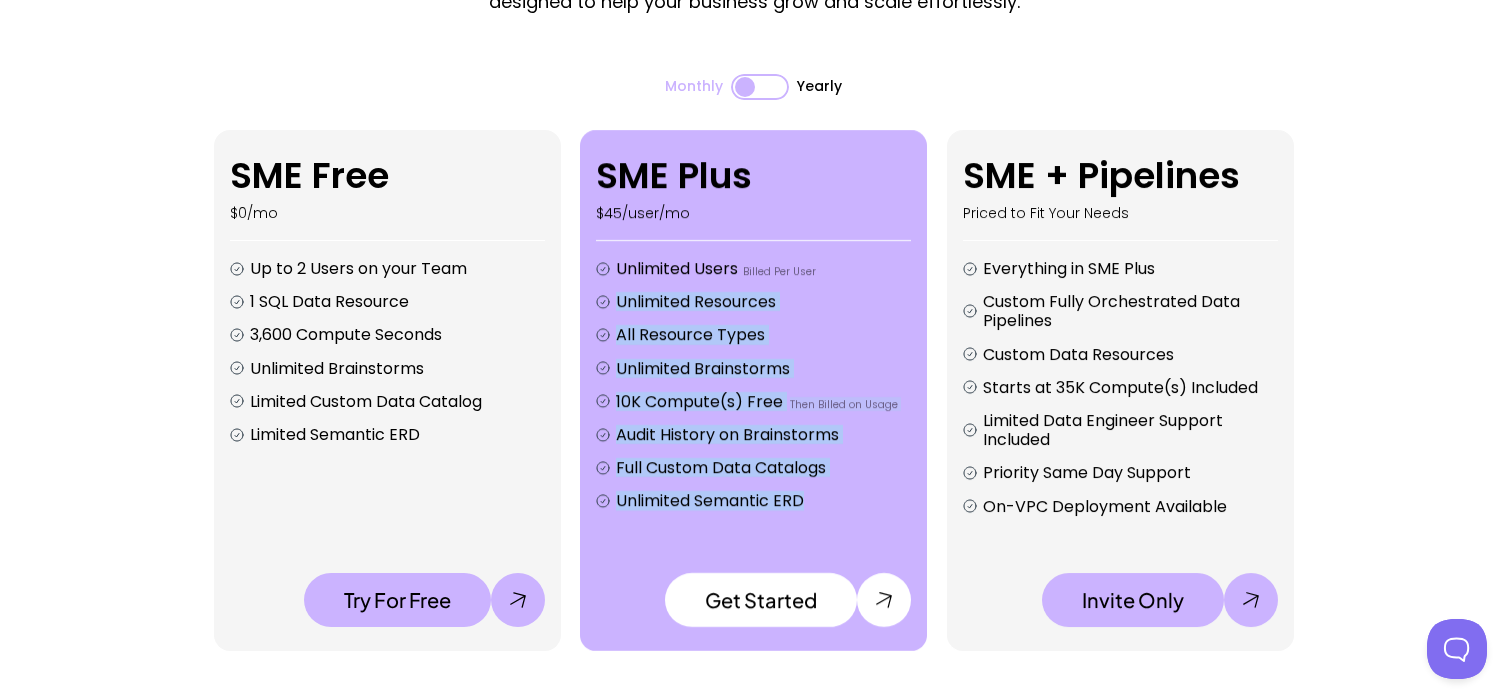 drag, startPoint x: 817, startPoint y: 517, endPoint x: 814, endPoint y: 234, distance: 283.0159 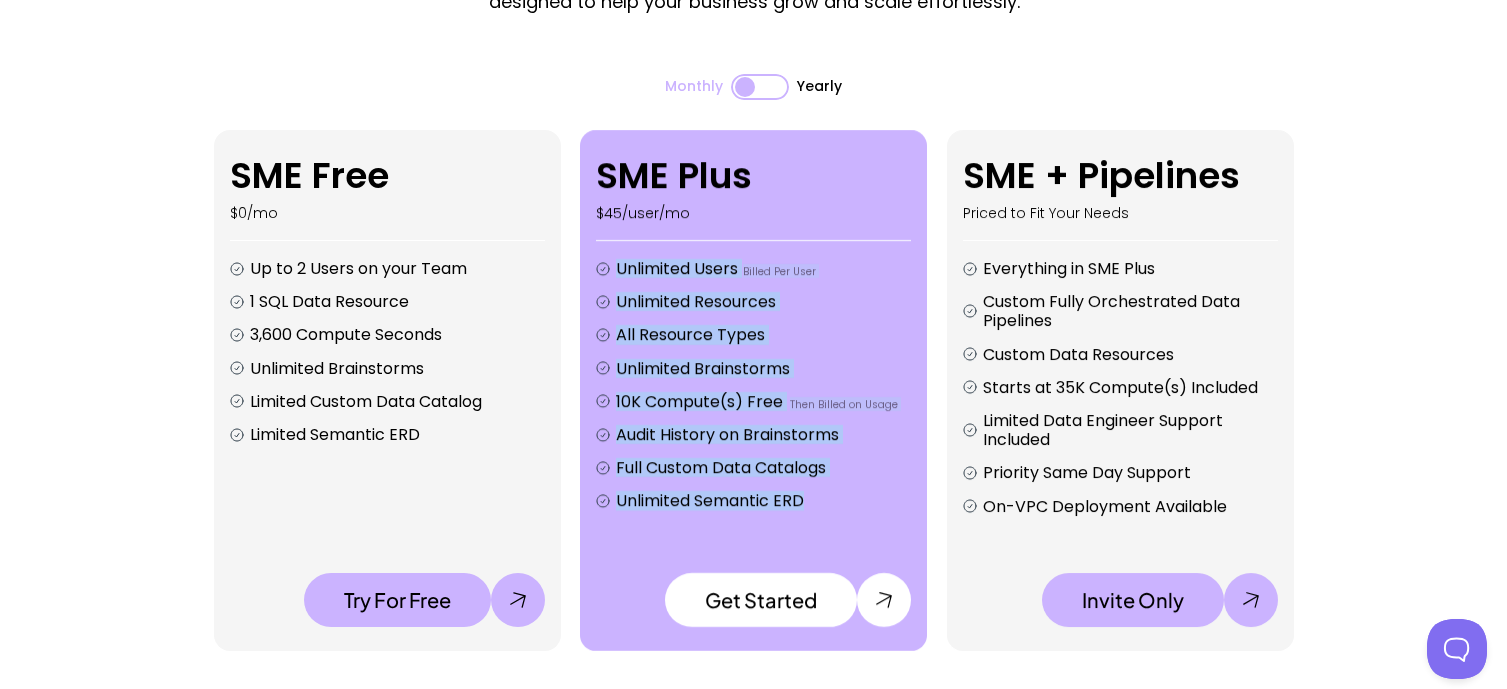 click on "SME Plus $45/user/mo Unlimited Users Billed Per User Unlimited Resources All Resource Types Unlimited Brainstorms 10K Compute(s) Free Then Billed on Usage Audit History on Brainstorms Full Custom Data Catalogs Unlimited Semantic ERD" at bounding box center (753, 332) 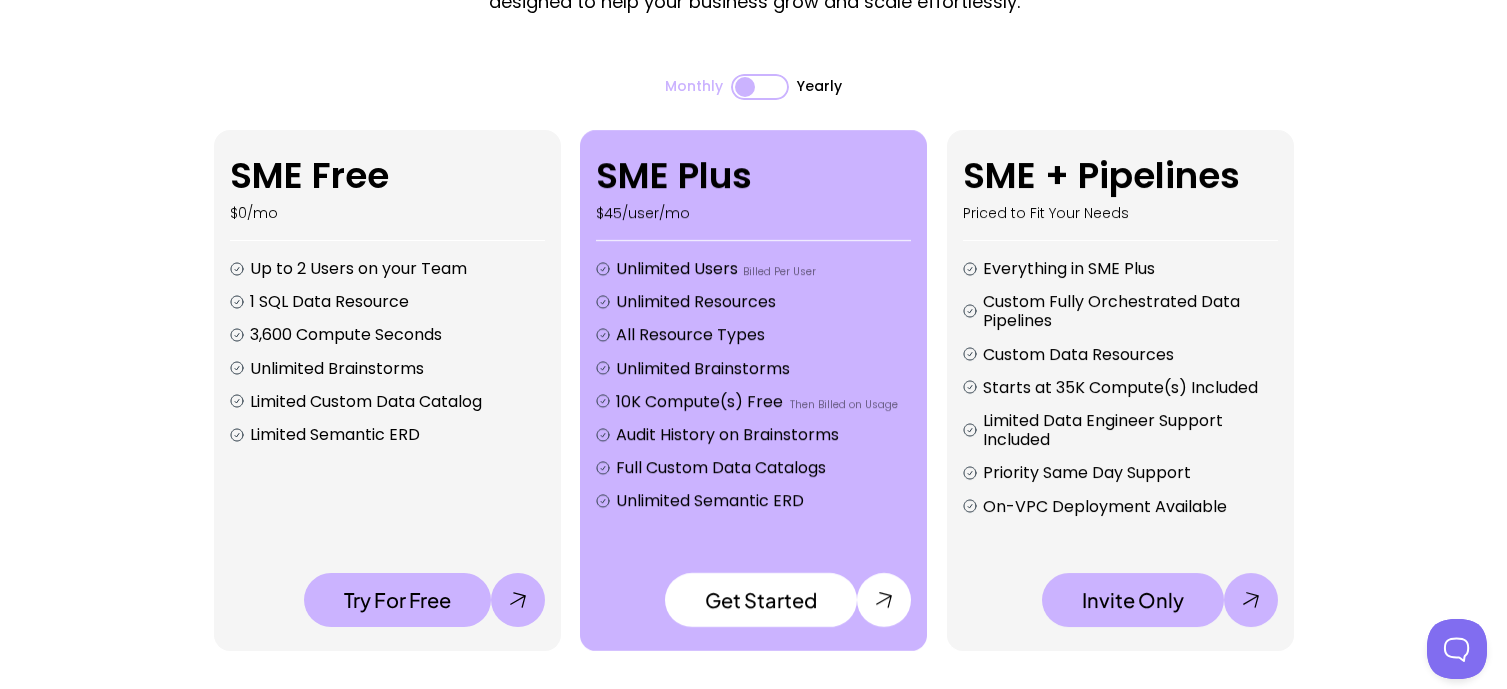 click on "SME Plus $45/user/mo Unlimited Users Billed Per User Unlimited Resources All Resource Types Unlimited Brainstorms 10K Compute(s) Free Then Billed on Usage Audit History on Brainstorms Full Custom Data Catalogs Unlimited Semantic ERD" at bounding box center (753, 332) 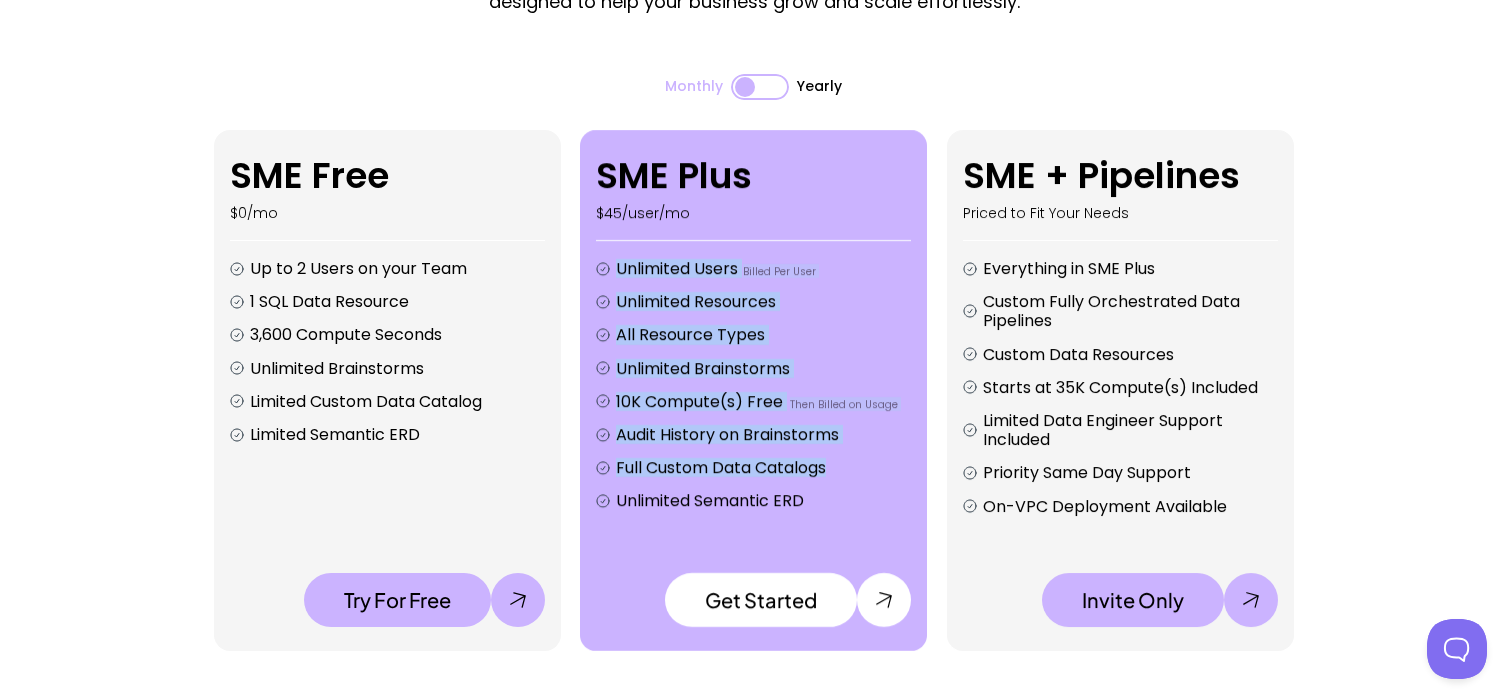 drag, startPoint x: 814, startPoint y: 234, endPoint x: 820, endPoint y: 461, distance: 227.07928 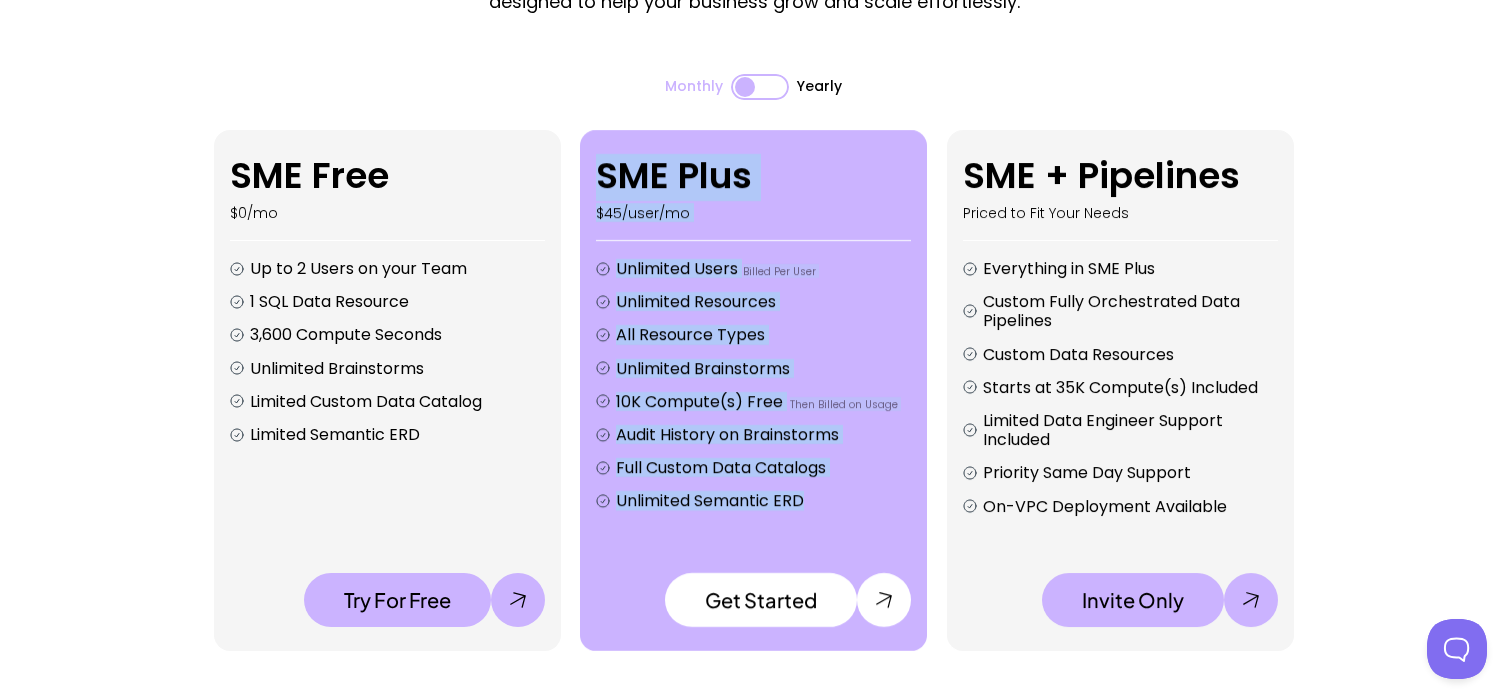 drag, startPoint x: 802, startPoint y: 490, endPoint x: 618, endPoint y: 215, distance: 330.87912 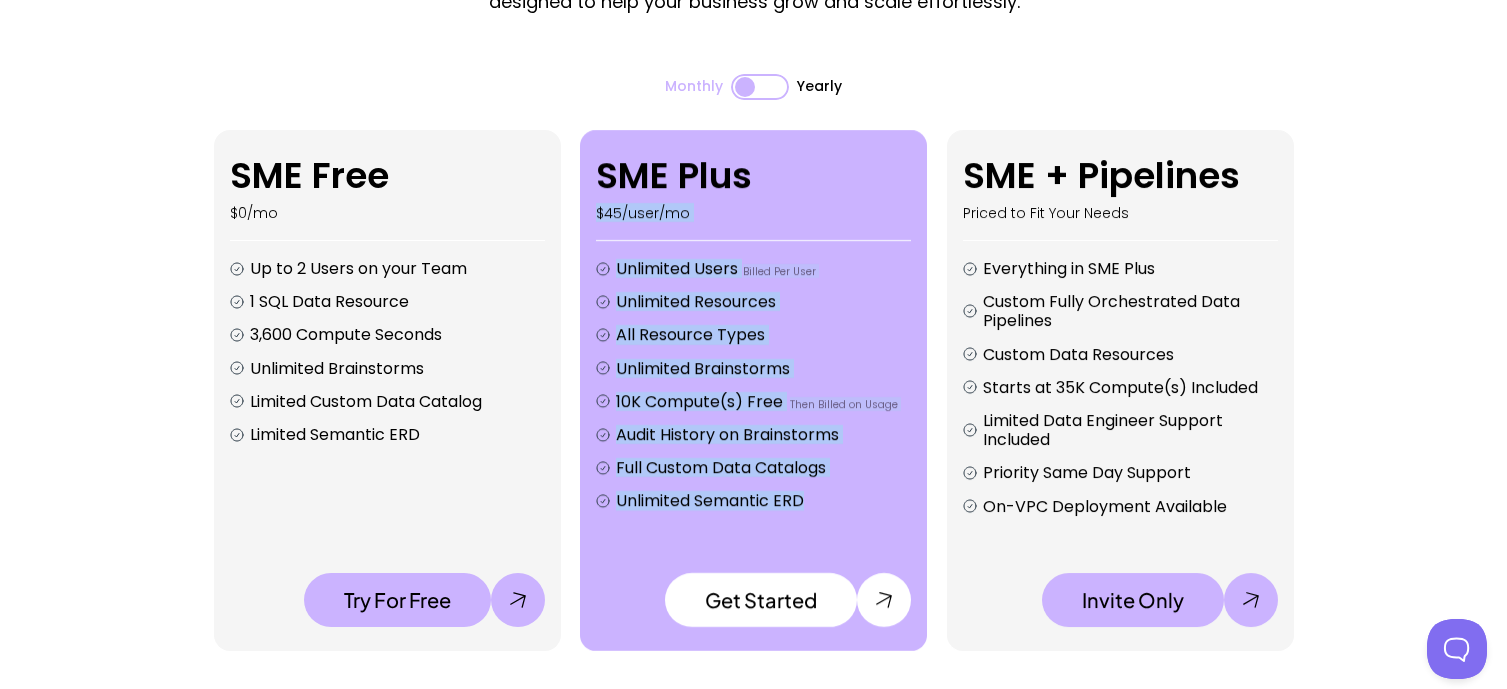 drag, startPoint x: 863, startPoint y: 407, endPoint x: 811, endPoint y: 190, distance: 223.14345 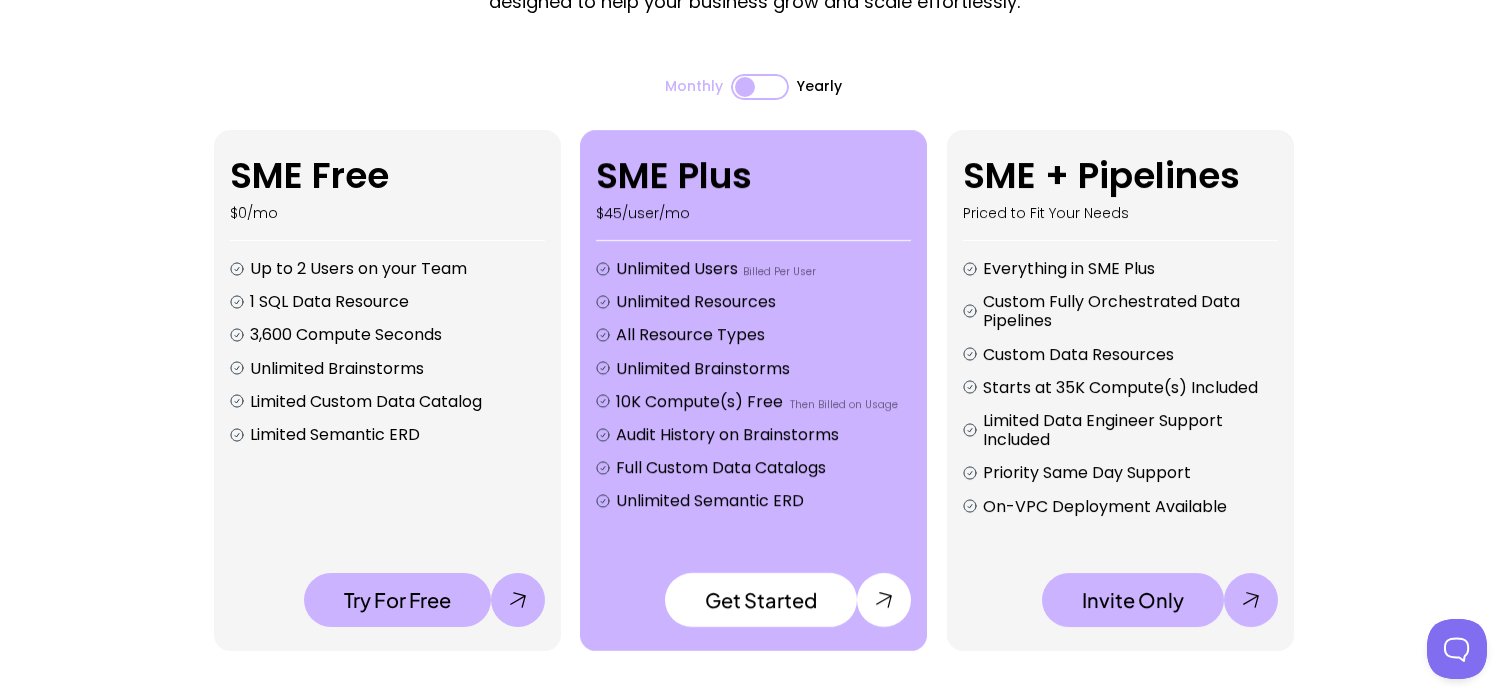 drag, startPoint x: 191, startPoint y: 233, endPoint x: 159, endPoint y: 237, distance: 32.24903 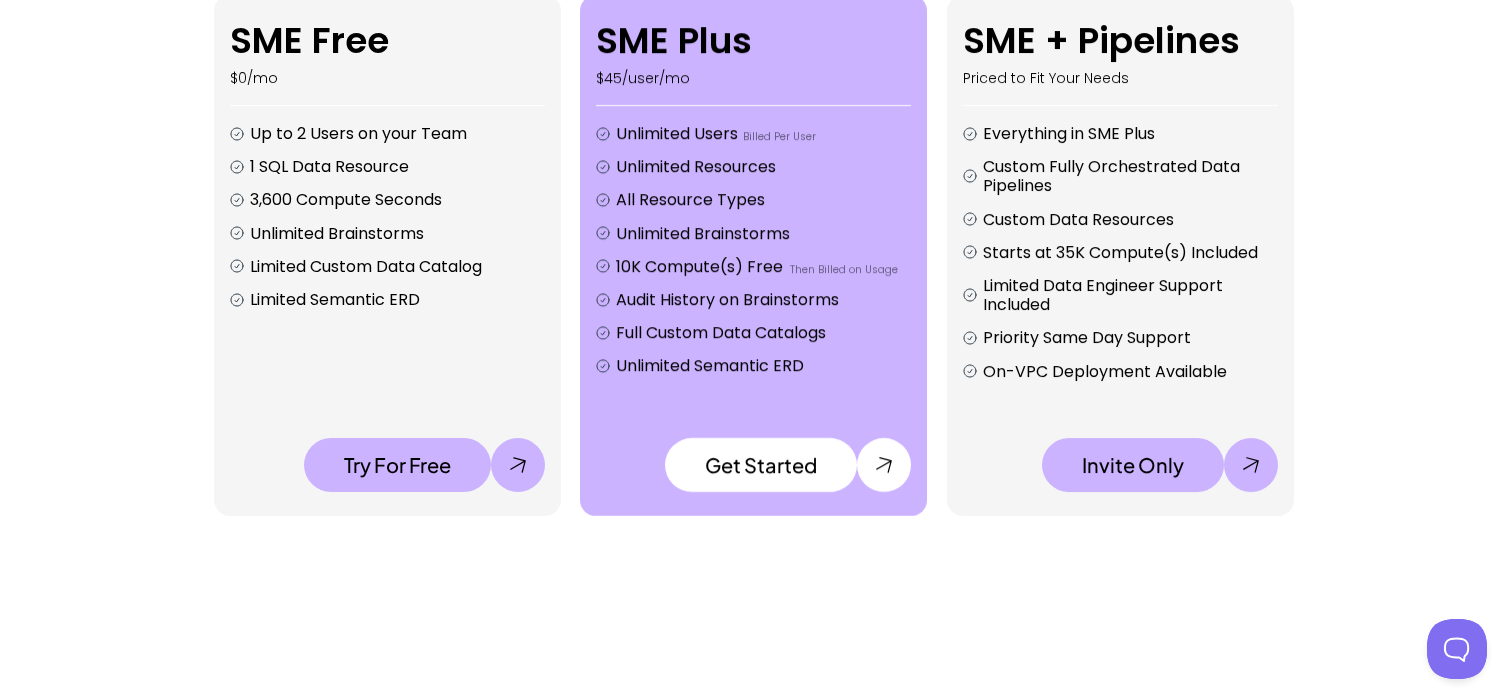 scroll, scrollTop: 400, scrollLeft: 0, axis: vertical 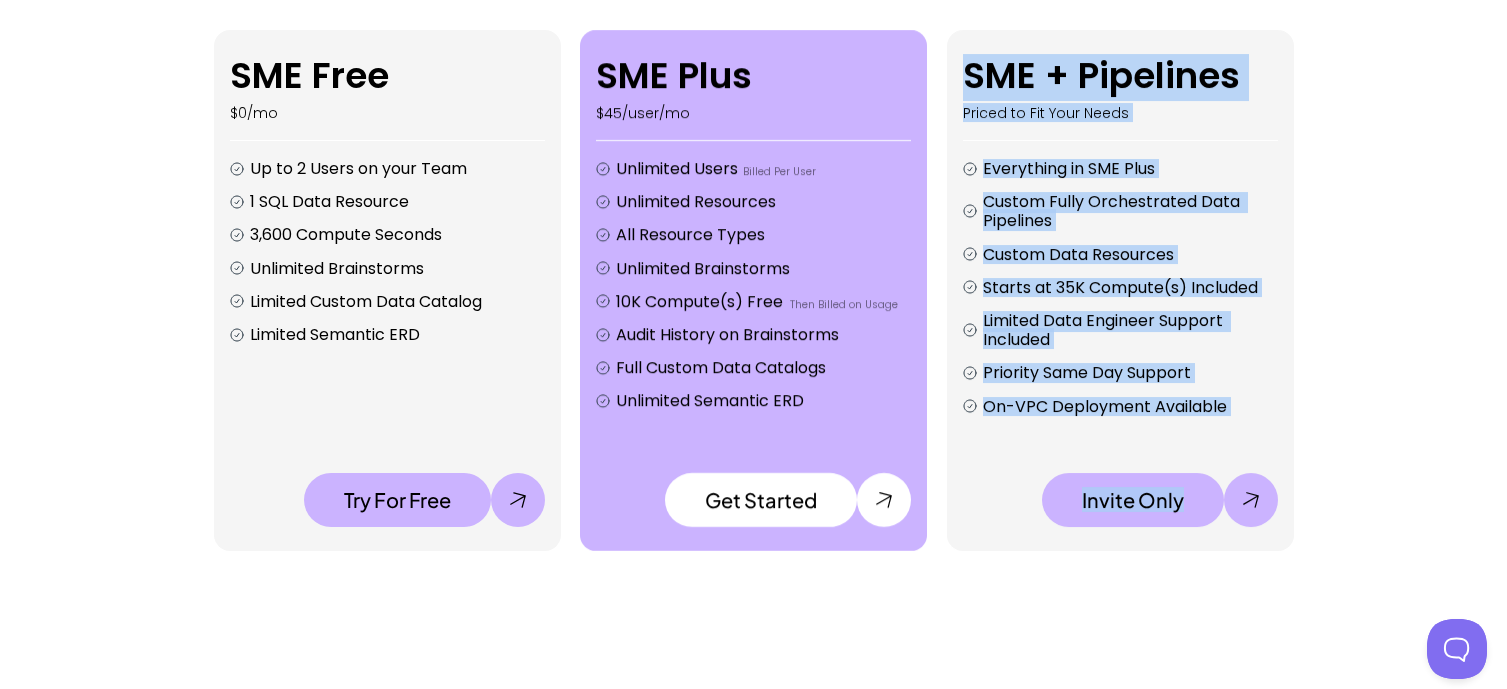 drag, startPoint x: 1336, startPoint y: 509, endPoint x: 946, endPoint y: 64, distance: 591.7136 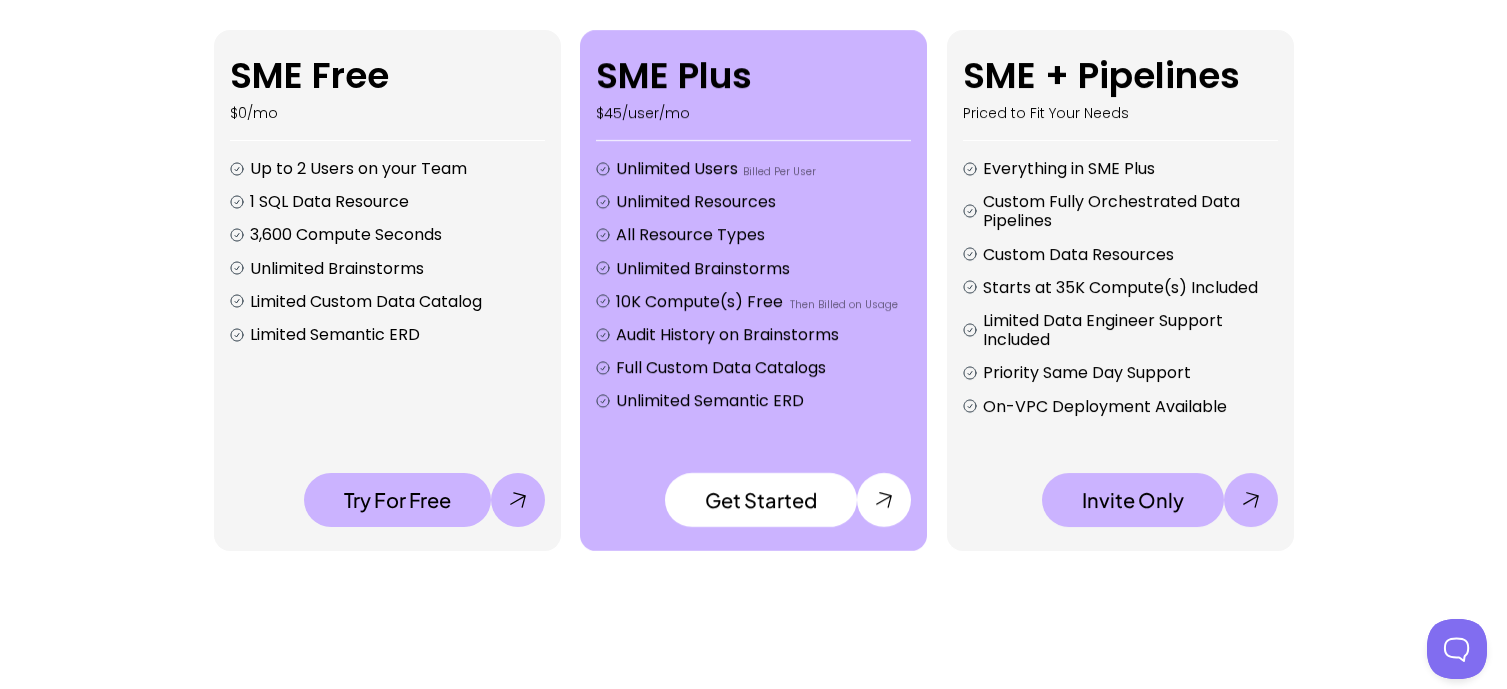 click on "Custom Data Resources" at bounding box center [1130, 254] 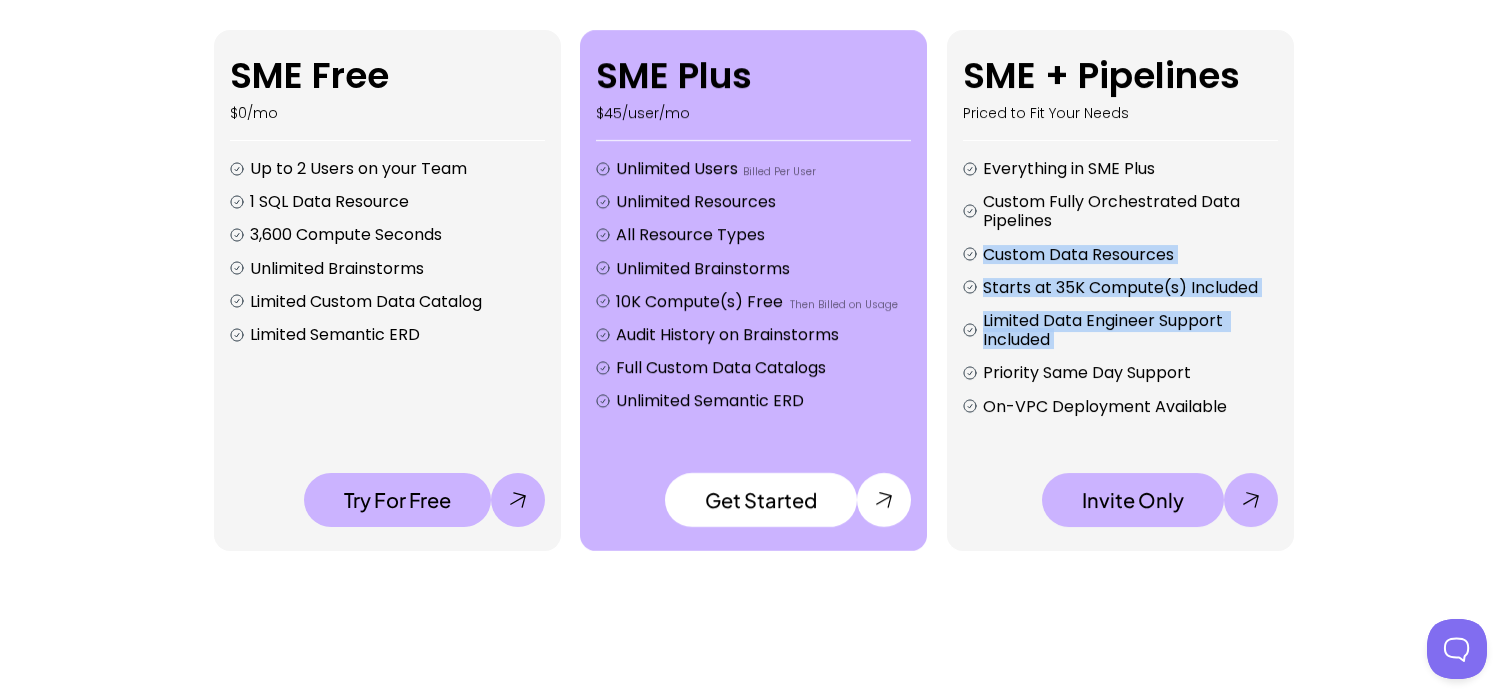 drag, startPoint x: 1210, startPoint y: 336, endPoint x: 1210, endPoint y: 229, distance: 107 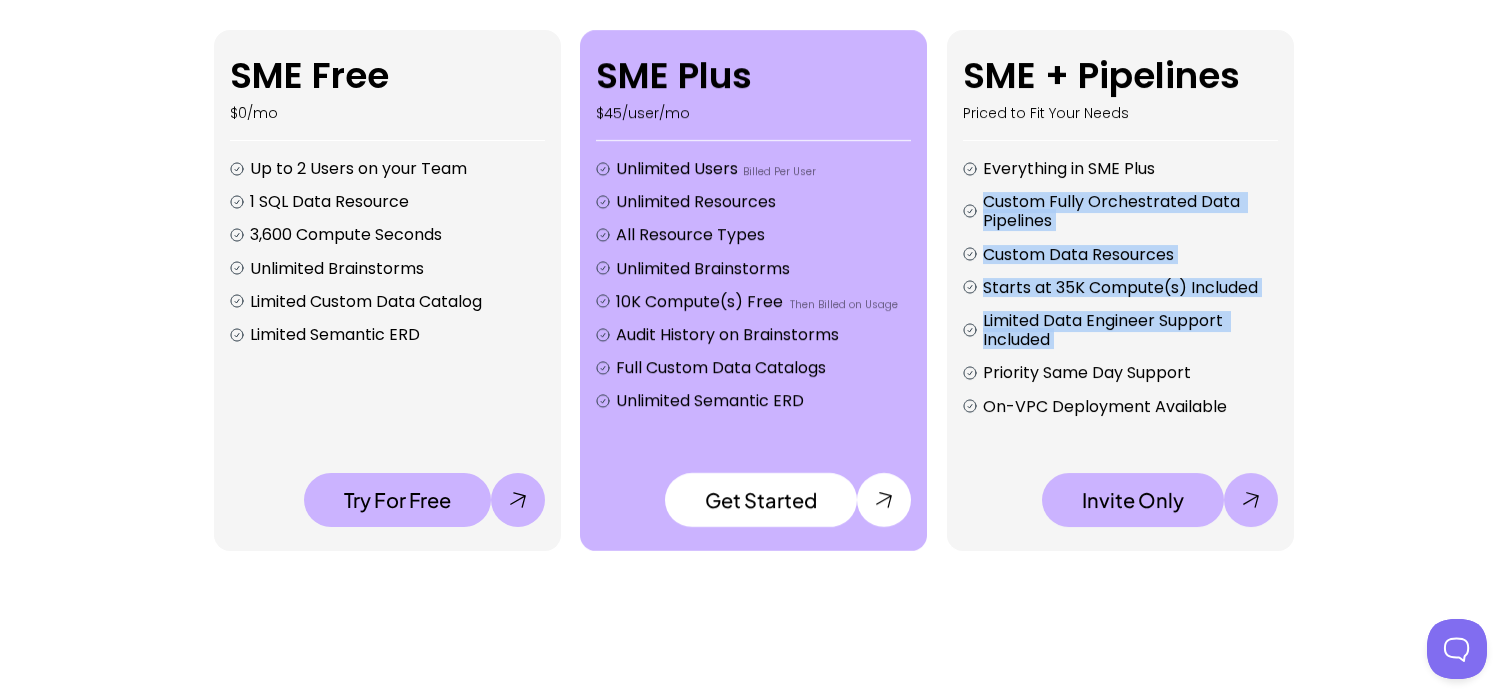 click on "Custom Fully Orchestrated Data Pipelines" at bounding box center [1130, 212] 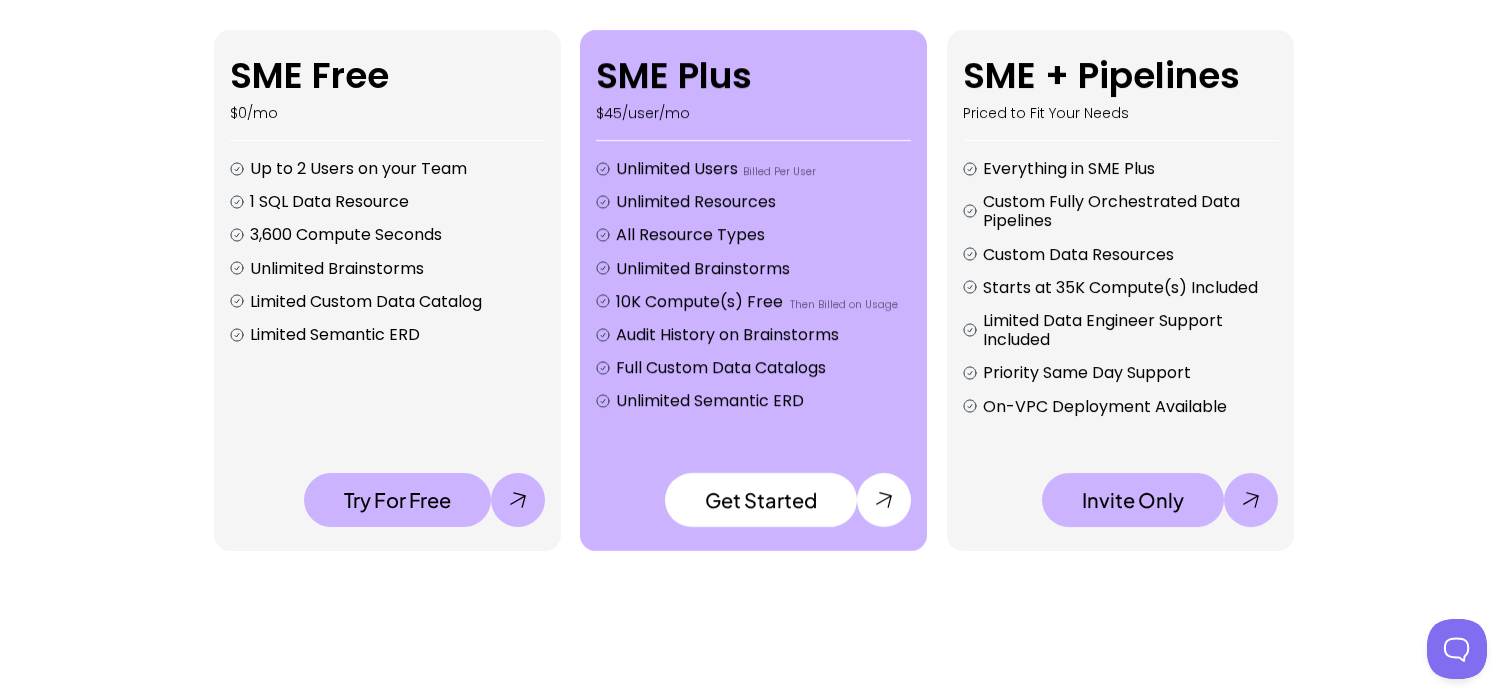 click on "Custom Fully Orchestrated Data Pipelines" at bounding box center [1130, 212] 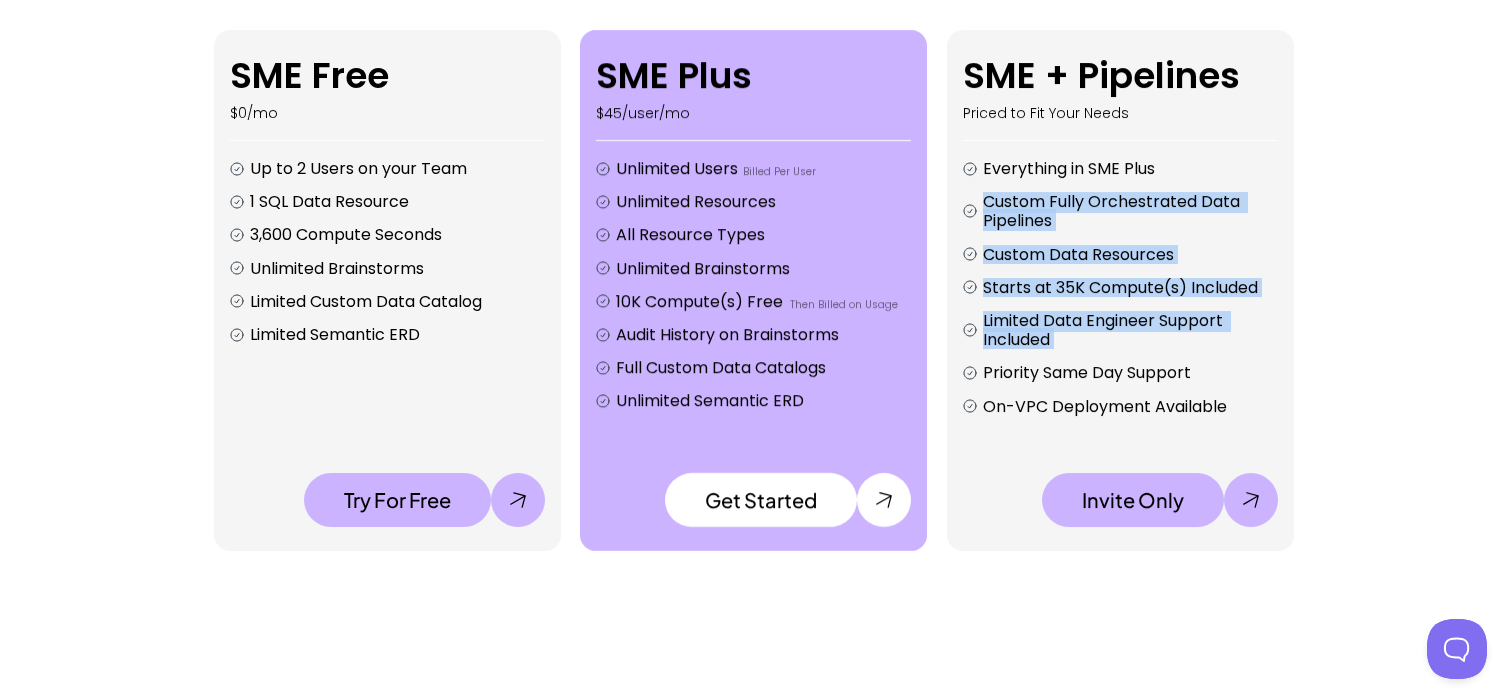 drag, startPoint x: 1210, startPoint y: 229, endPoint x: 1210, endPoint y: 334, distance: 105 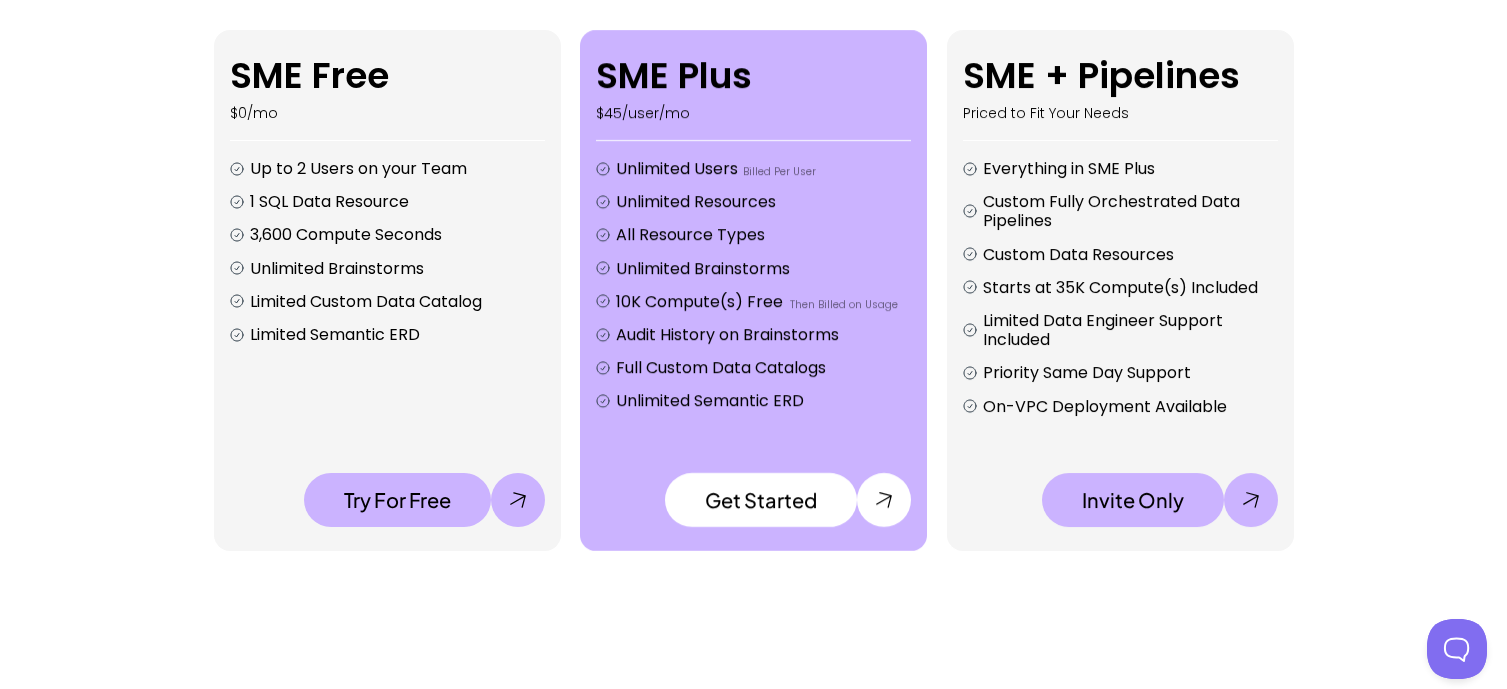 click on "Limited Data Engineer Support Included" at bounding box center (1130, 330) 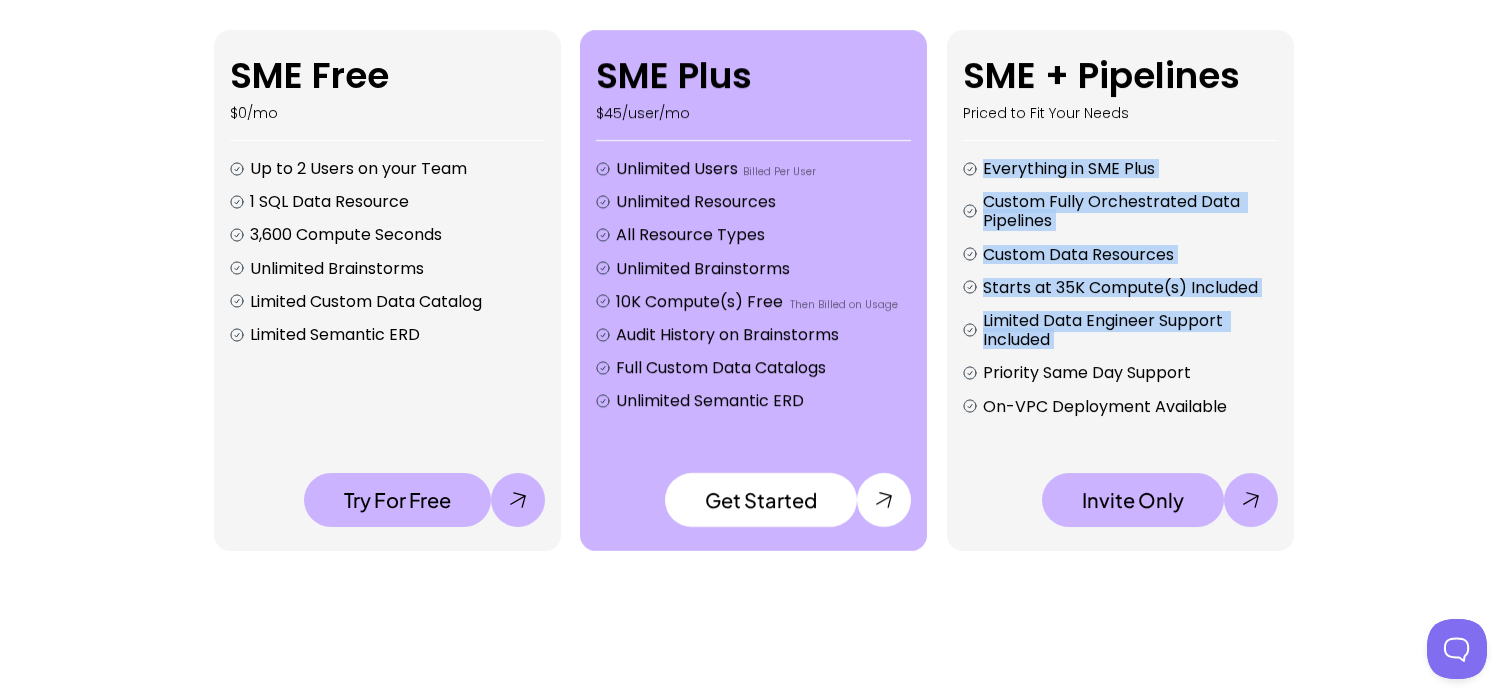 drag, startPoint x: 1210, startPoint y: 334, endPoint x: 1216, endPoint y: 154, distance: 180.09998 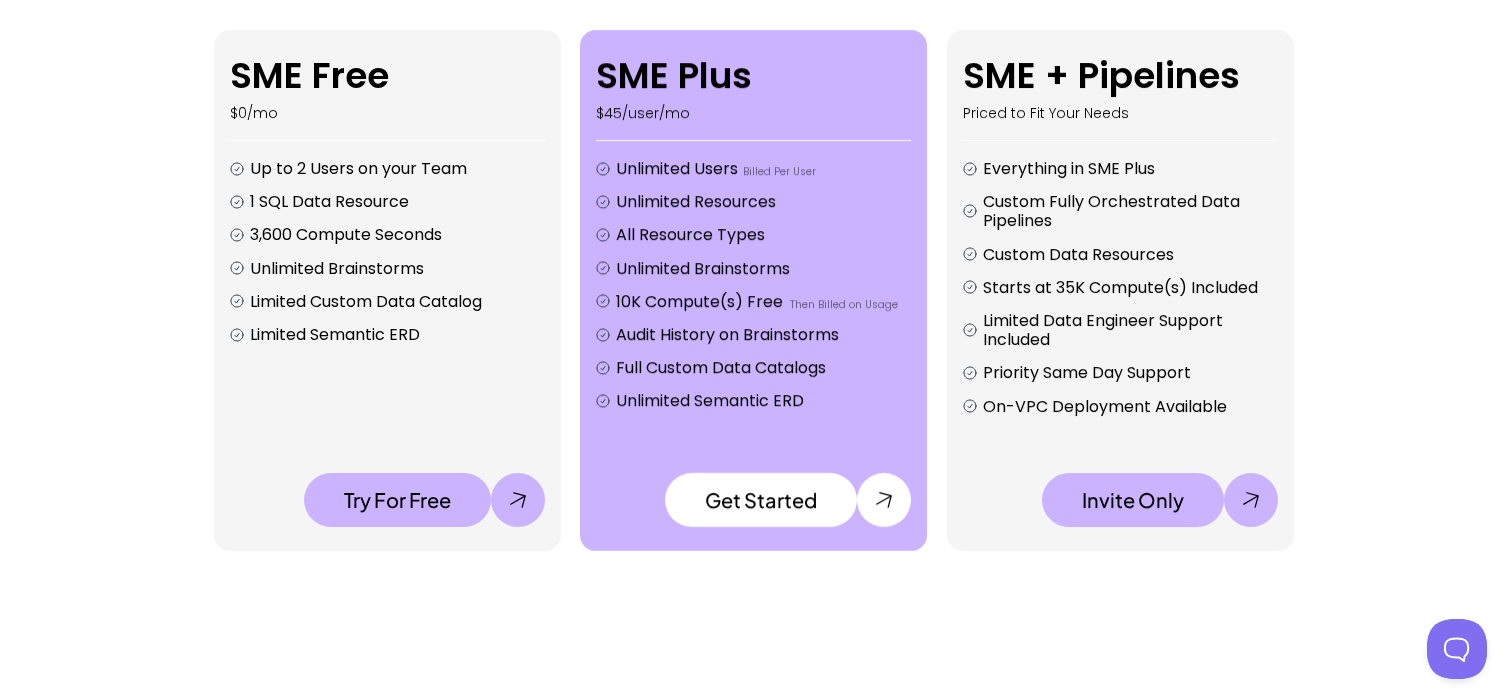 click on "SME + Pipelines Priced to Fit Your Needs Everything in SME Plus Custom Fully Orchestrated Data Pipelines Custom Data Resources Starts at 35K Compute(s) Included Limited Data Engineer Support Included Priority Same Day Support On-VPC Deployment Available" at bounding box center [1120, 235] 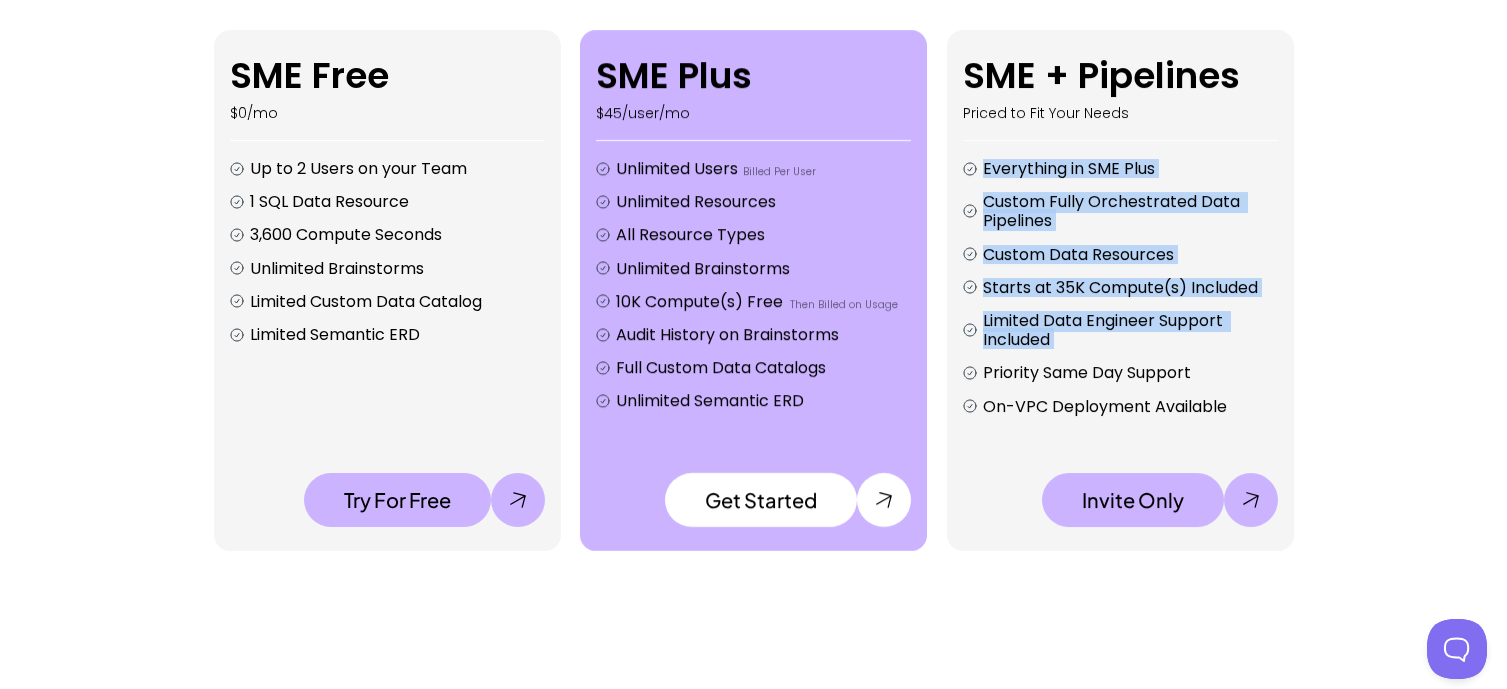 drag, startPoint x: 1216, startPoint y: 154, endPoint x: 1206, endPoint y: 316, distance: 162.30835 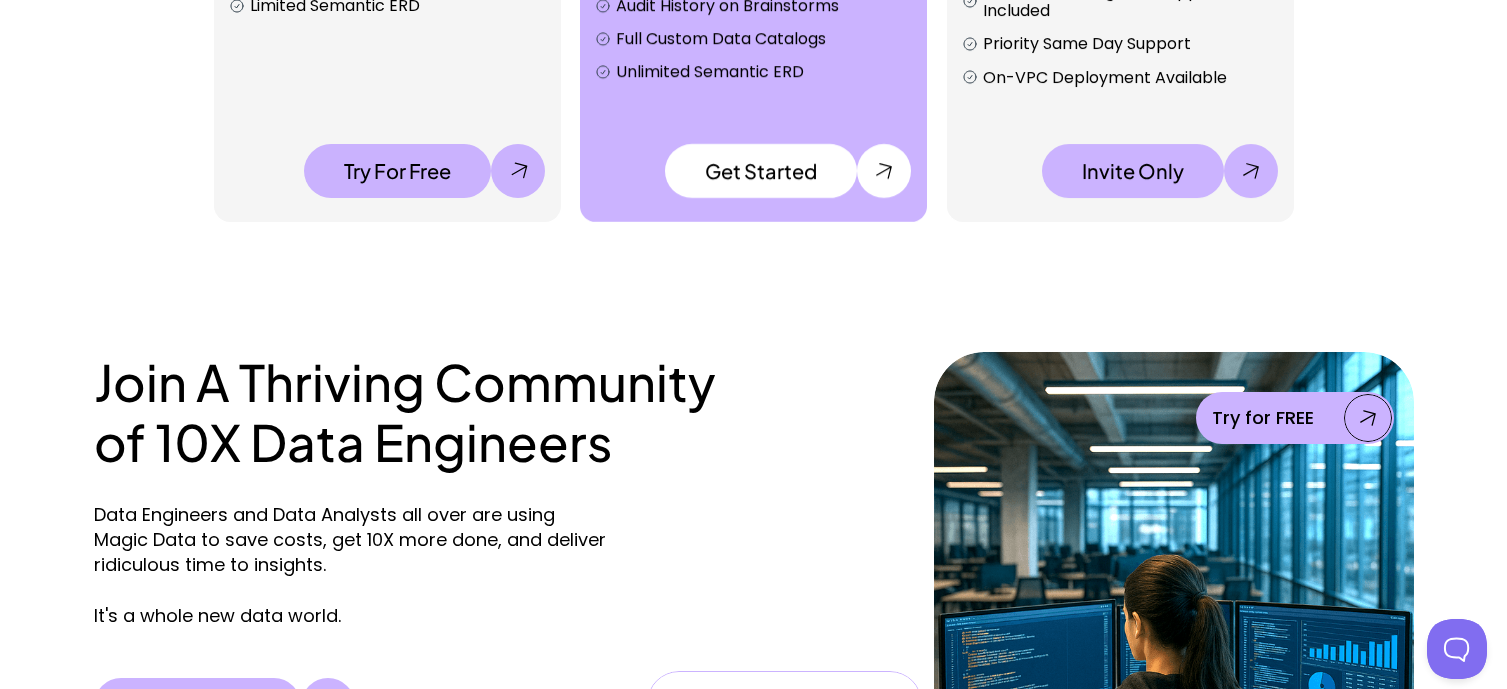 scroll, scrollTop: 0, scrollLeft: 0, axis: both 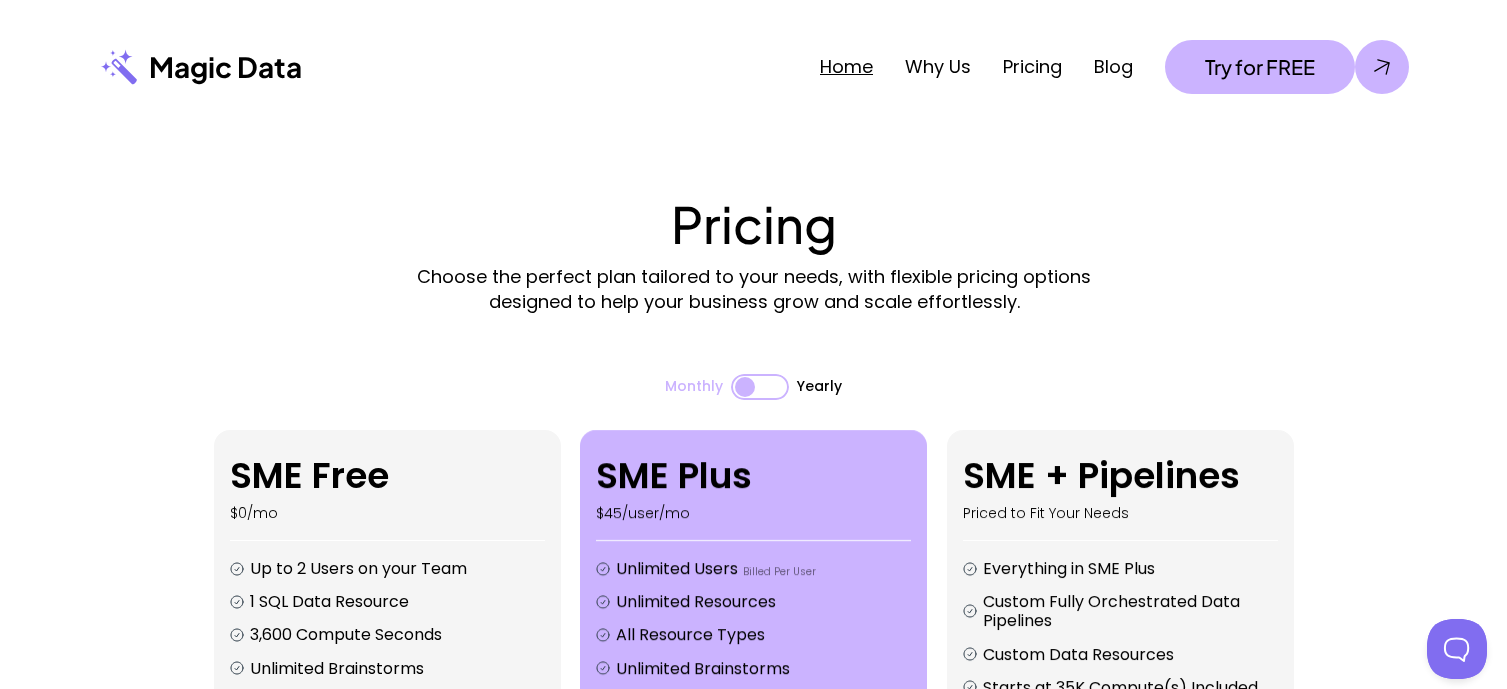 click on "Home" at bounding box center [846, 66] 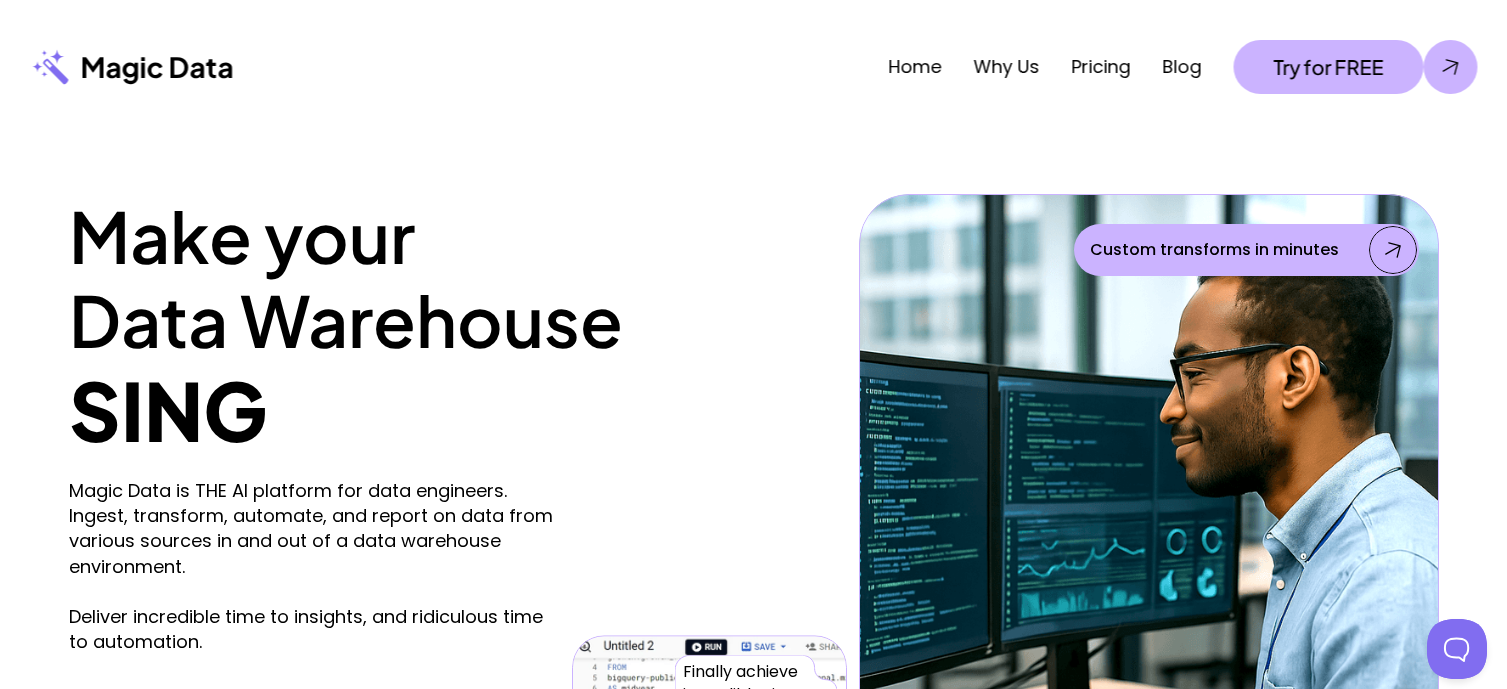 click on "Home Why Us Pricing Blog Try for FREE" at bounding box center (870, 67) 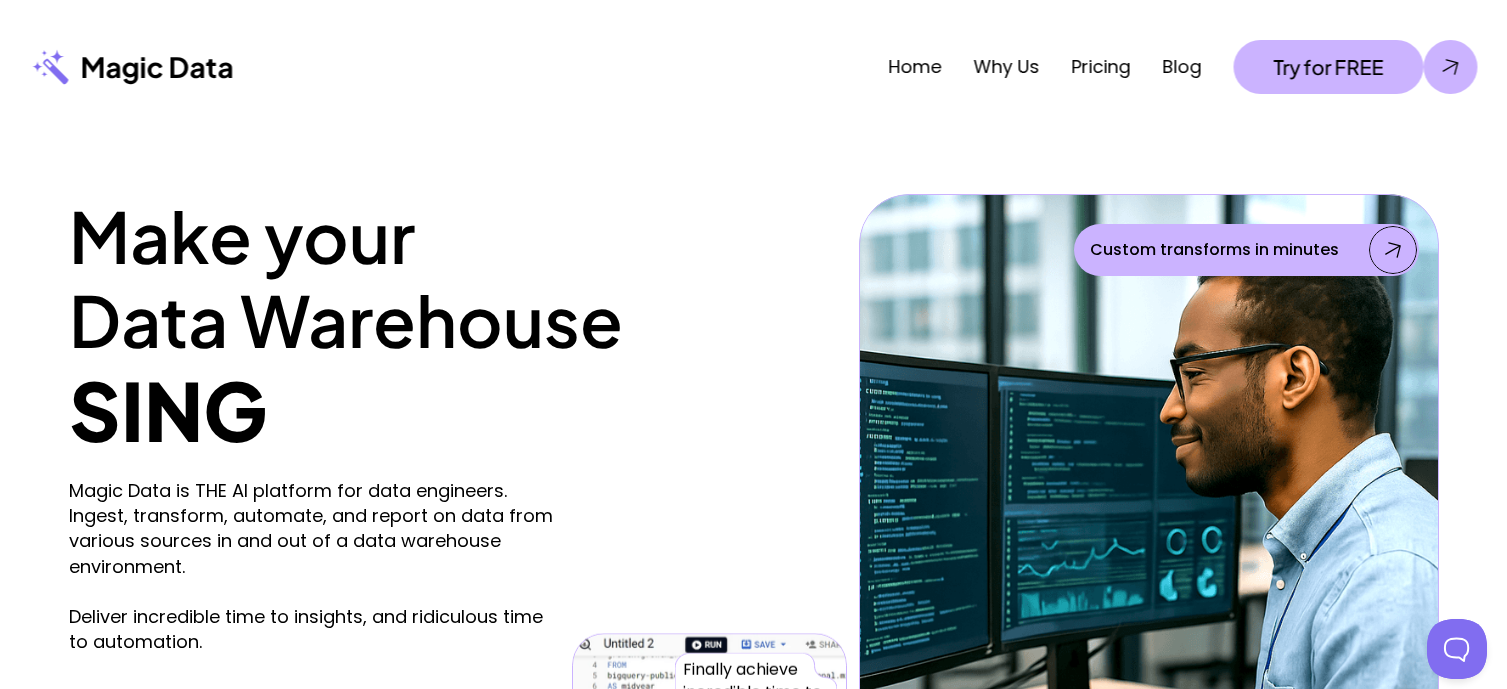 click on "Home Why Us Pricing Blog Try for FREE" at bounding box center (870, 67) 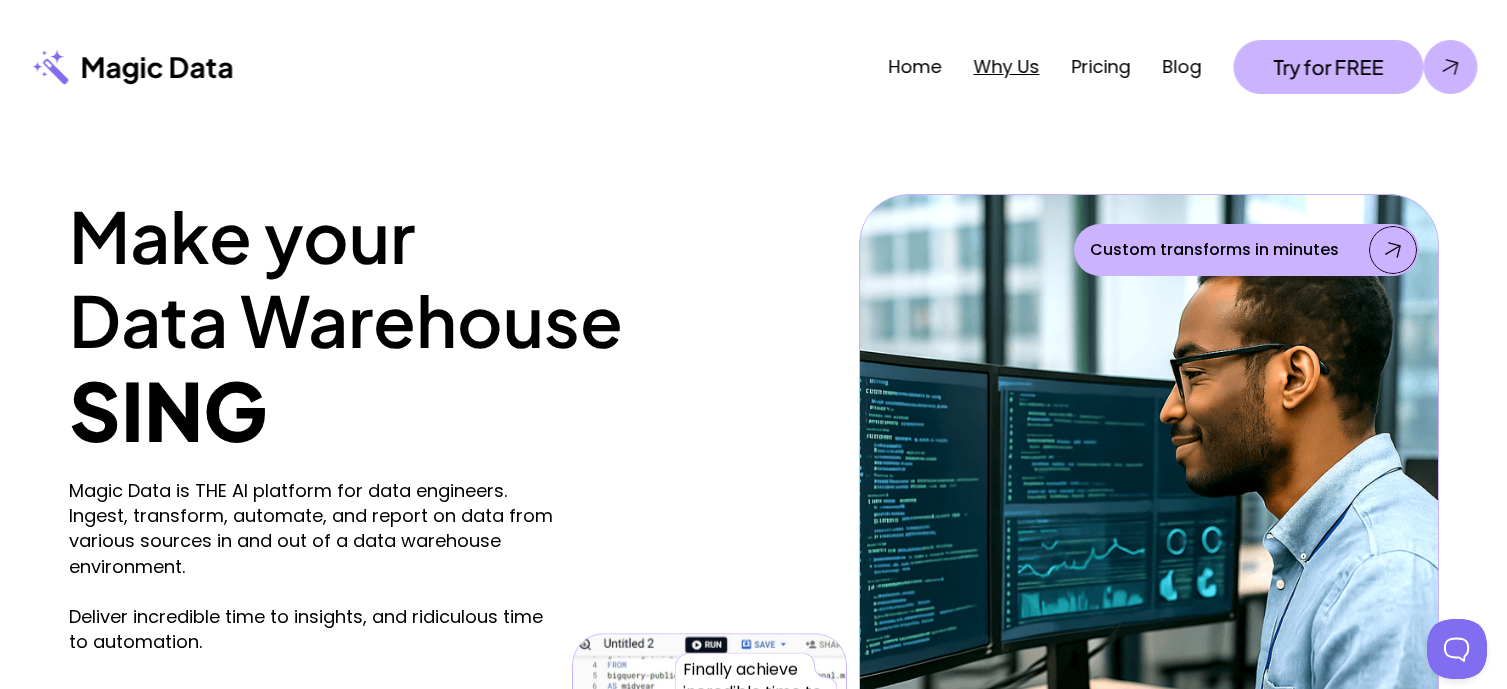 click on "Why Us" at bounding box center [1006, 66] 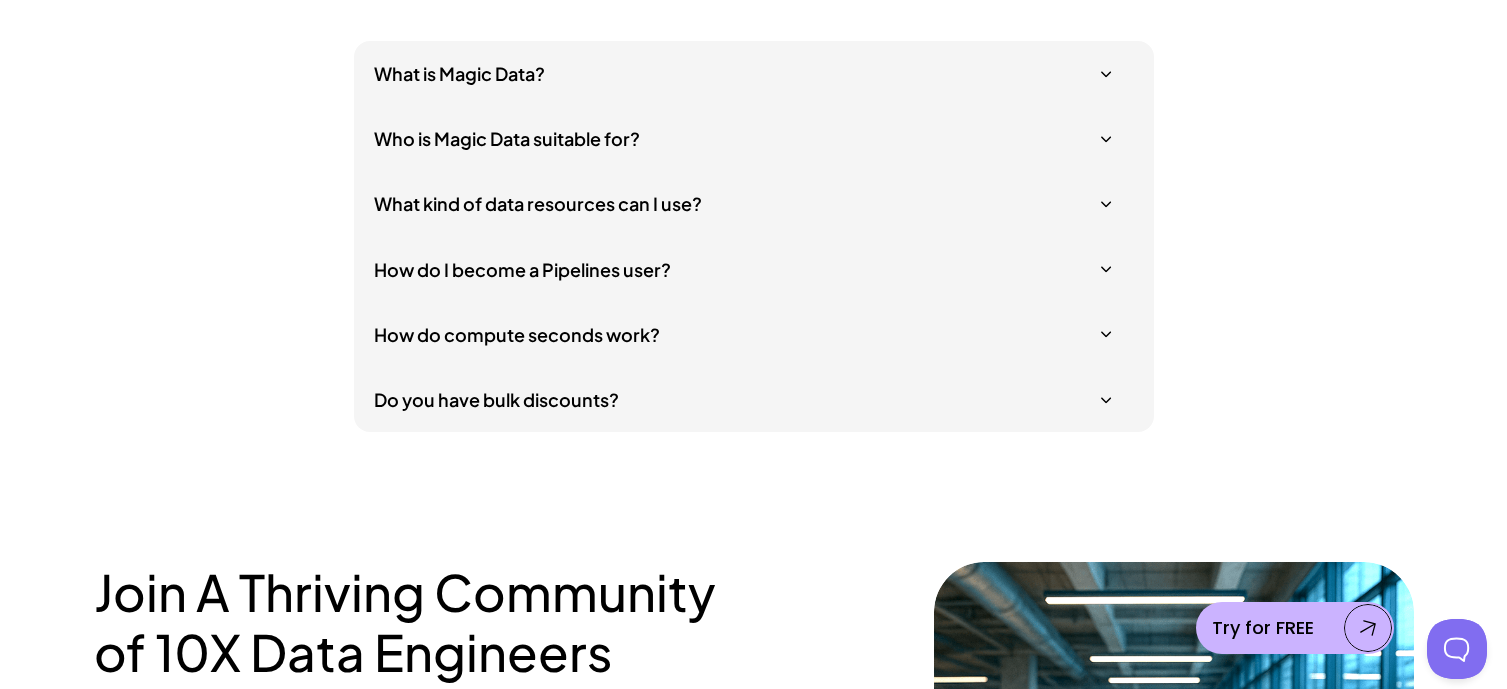 scroll, scrollTop: 6948, scrollLeft: 0, axis: vertical 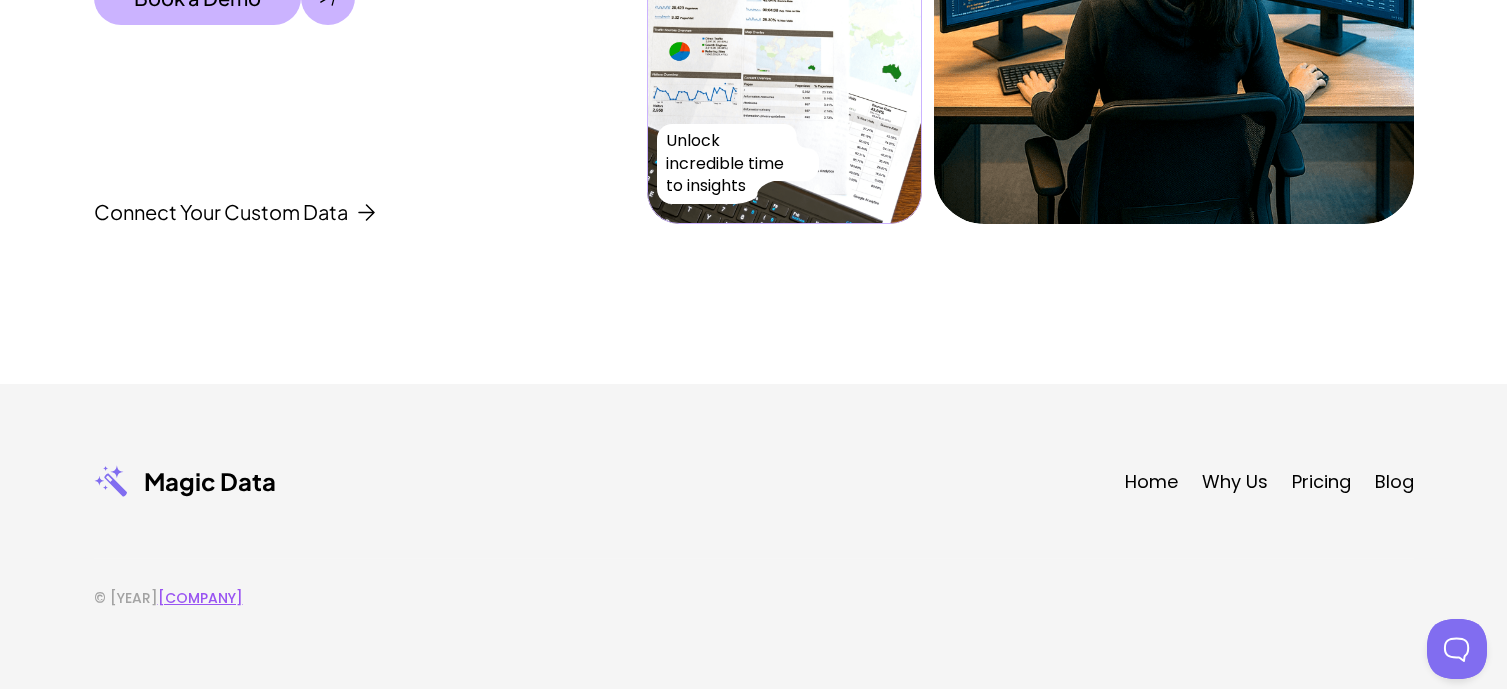 click on "[COMPANY]" at bounding box center [200, 598] 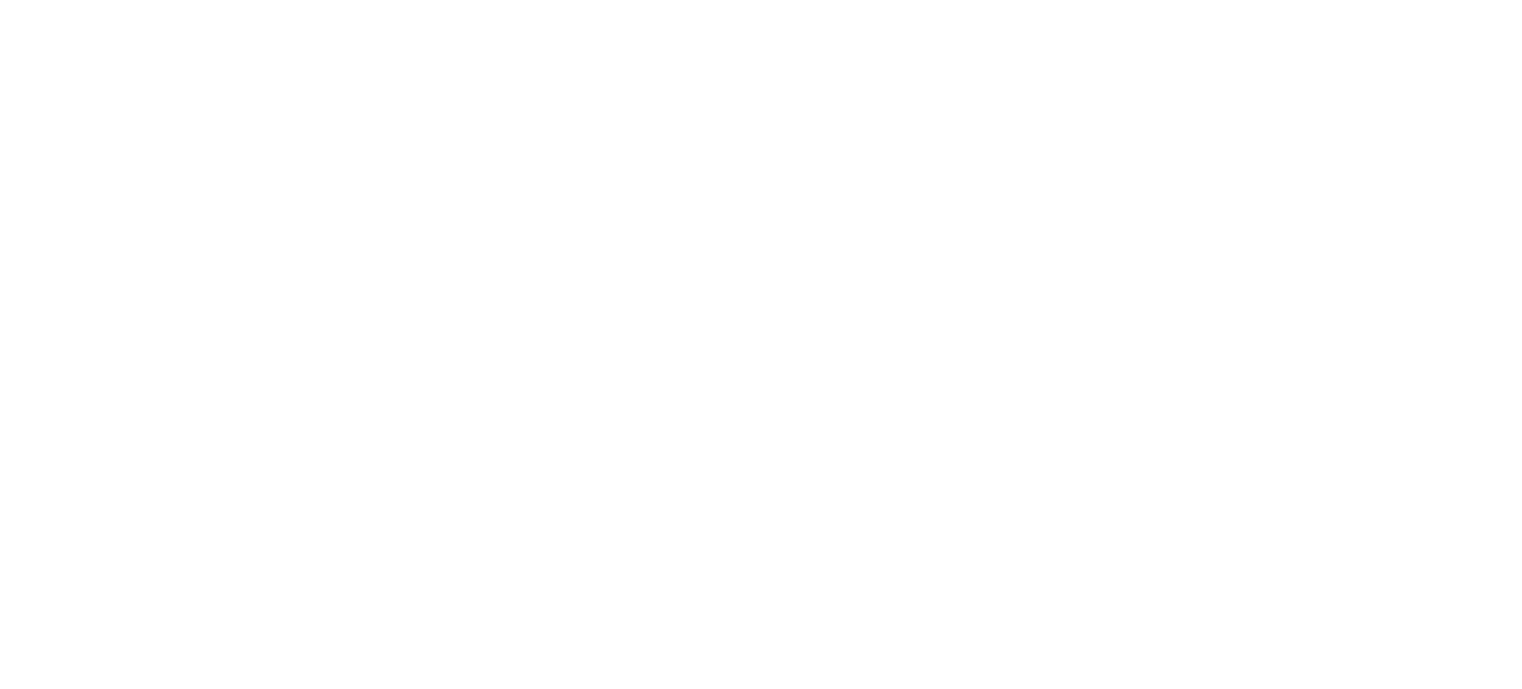 scroll, scrollTop: 0, scrollLeft: 0, axis: both 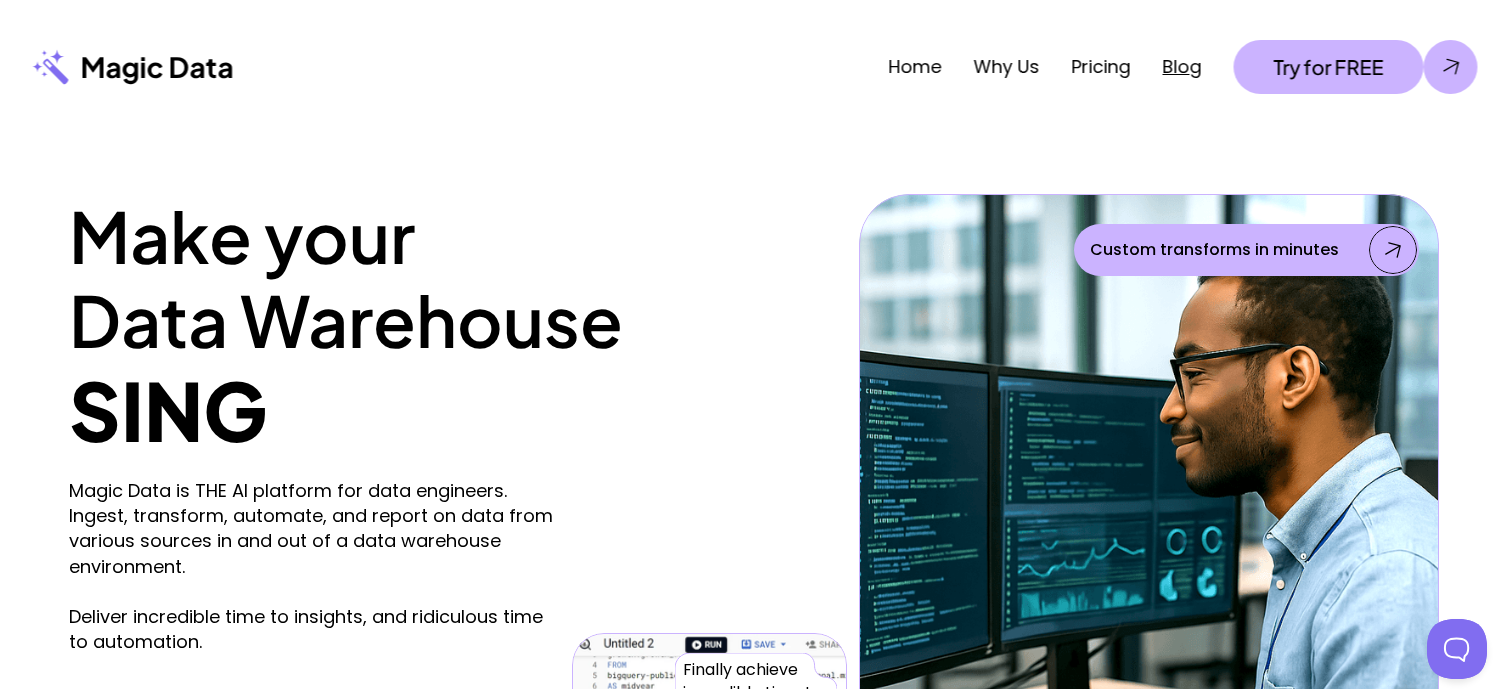 click on "Blog" at bounding box center (1181, 66) 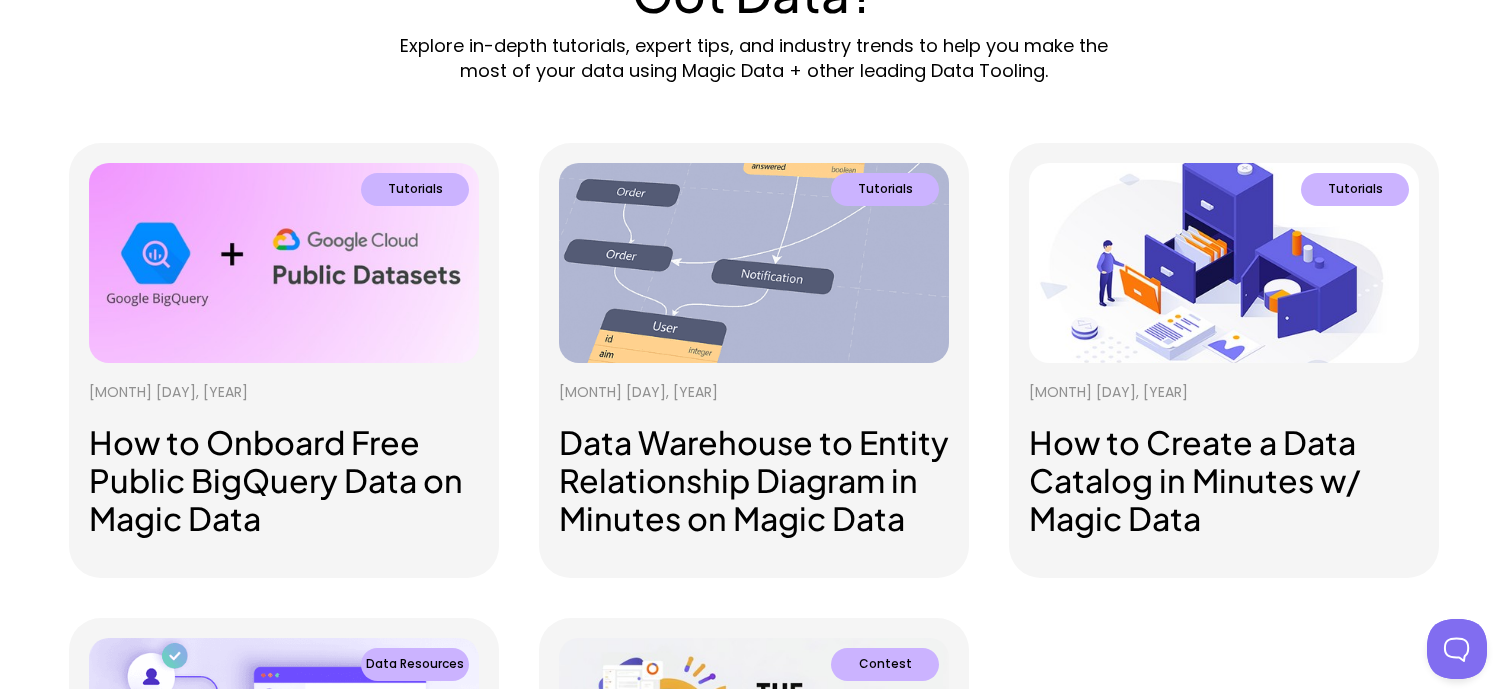 scroll, scrollTop: 0, scrollLeft: 0, axis: both 